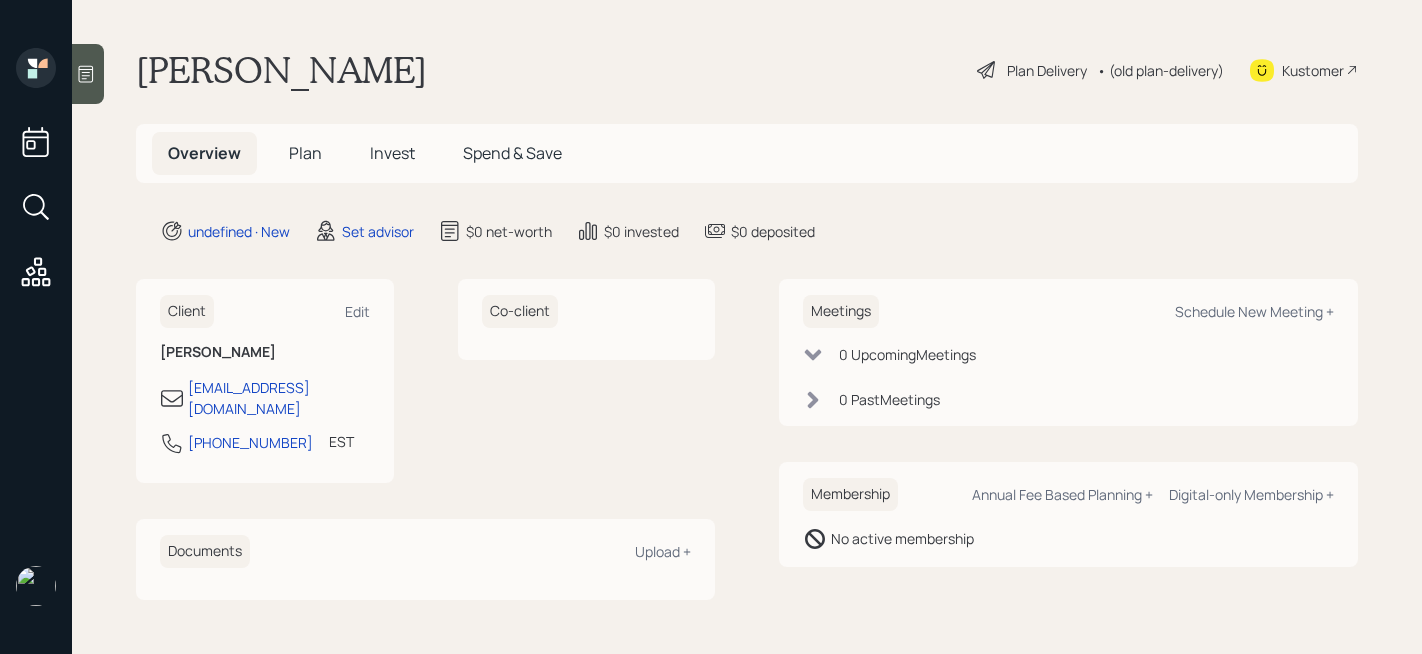 scroll, scrollTop: 0, scrollLeft: 0, axis: both 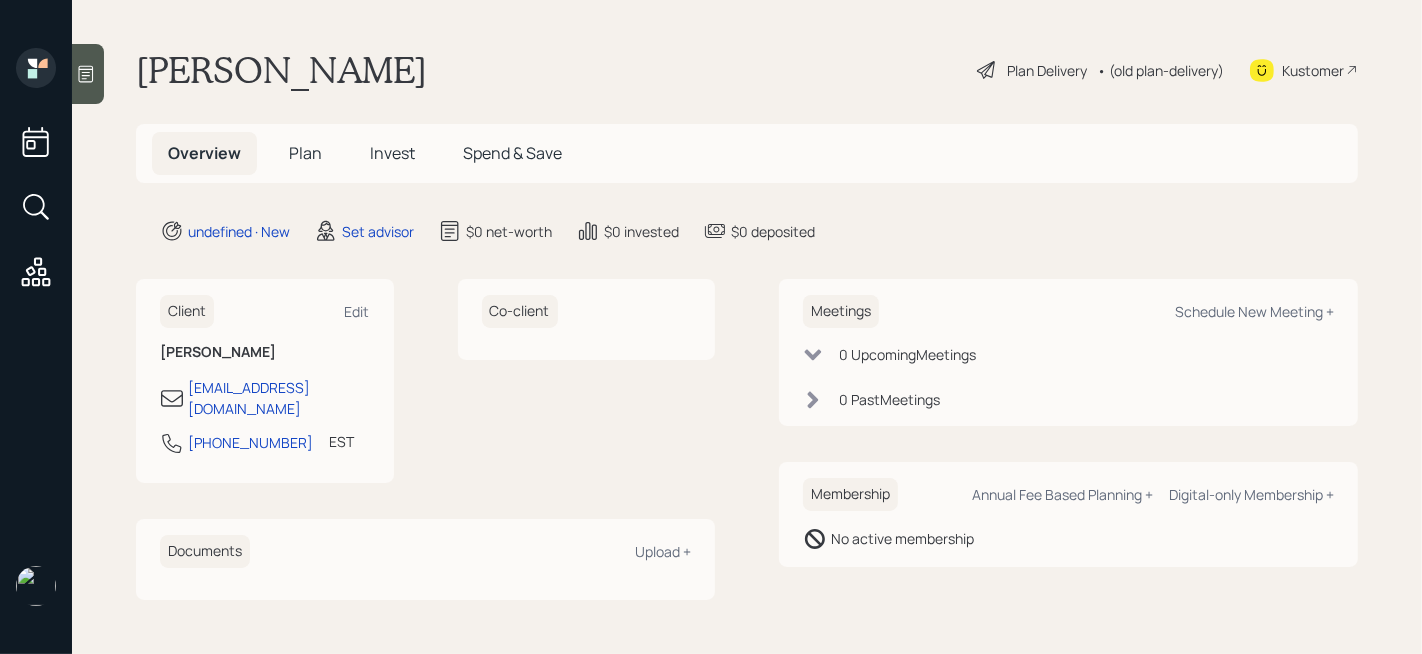 click at bounding box center (88, 74) 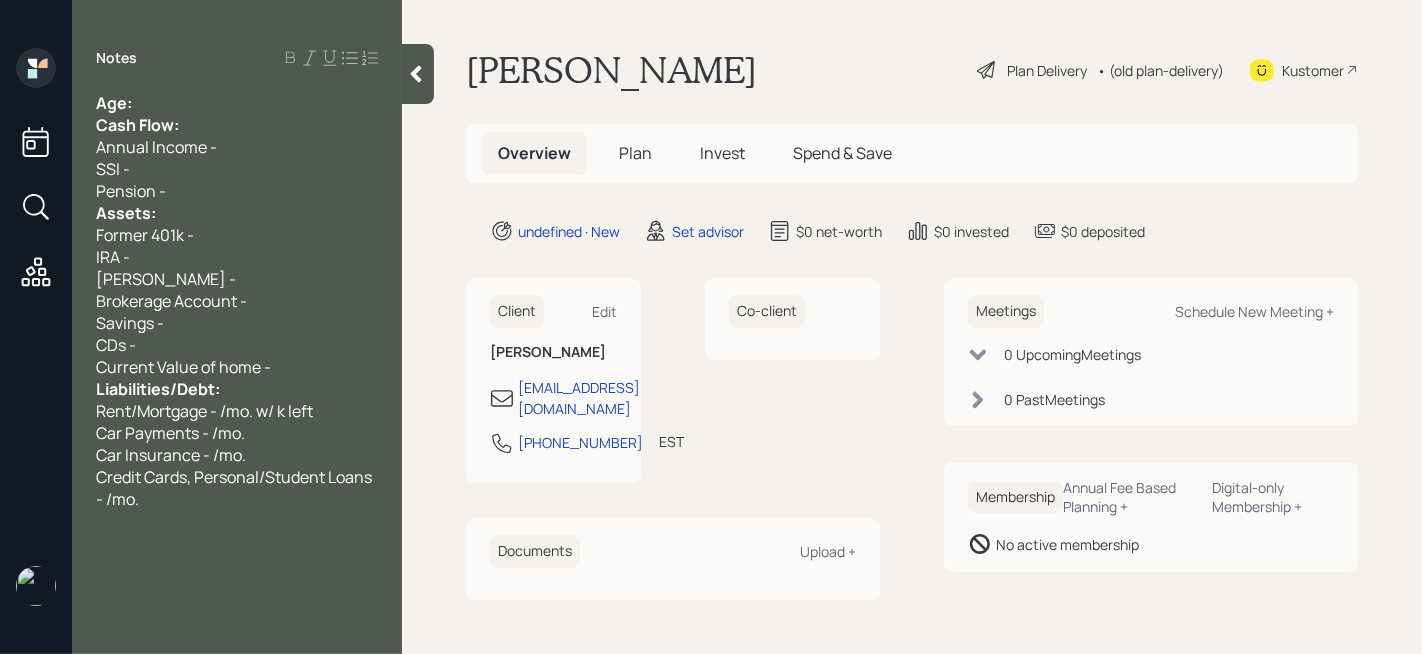click on "Age:" at bounding box center (237, 103) 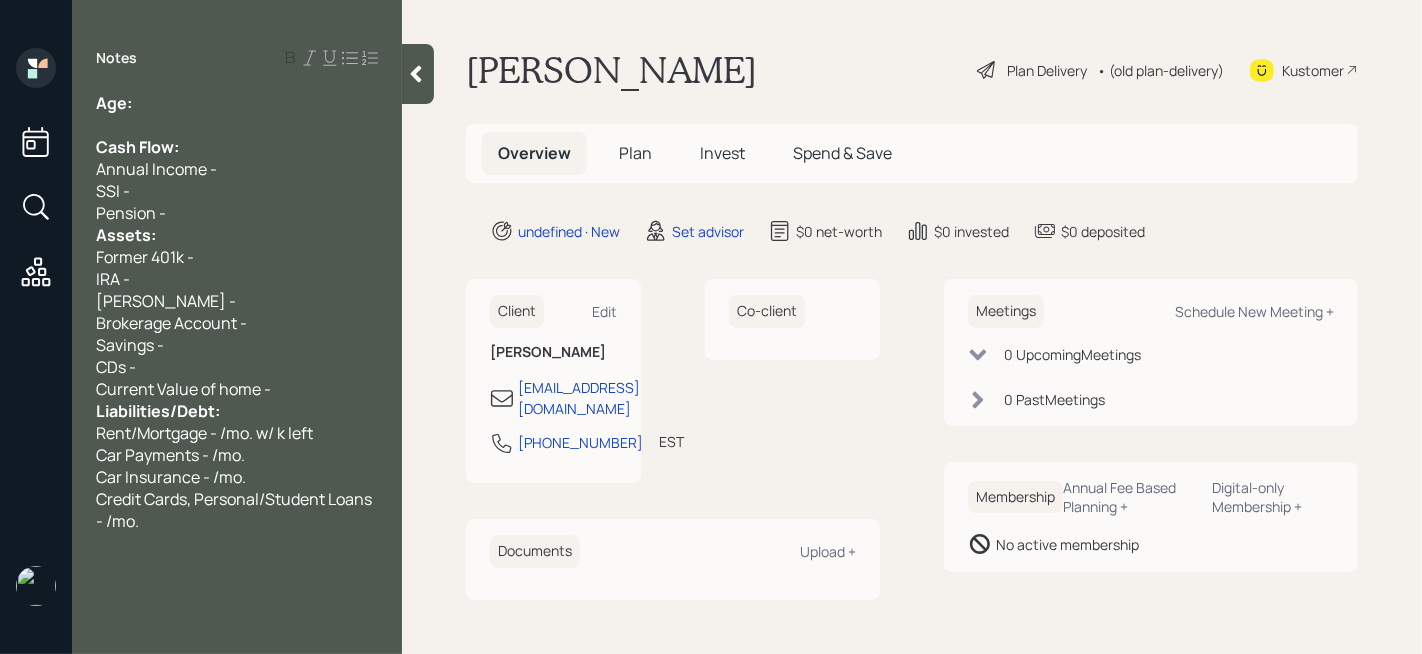 click on "Pension -" at bounding box center [237, 213] 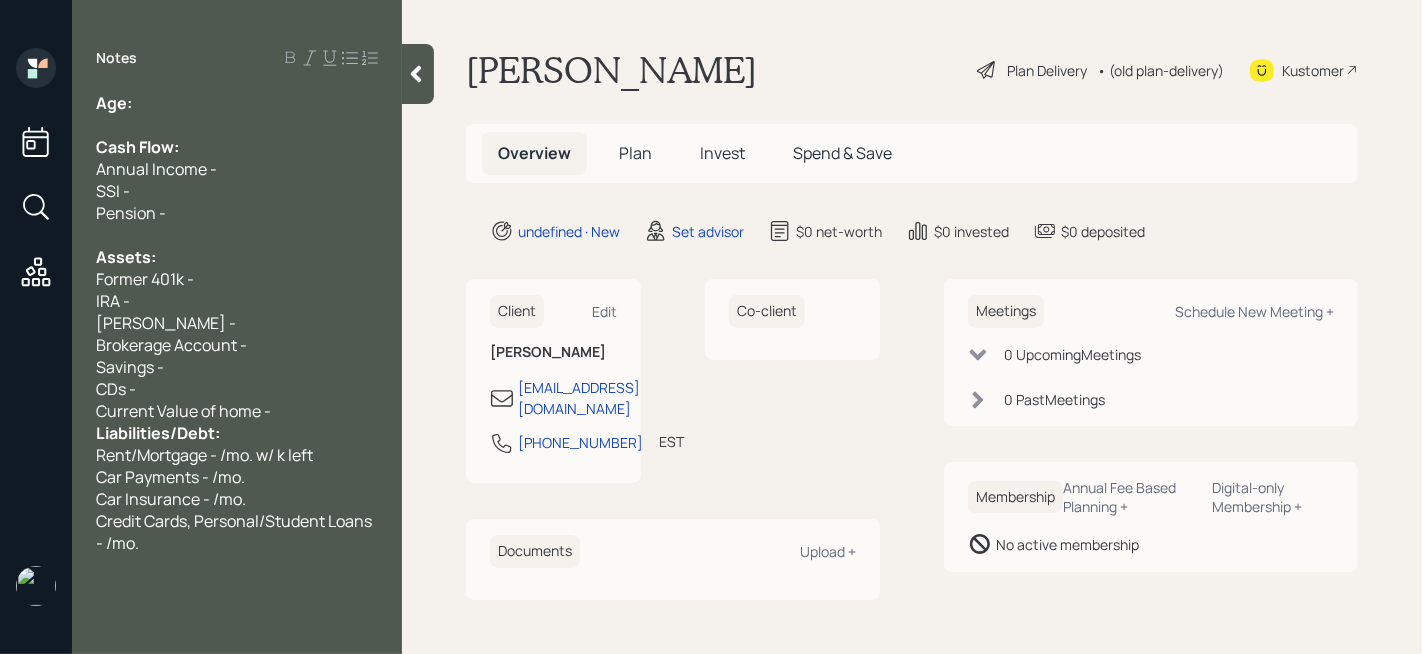 click on "Current Value of home -" at bounding box center [237, 411] 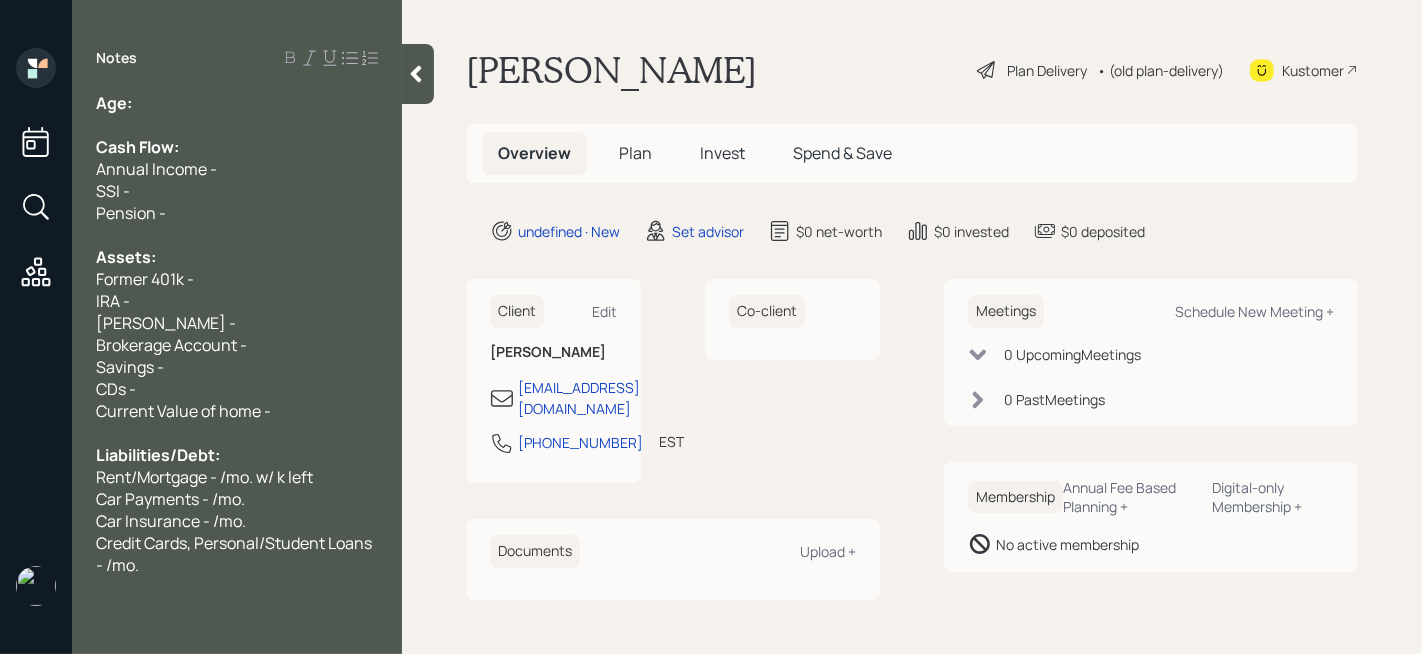 click on "Former 401k -" at bounding box center (237, 279) 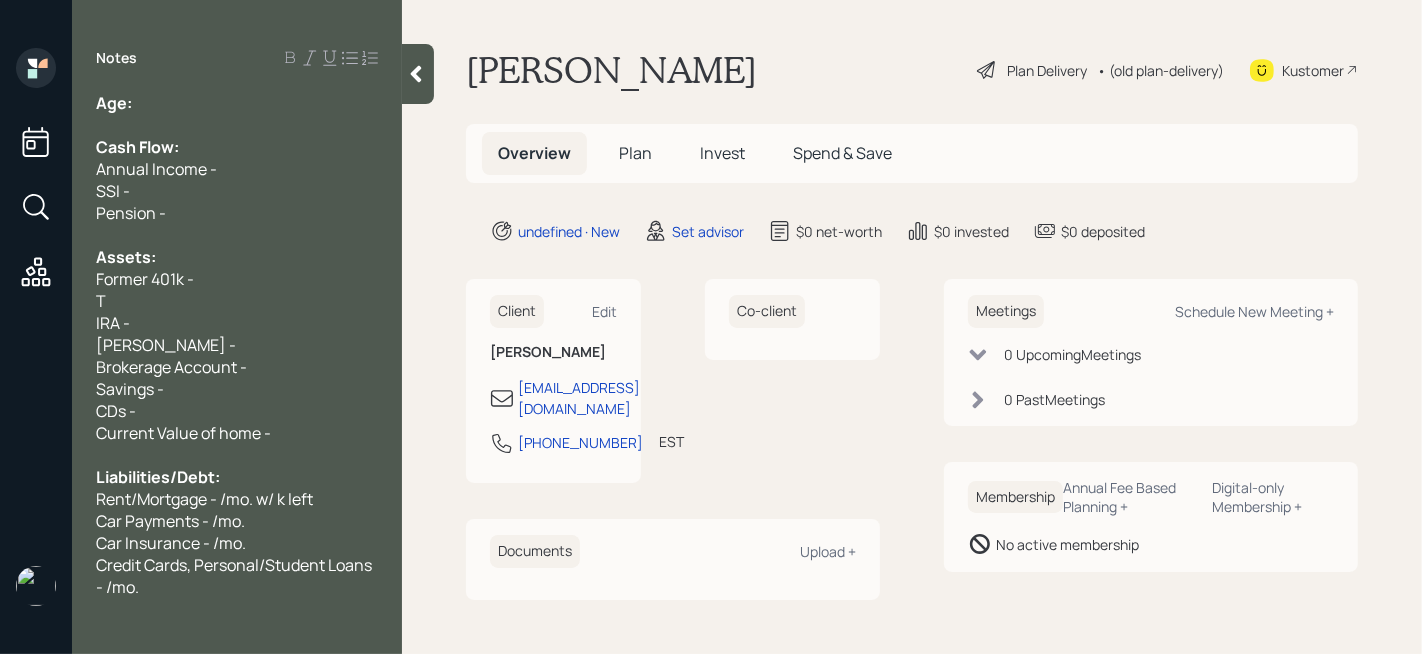 type 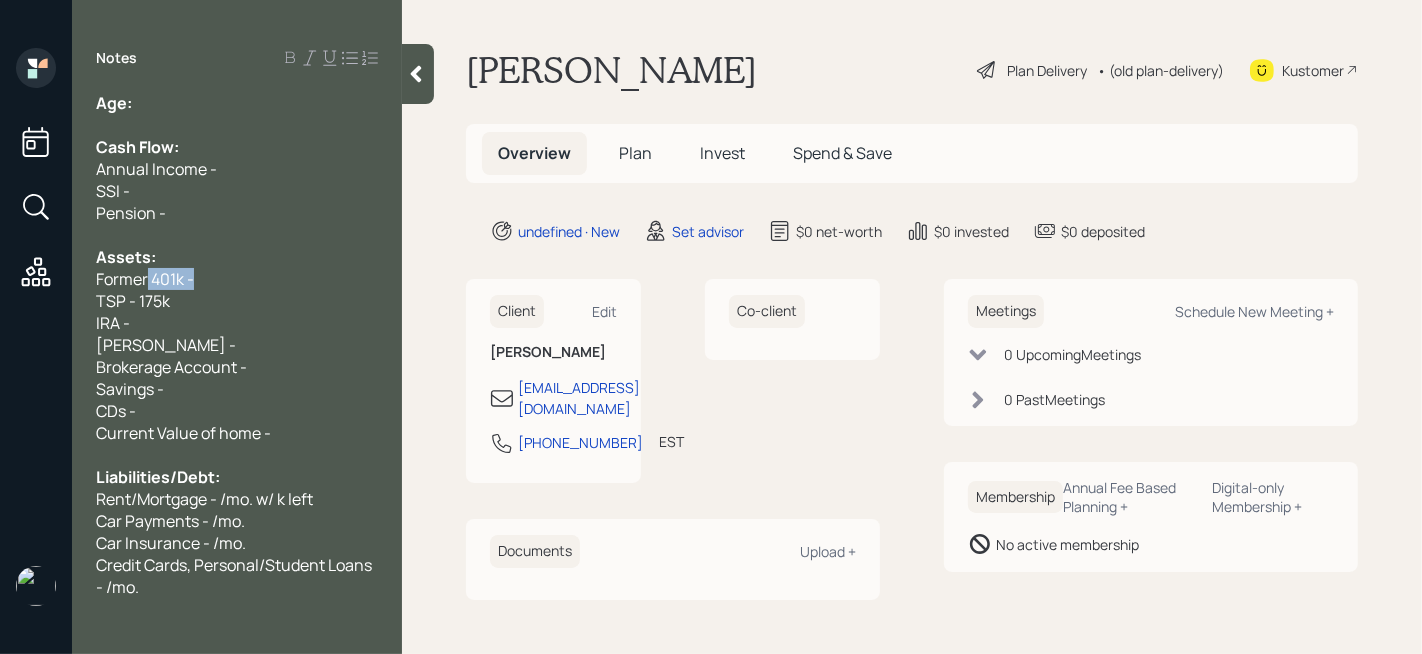 drag, startPoint x: 214, startPoint y: 272, endPoint x: 127, endPoint y: 272, distance: 87 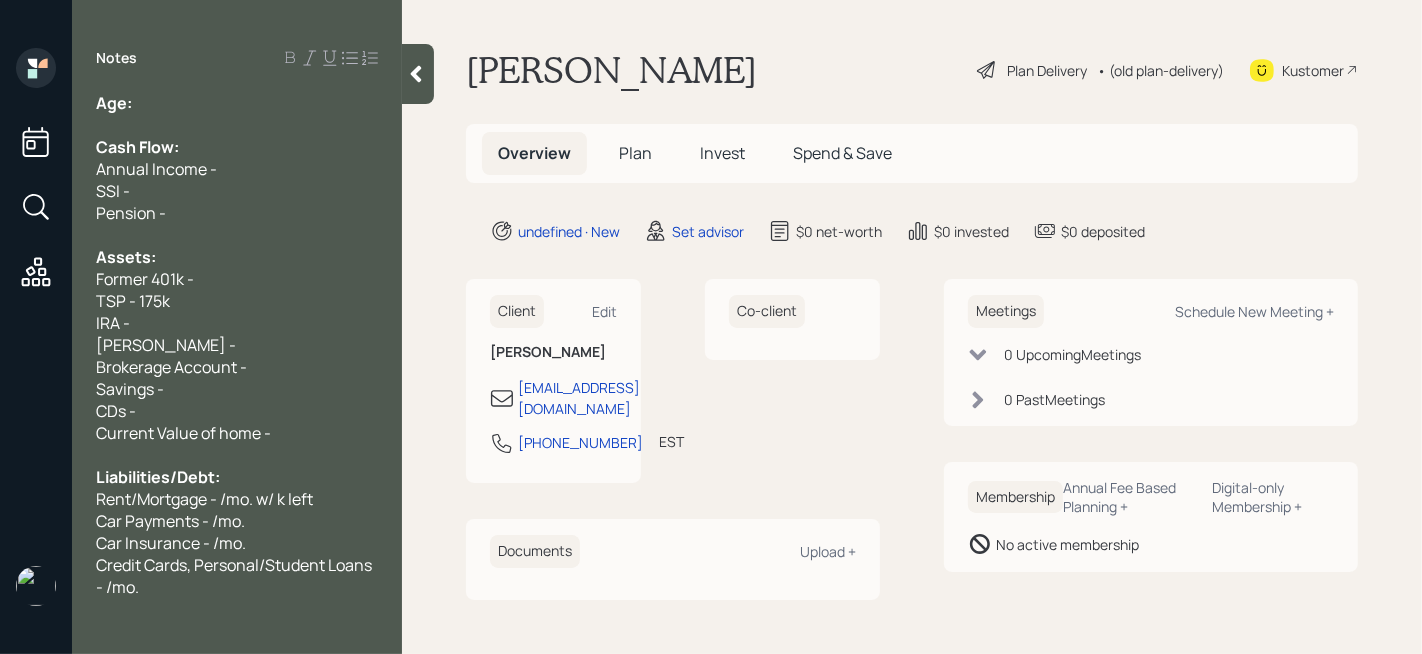 click on "Age: Cash Flow: Annual Income - SSI - Pension - Assets: Former 401k - TSP - 175k IRA - Roth IRA - Brokerage Account - Savings - CDs - Current Value of home - Liabilities/Debt: Rent/Mortgage - /mo. w/ k left Car Payments - /mo. Car Insurance - /mo. Credit Cards, Personal/Student Loans - /mo." at bounding box center (237, 345) 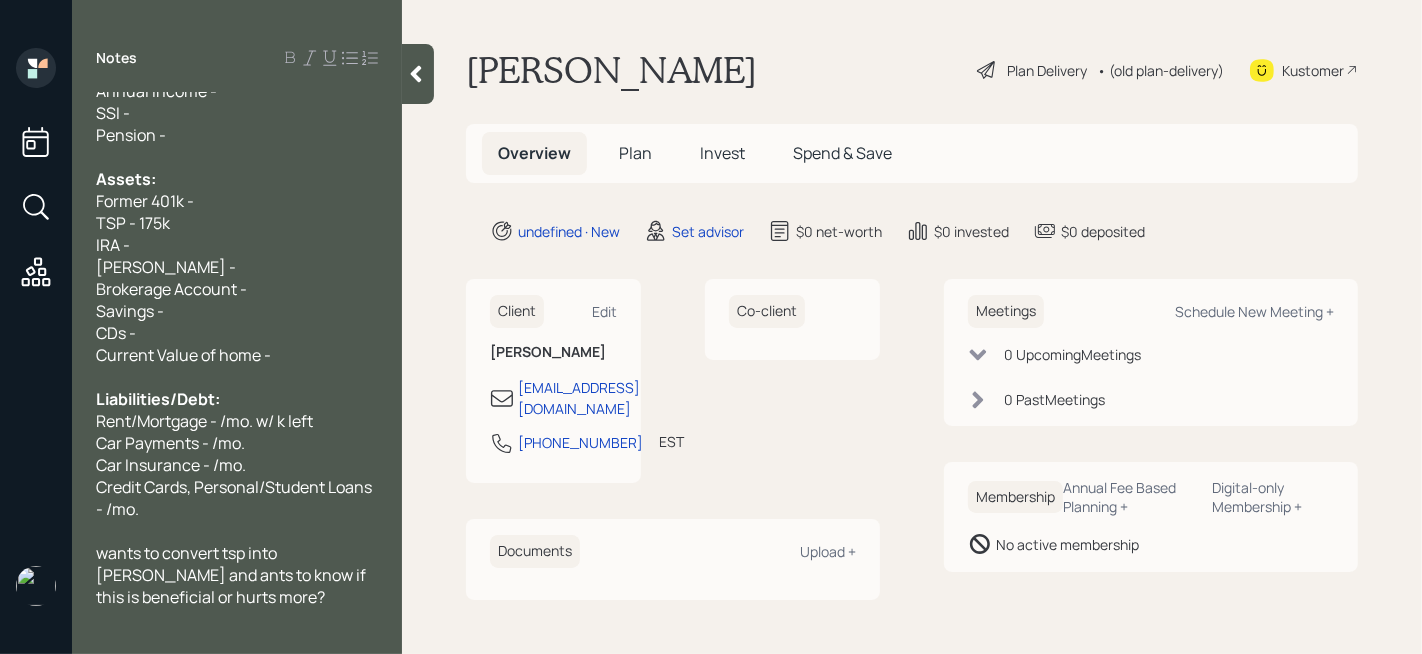 scroll, scrollTop: 0, scrollLeft: 0, axis: both 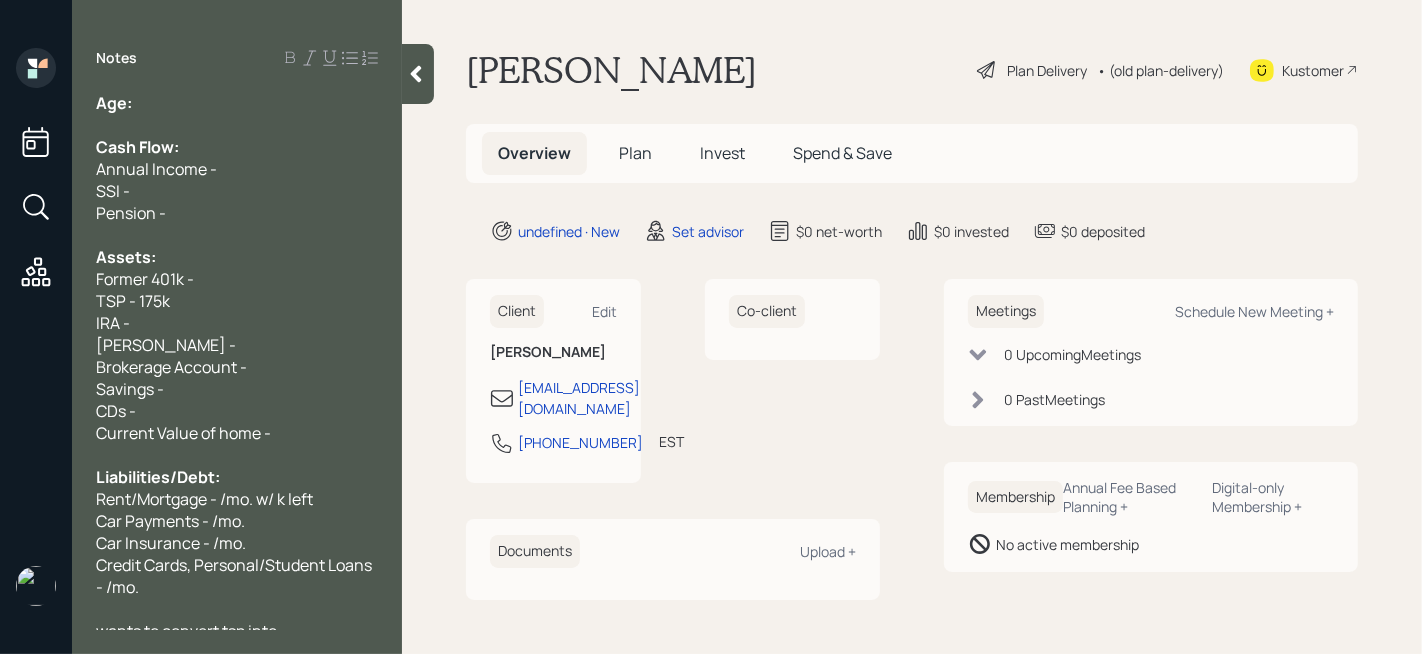 click on "Notes Age: Cash Flow: Annual Income - SSI - Pension - Assets: Former 401k - TSP - 175k IRA - Roth IRA - Brokerage Account - Savings - CDs - Current Value of home - Liabilities/Debt: Rent/Mortgage - /mo. w/ k left Car Payments - /mo. Car Insurance - /mo. Credit Cards, Personal/Student Loans - /mo. wants to convert tsp into roth ira and ants to know if this is beneficial or hurts more?" at bounding box center (237, 339) 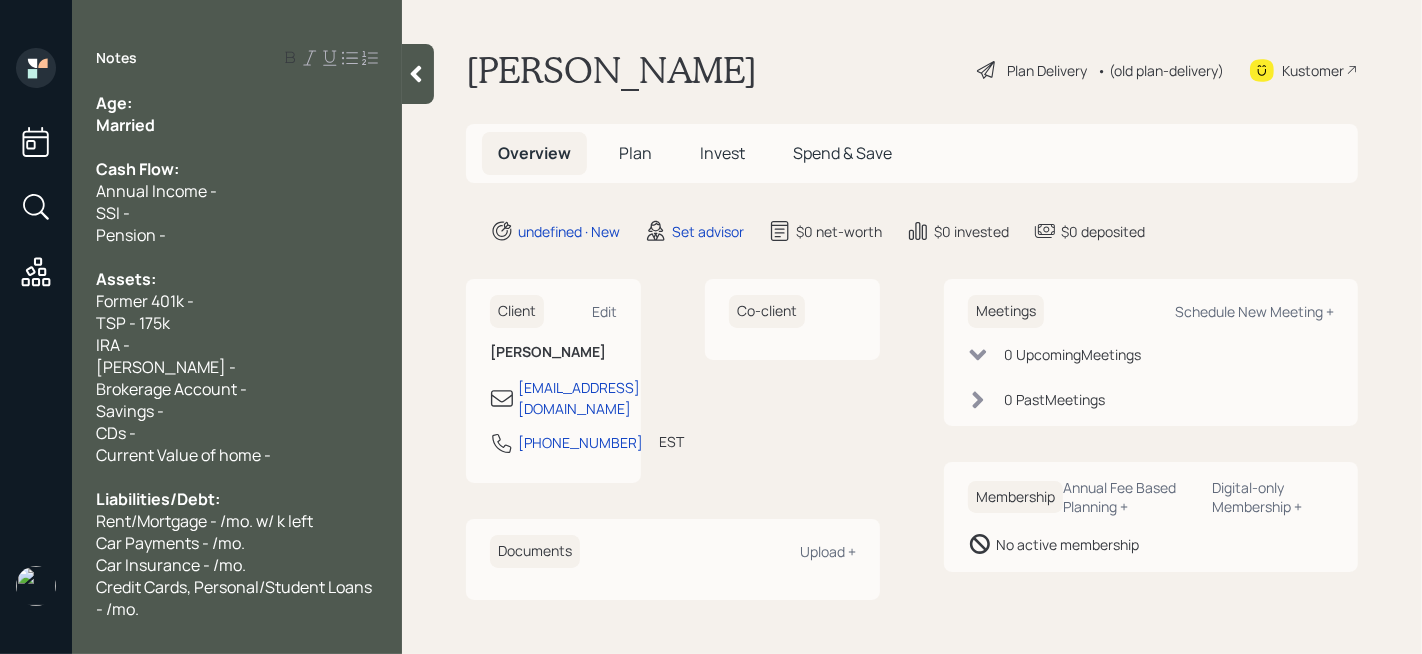 scroll, scrollTop: 105, scrollLeft: 0, axis: vertical 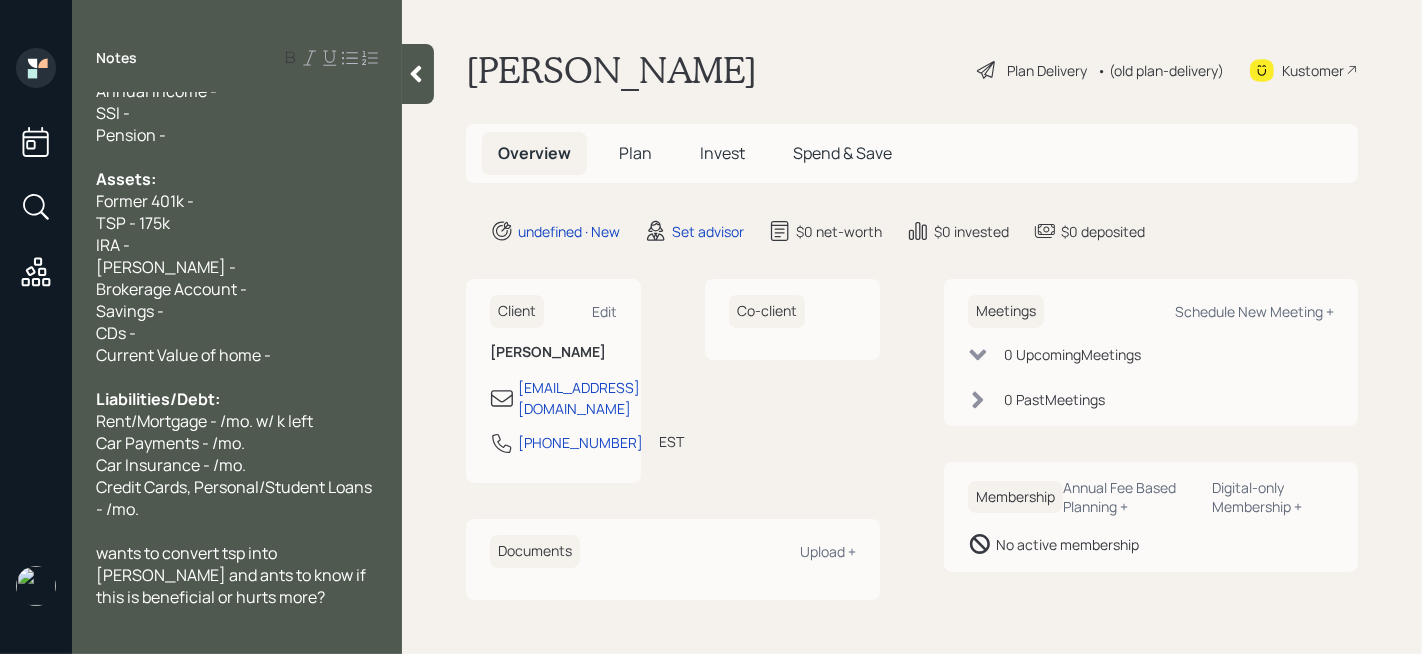 click on "wants to convert tsp into [PERSON_NAME] and ants to know if this is beneficial or hurts more?" at bounding box center [237, 575] 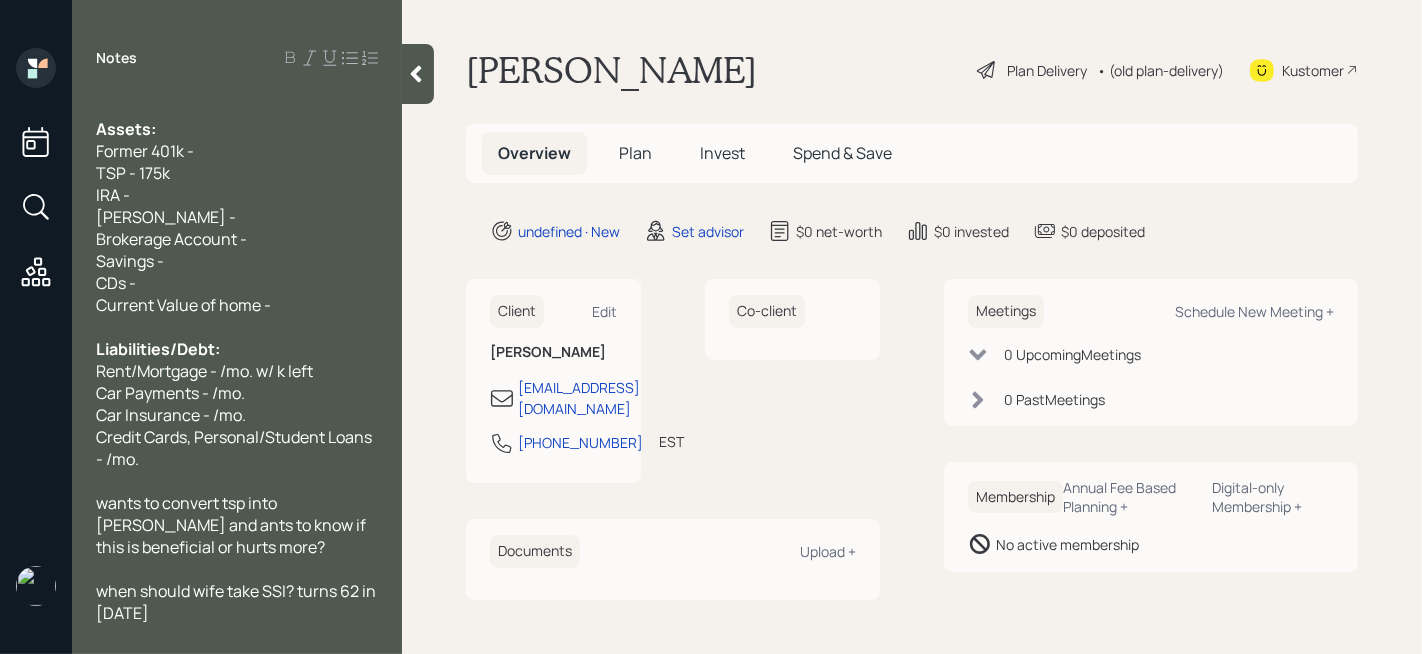 scroll, scrollTop: 0, scrollLeft: 0, axis: both 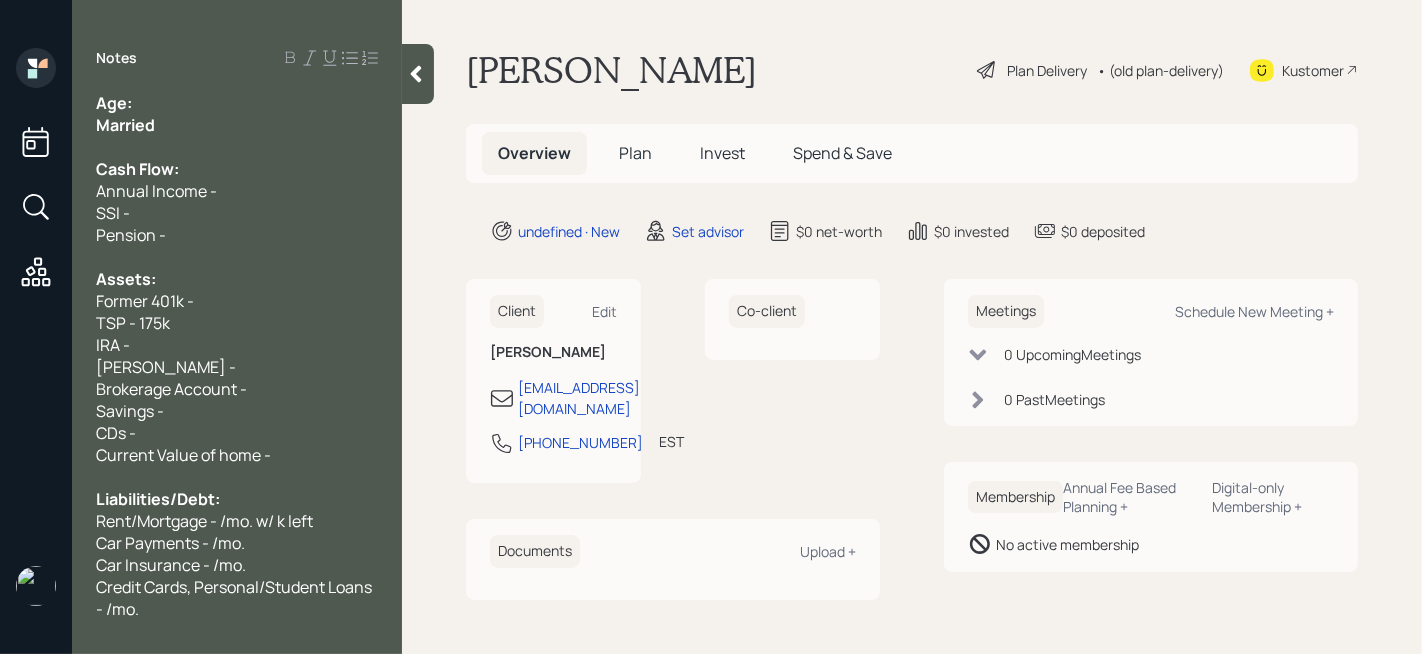 click on "Pension -" at bounding box center [237, 235] 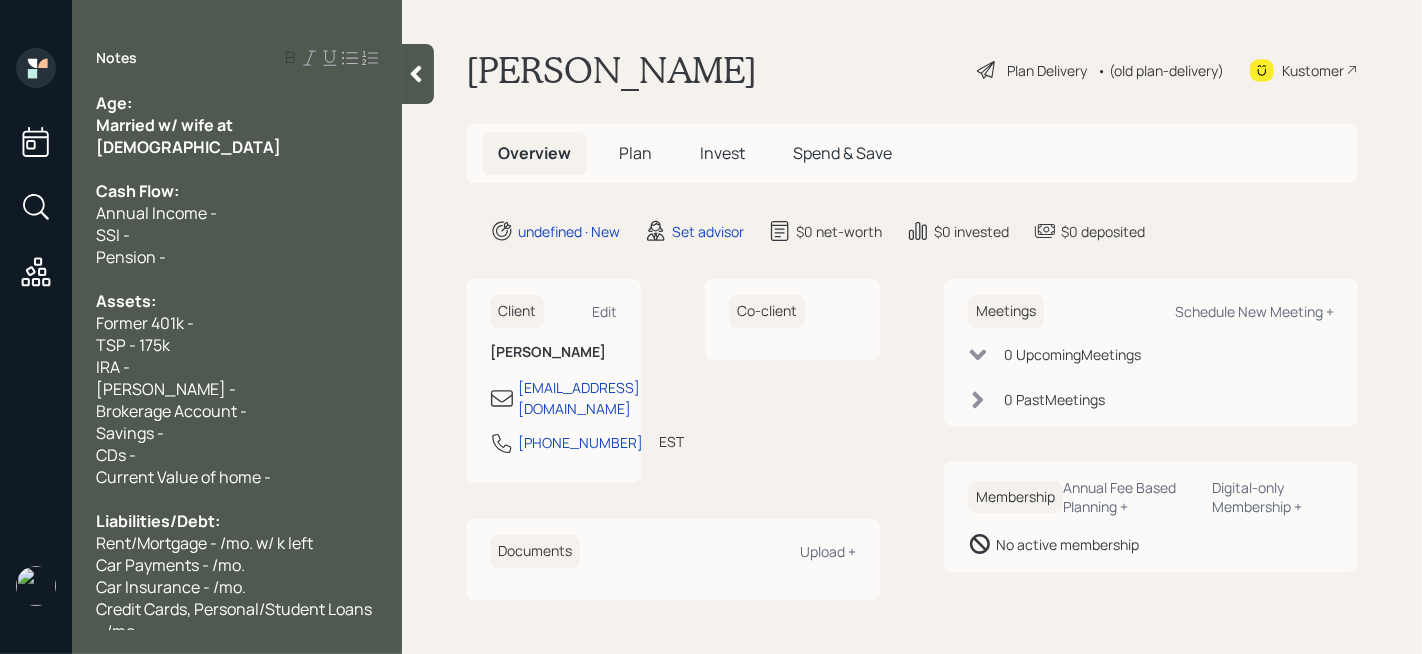 drag, startPoint x: 285, startPoint y: 111, endPoint x: 197, endPoint y: 111, distance: 88 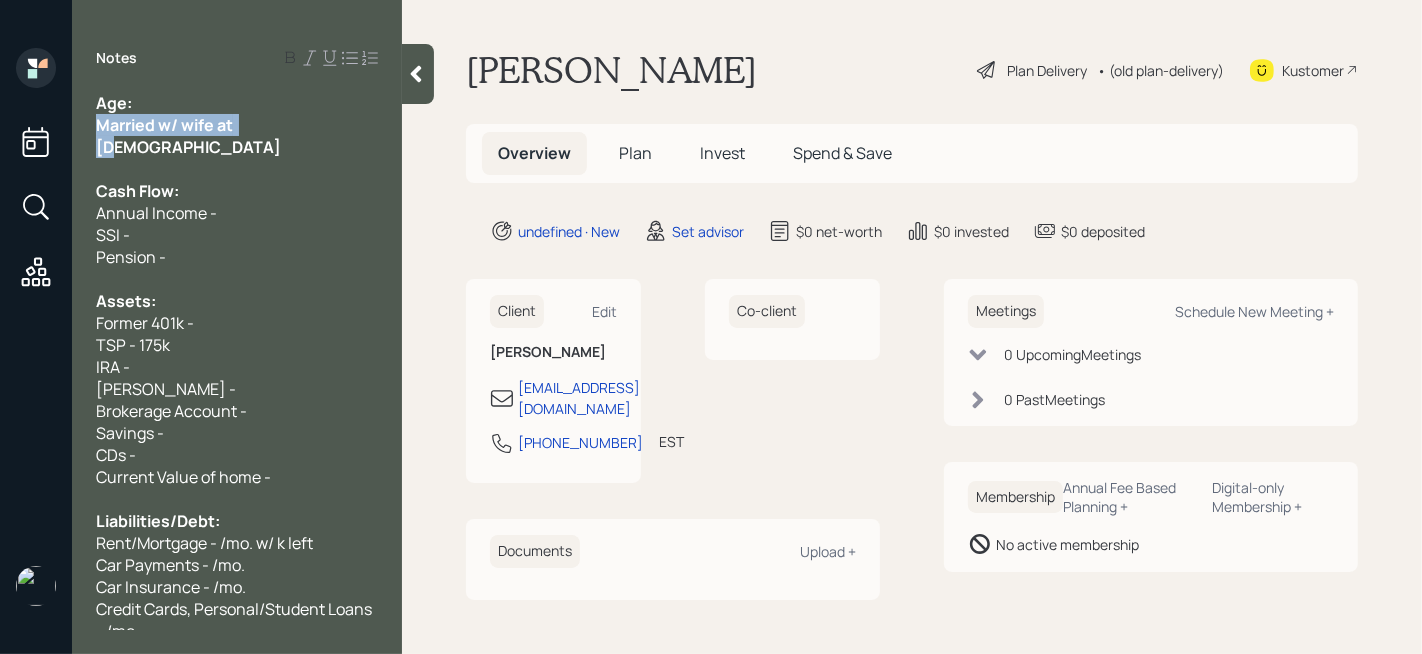 drag, startPoint x: 285, startPoint y: 116, endPoint x: 0, endPoint y: 116, distance: 285 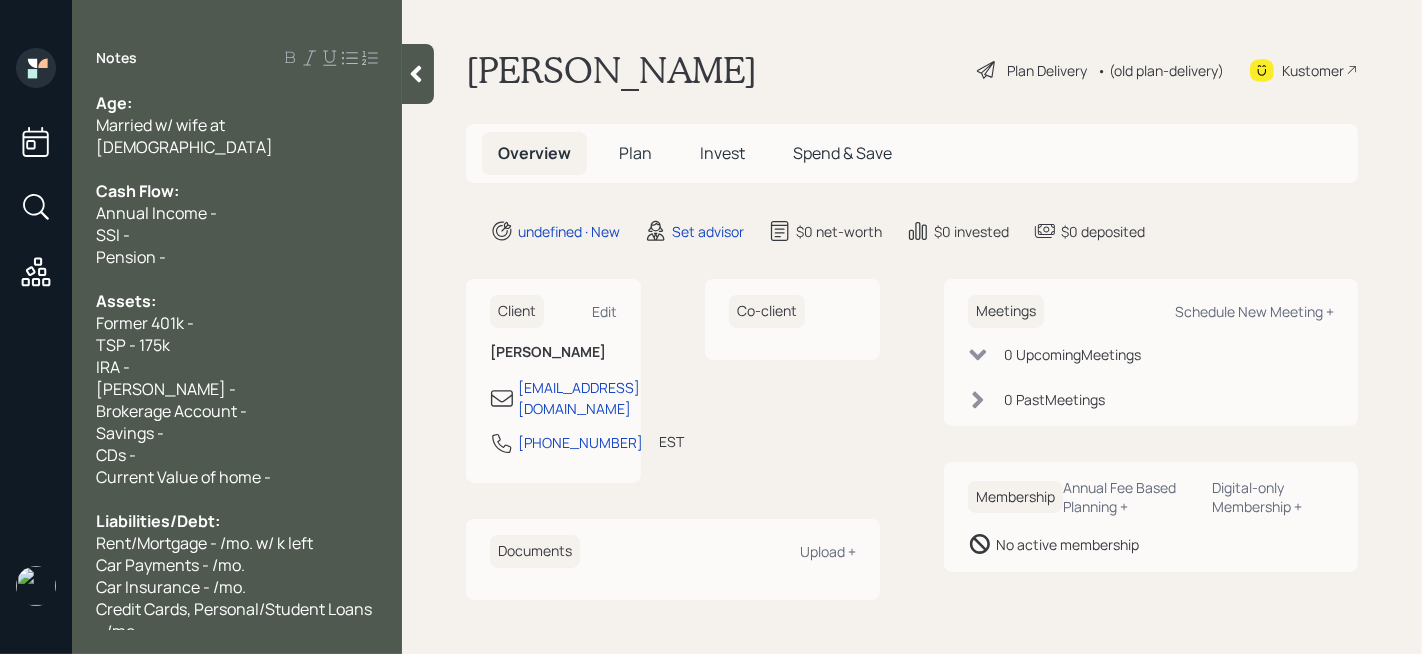click at bounding box center (237, 169) 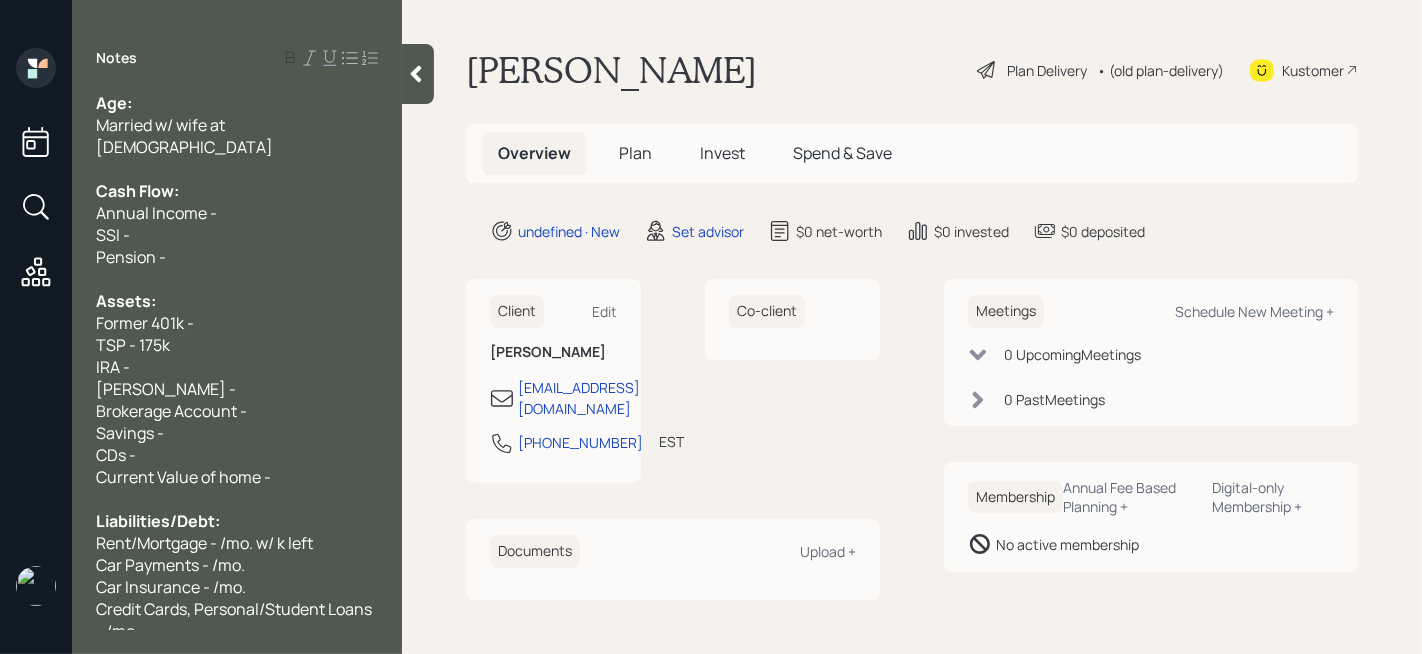 click on "TSP - 175k" at bounding box center [237, 345] 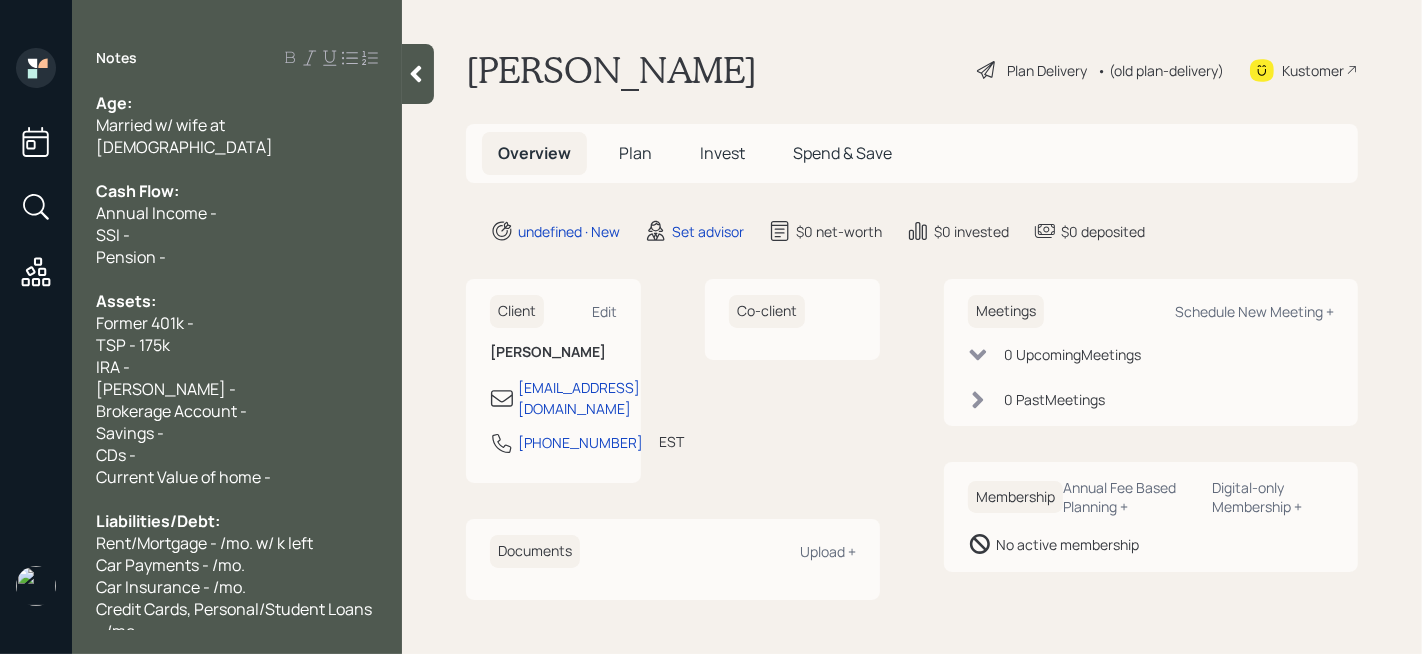 click on "TSP - 175k" at bounding box center (237, 345) 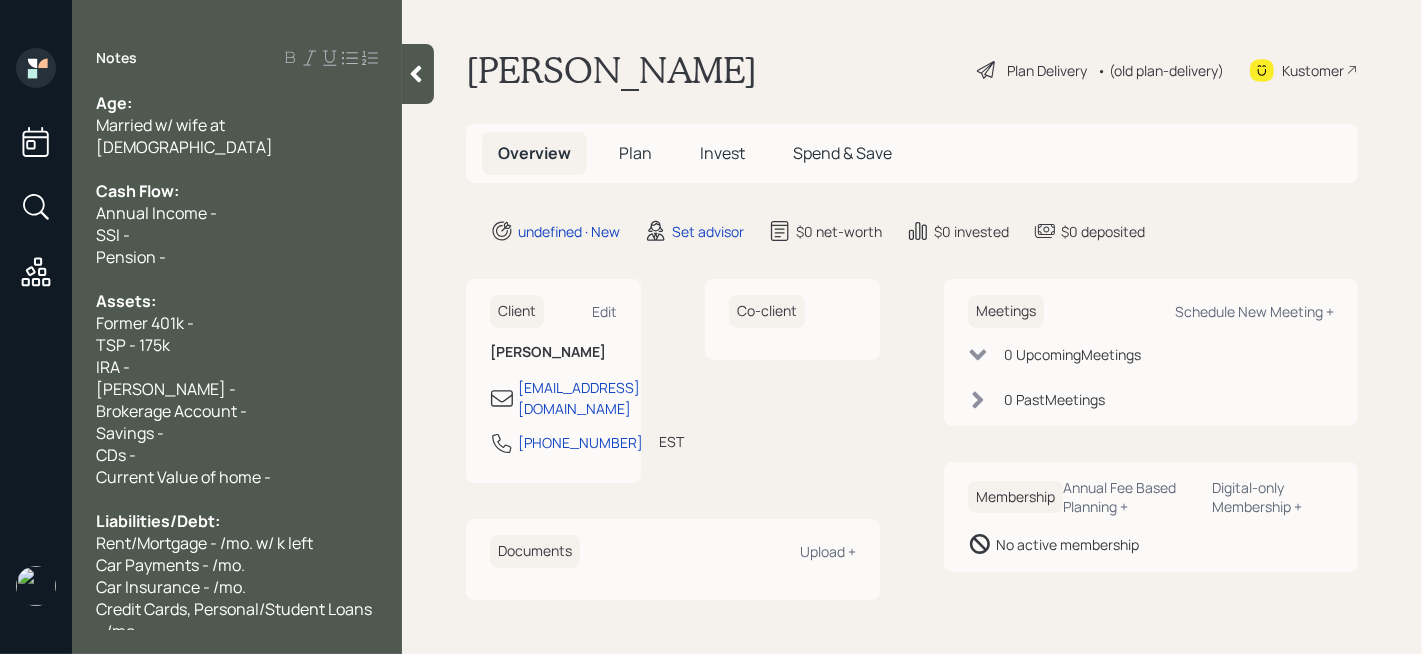 click on "TSP - 175k" at bounding box center [237, 345] 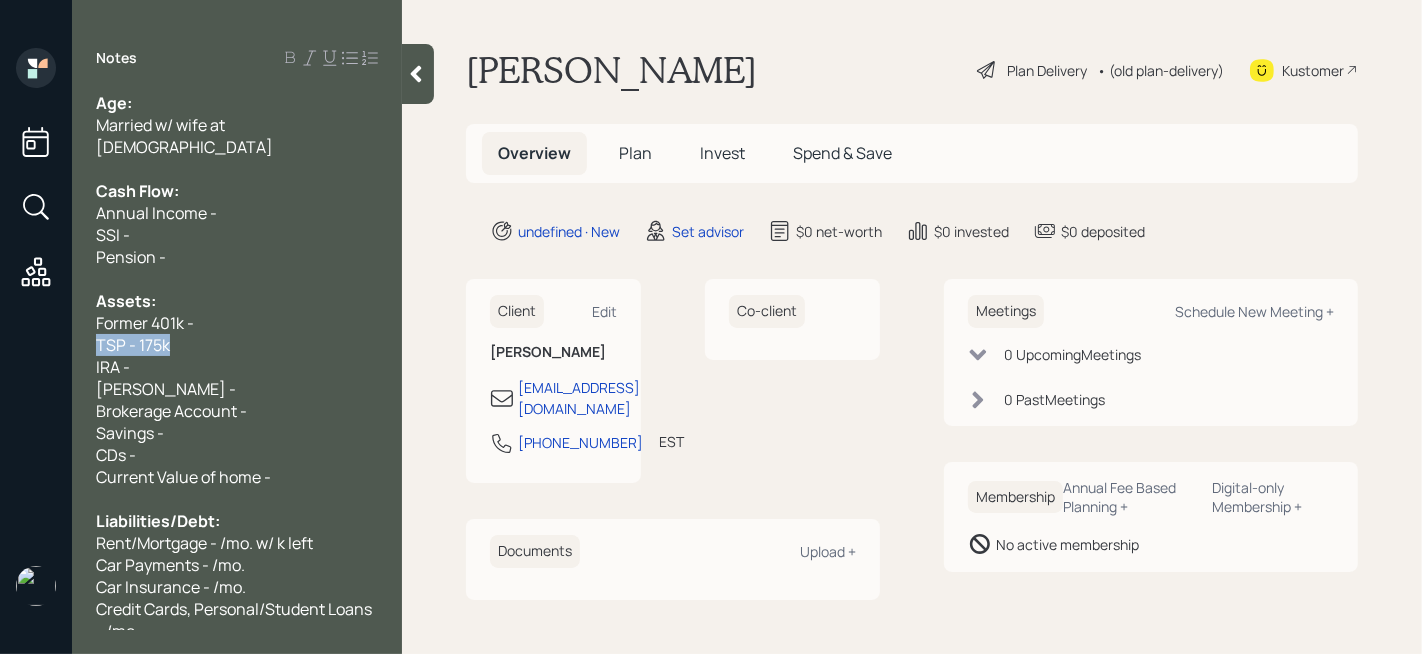 drag, startPoint x: 234, startPoint y: 333, endPoint x: 0, endPoint y: 333, distance: 234 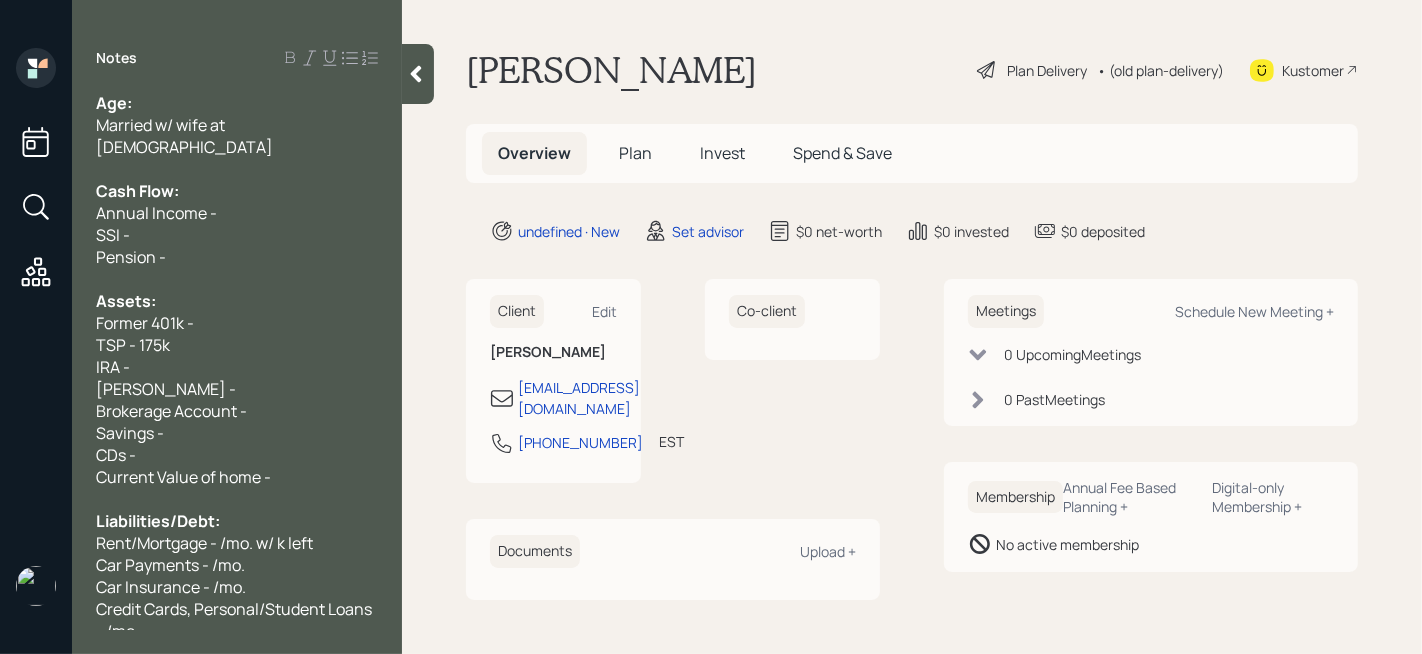 click on "IRA -" at bounding box center [237, 367] 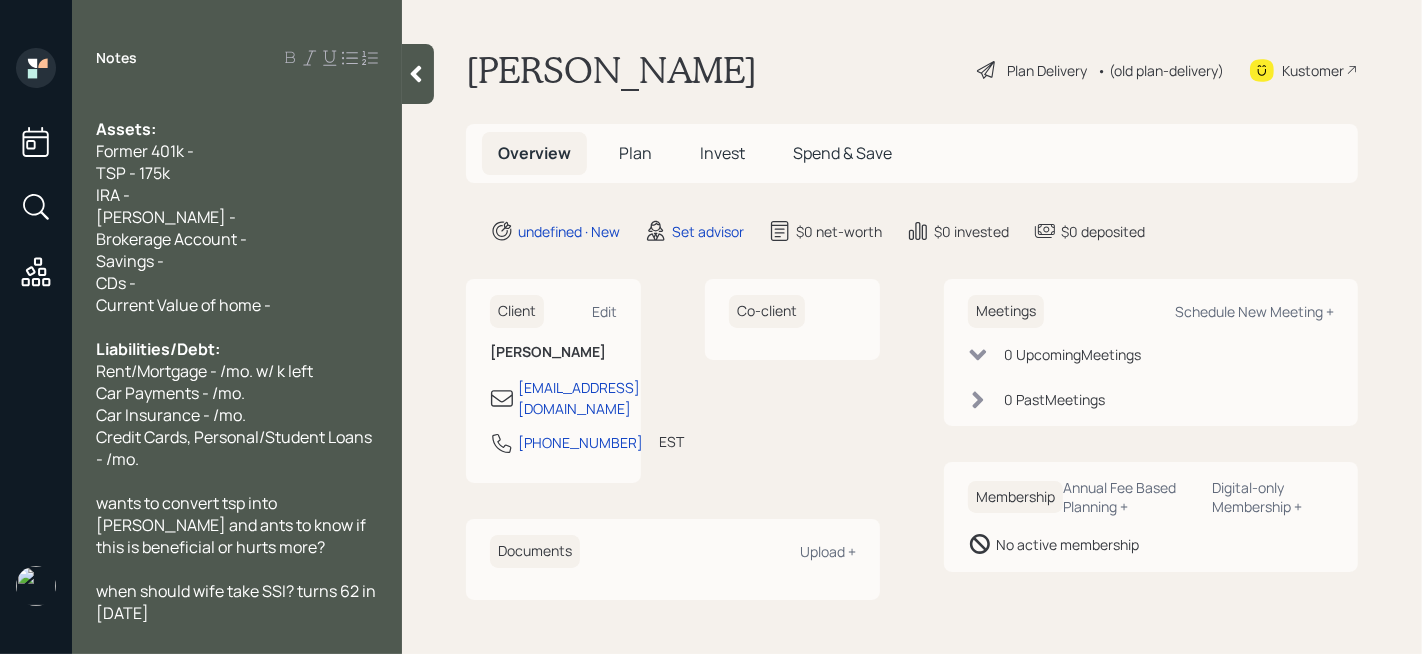 click on "when should wife take SSI? turns 62 in [DATE]" at bounding box center [237, 602] 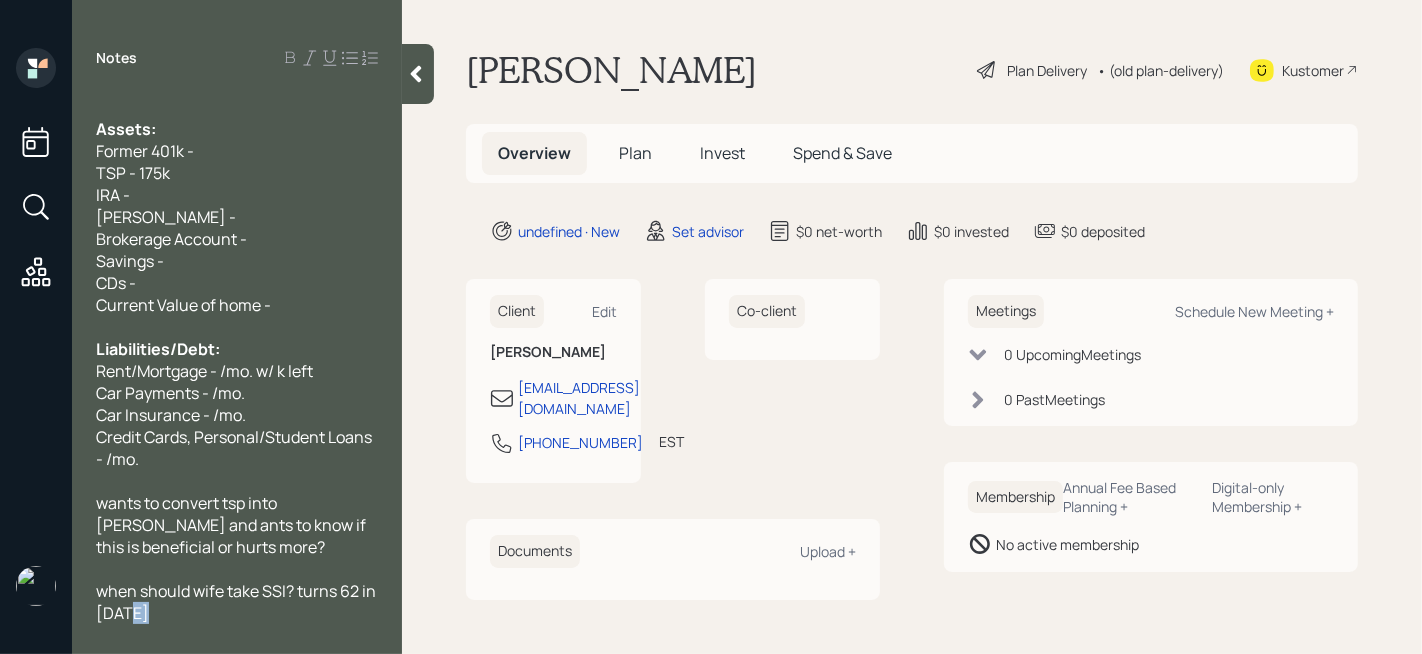 click on "when should wife take SSI? turns 62 in [DATE]" at bounding box center [237, 602] 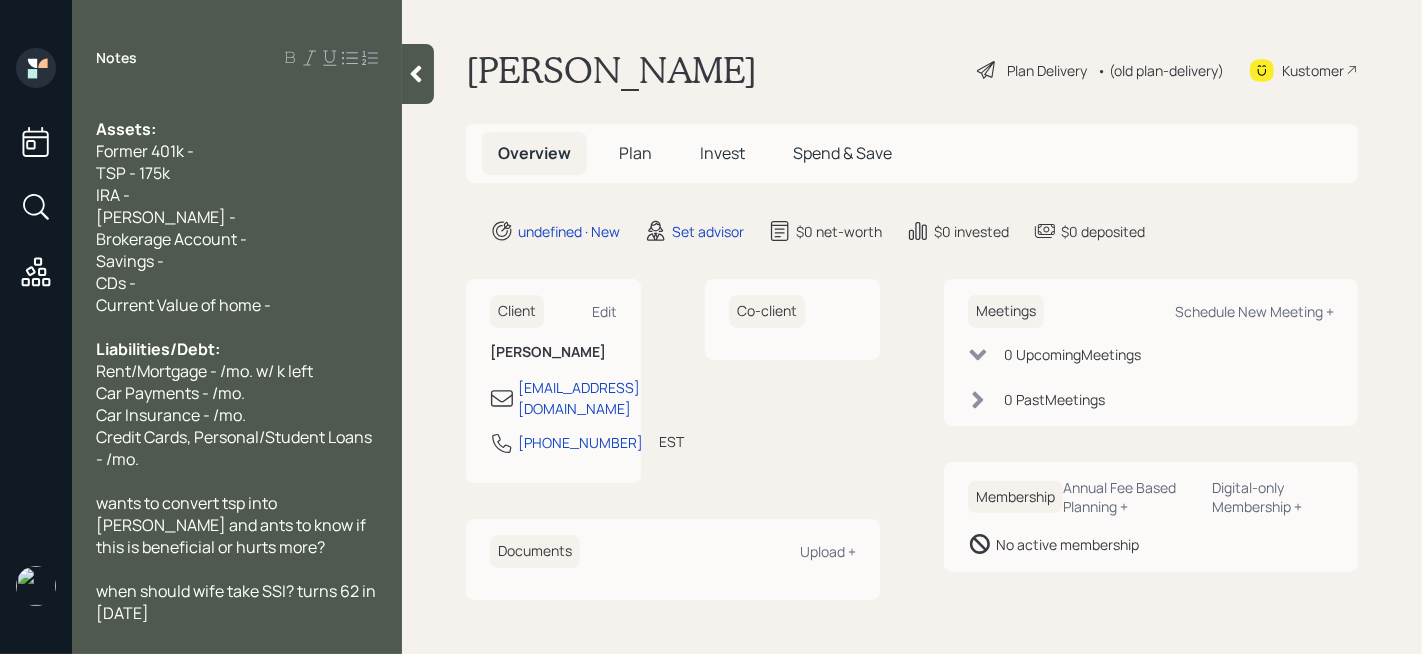 click on "wants to convert tsp into [PERSON_NAME] and ants to know if this is beneficial or hurts more?" at bounding box center (232, 525) 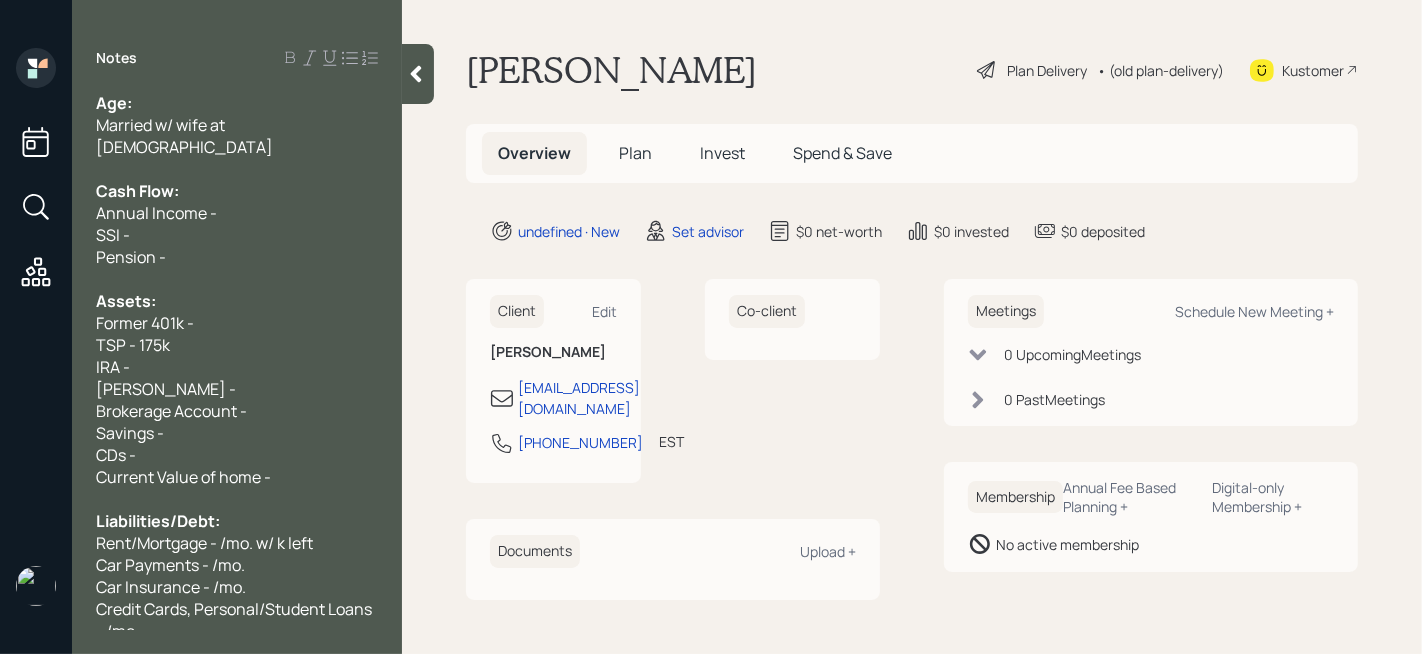 click on "Age:" at bounding box center [237, 103] 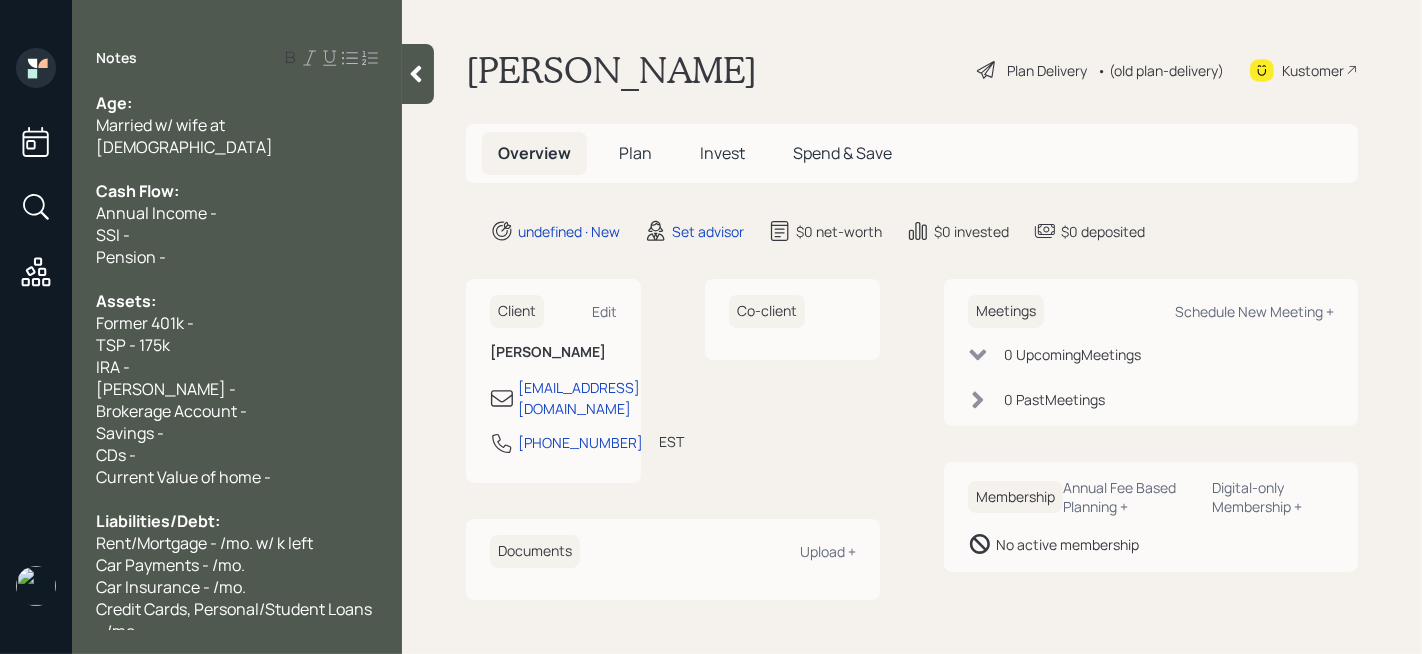 click on "Married w/ wife at 62" at bounding box center (237, 136) 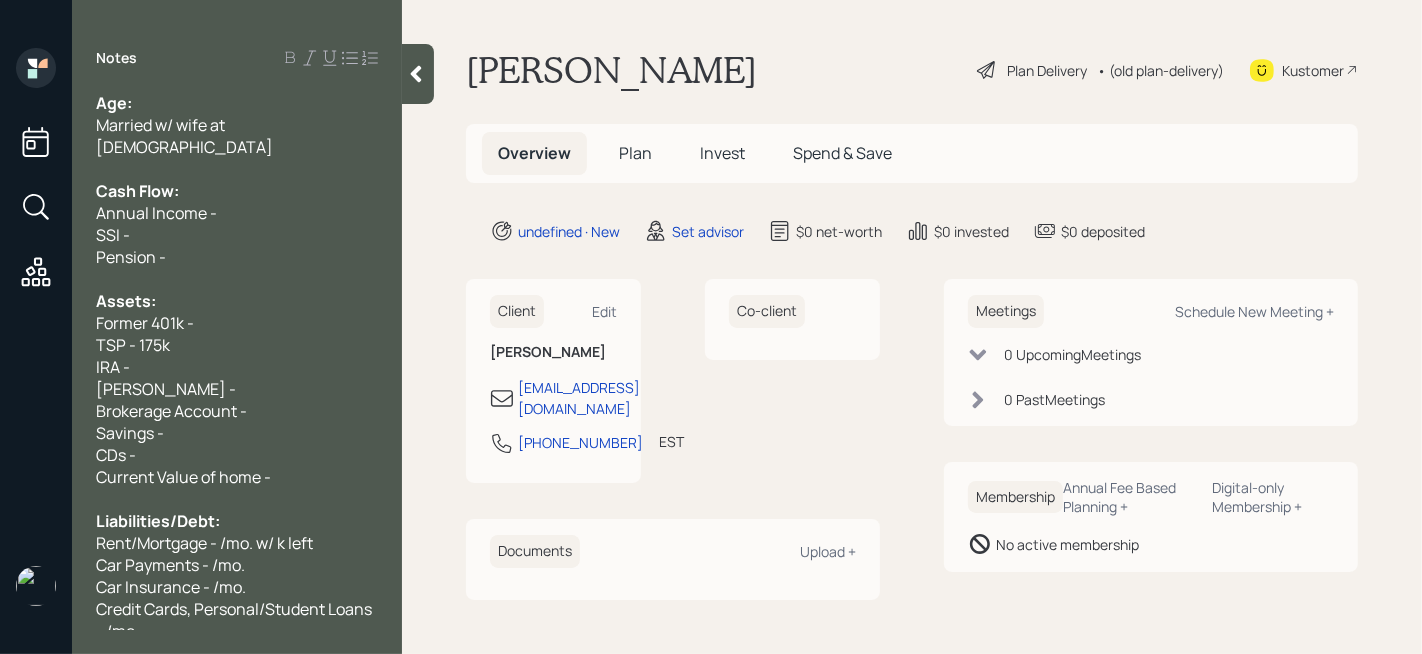 click on "Notes Age: Married w/ wife at 61 Cash Flow: Annual Income - SSI - Pension - Assets: Former 401k - TSP - 175k IRA - Roth IRA - Brokerage Account - Savings - CDs - Current Value of home - Liabilities/Debt: Rent/Mortgage - /mo. w/ k left Car Payments - /mo. Car Insurance - /mo. Credit Cards, Personal/Student Loans - /mo. wants to convert tsp into roth ira and ants to know if this is beneficial or hurts more? when should wife take SSI? turns 62 in 2026" at bounding box center (237, 339) 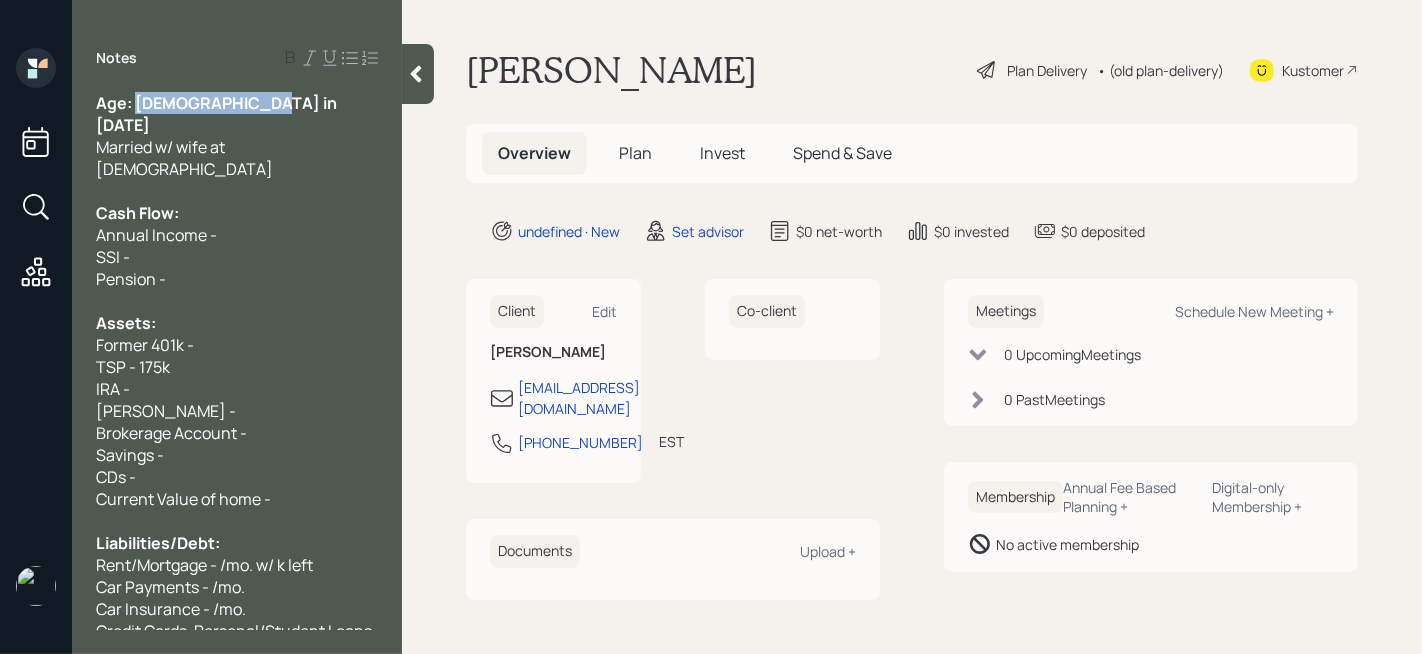 drag, startPoint x: 283, startPoint y: 109, endPoint x: 136, endPoint y: 109, distance: 147 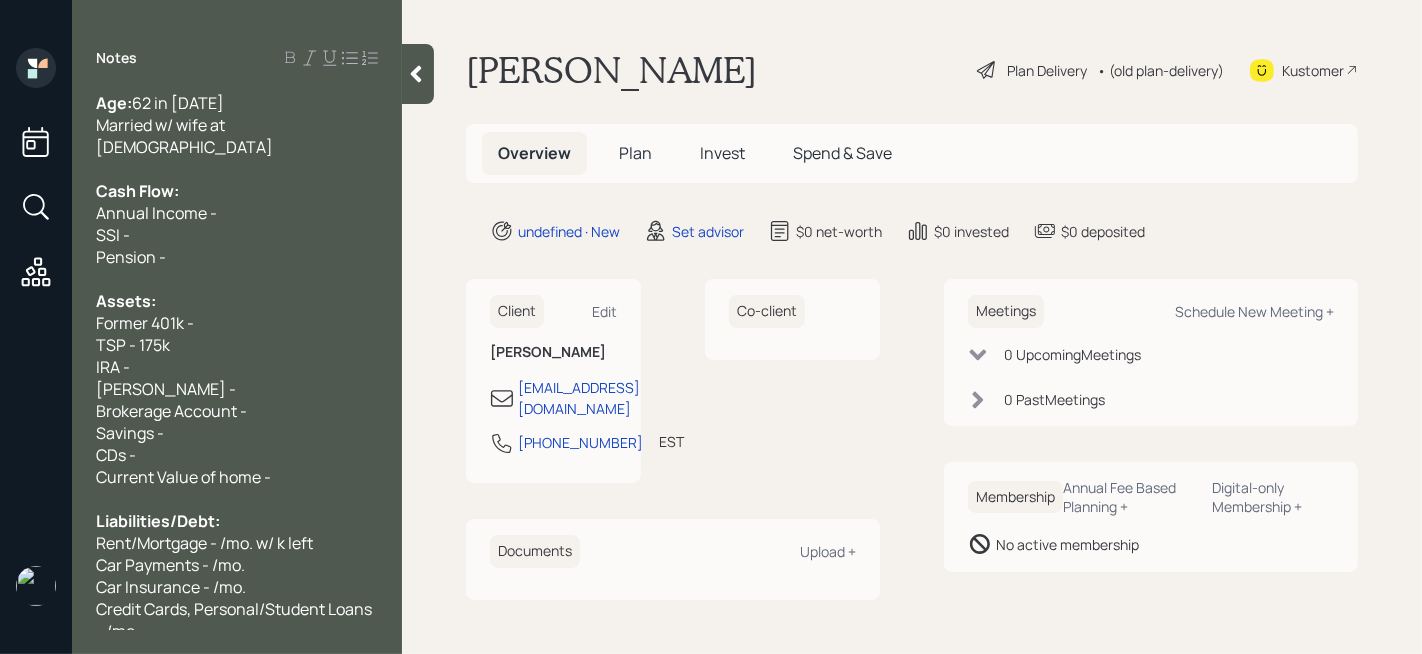 click on "Married w/ wife at 61" at bounding box center (184, 136) 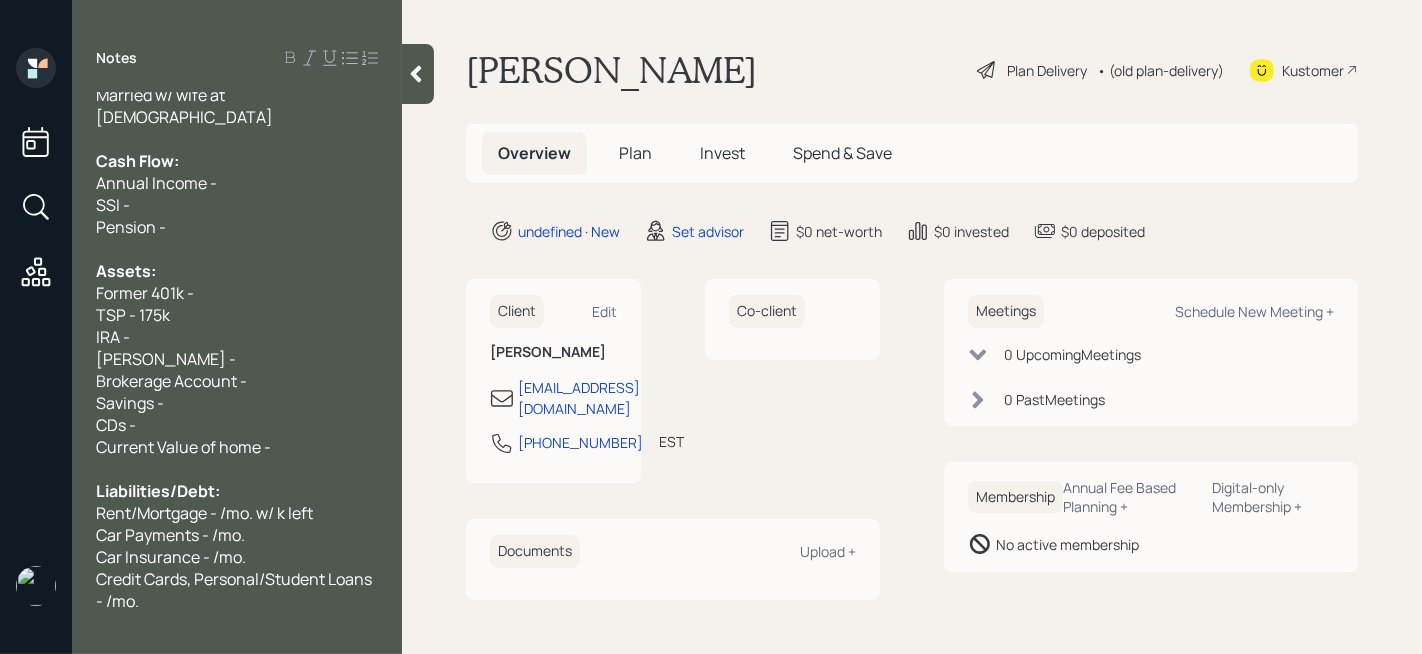 scroll, scrollTop: 0, scrollLeft: 0, axis: both 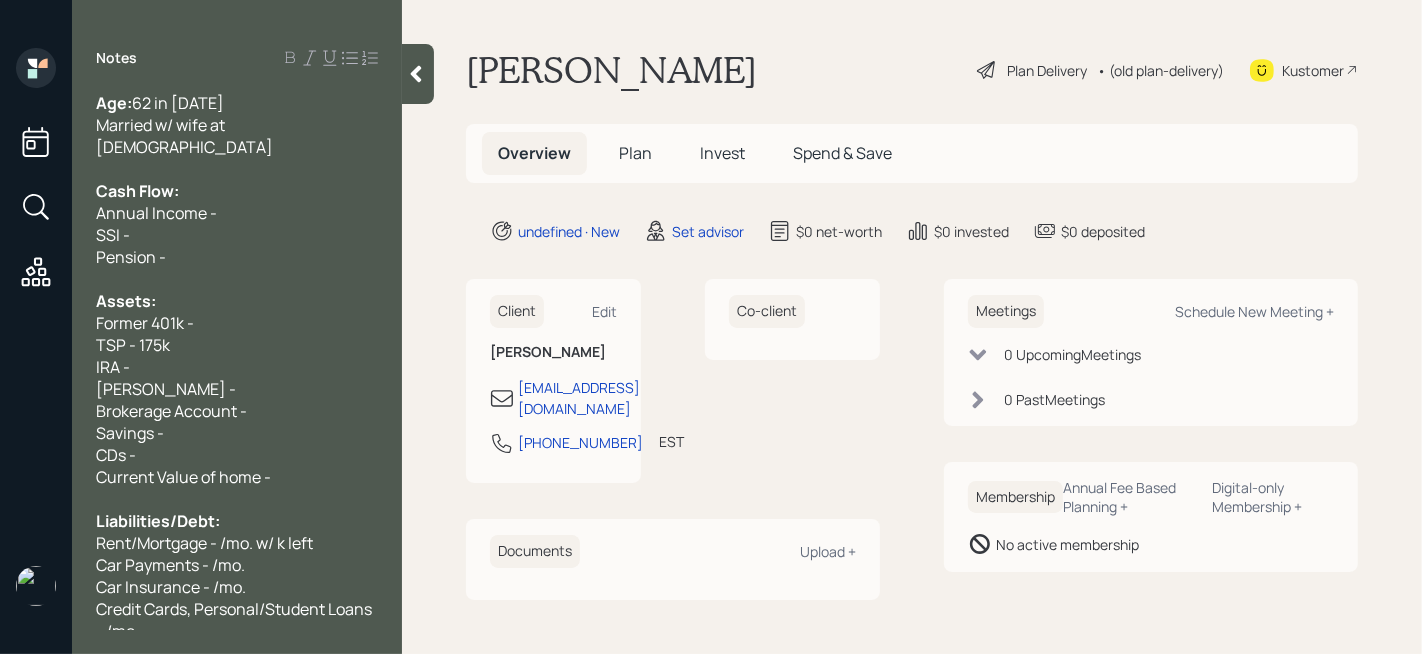 click on "TSP - 175k" at bounding box center (133, 345) 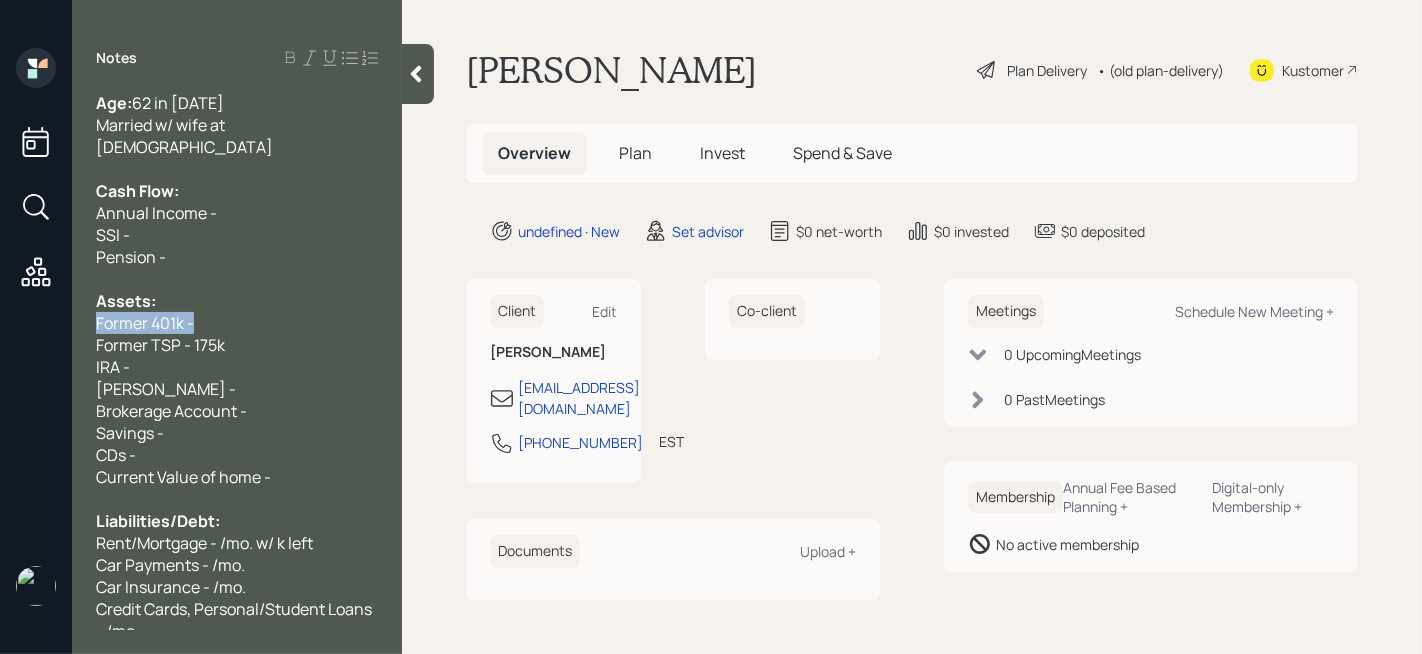 drag, startPoint x: 211, startPoint y: 302, endPoint x: 0, endPoint y: 302, distance: 211 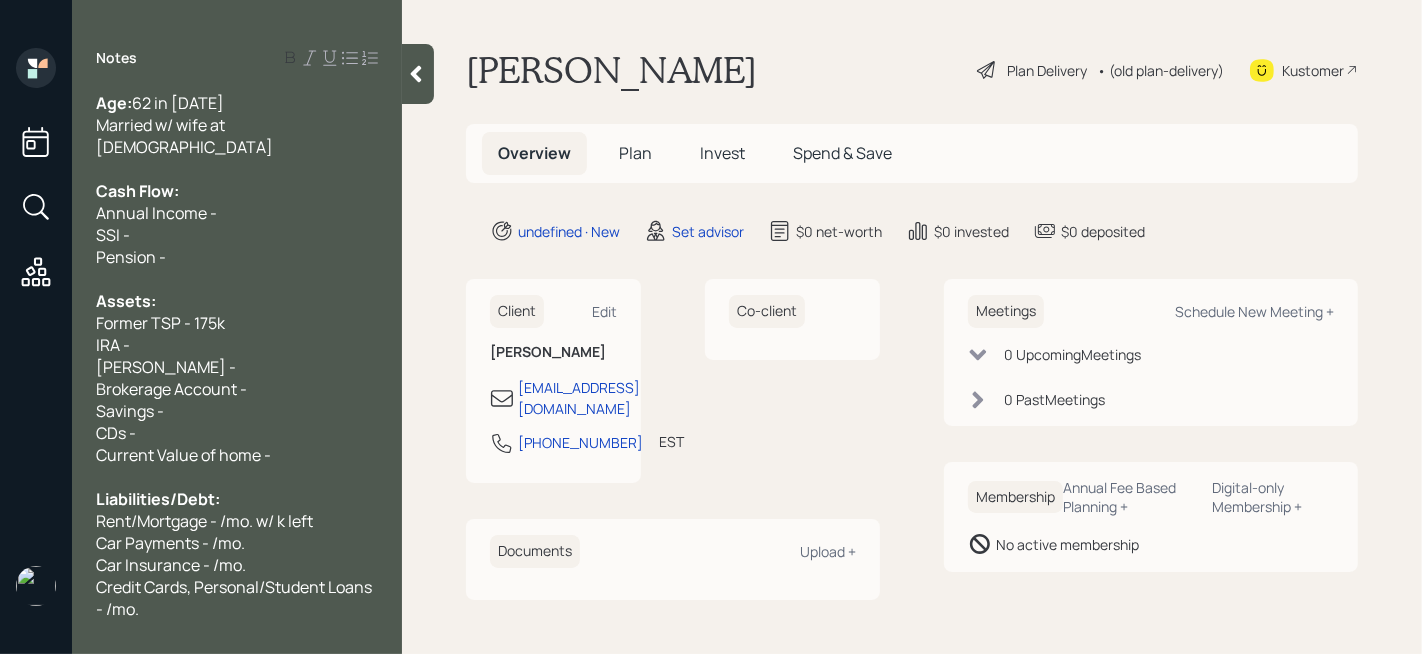 click on "IRA -" at bounding box center [237, 345] 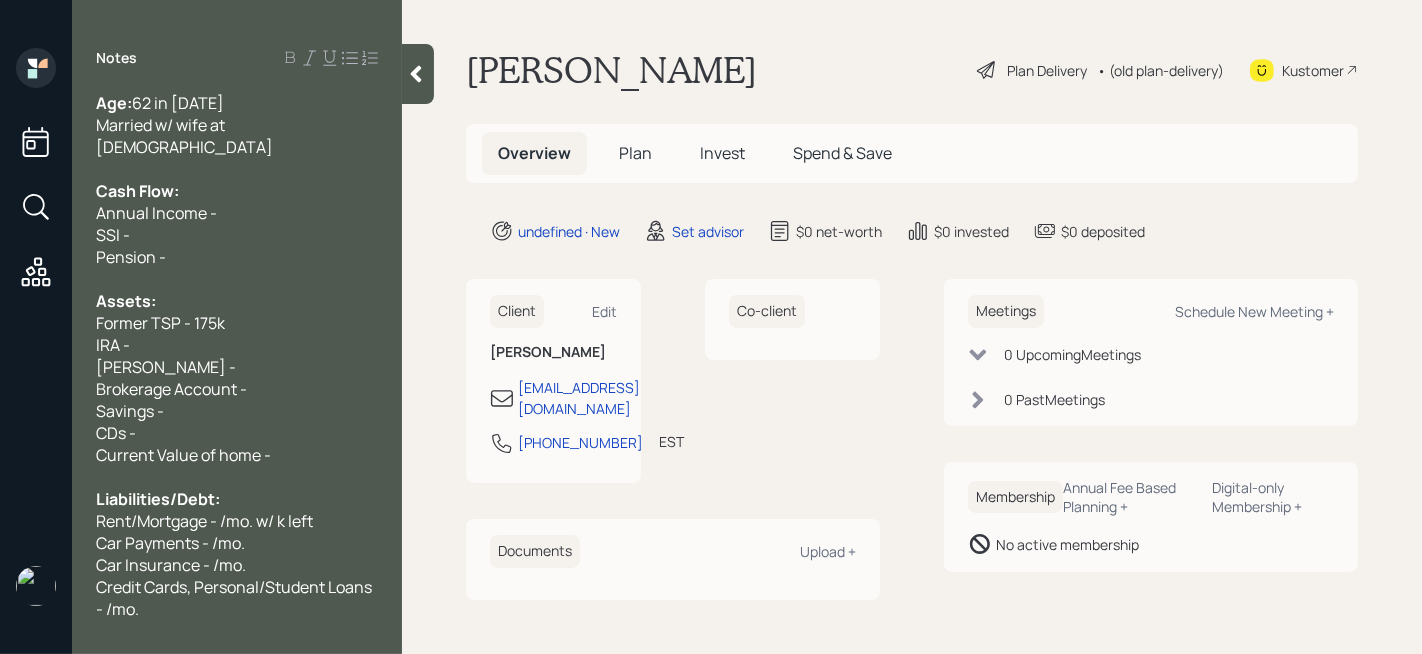 drag, startPoint x: 240, startPoint y: 322, endPoint x: 53, endPoint y: 322, distance: 187 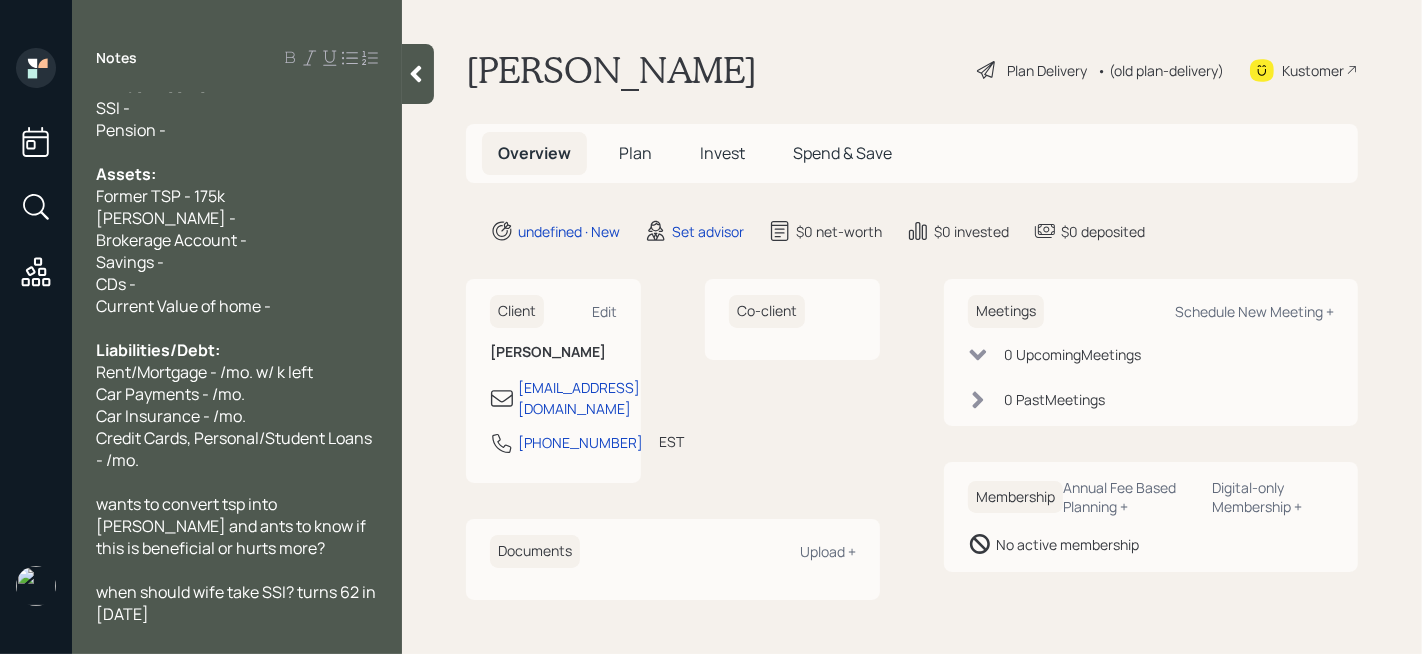 scroll, scrollTop: 0, scrollLeft: 0, axis: both 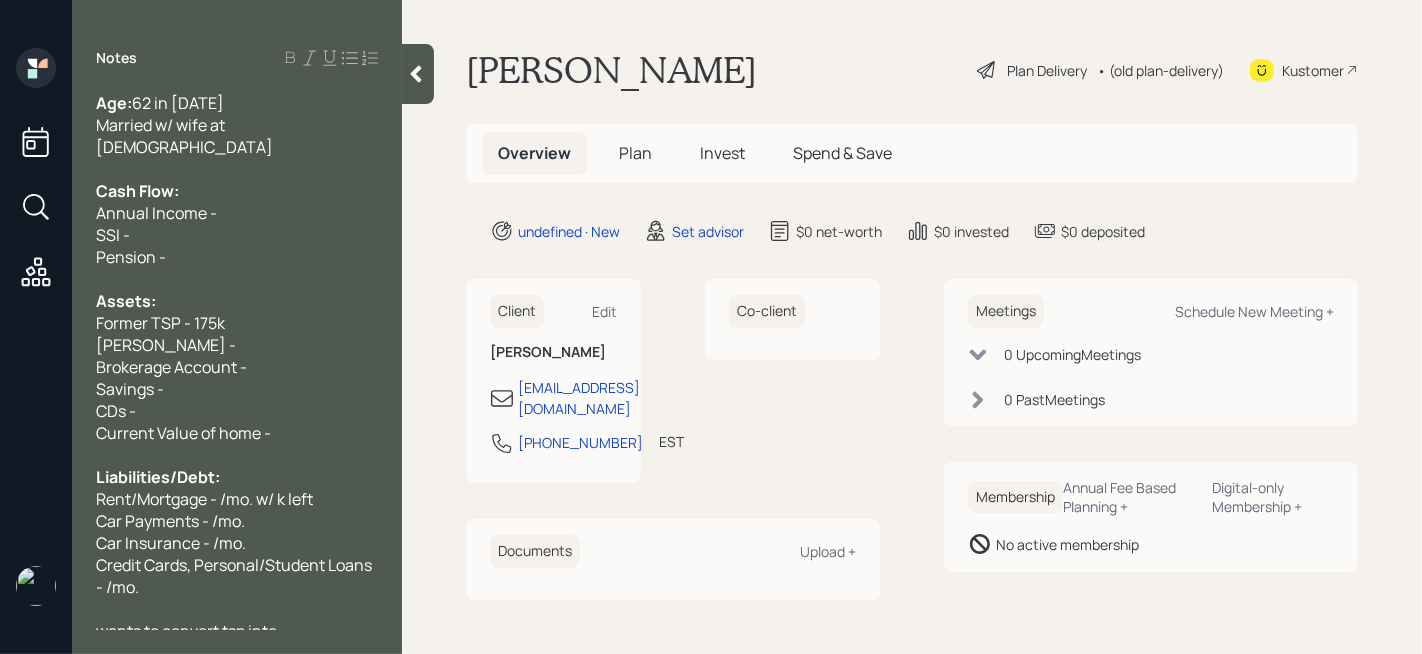 click on "SSI -" at bounding box center [237, 235] 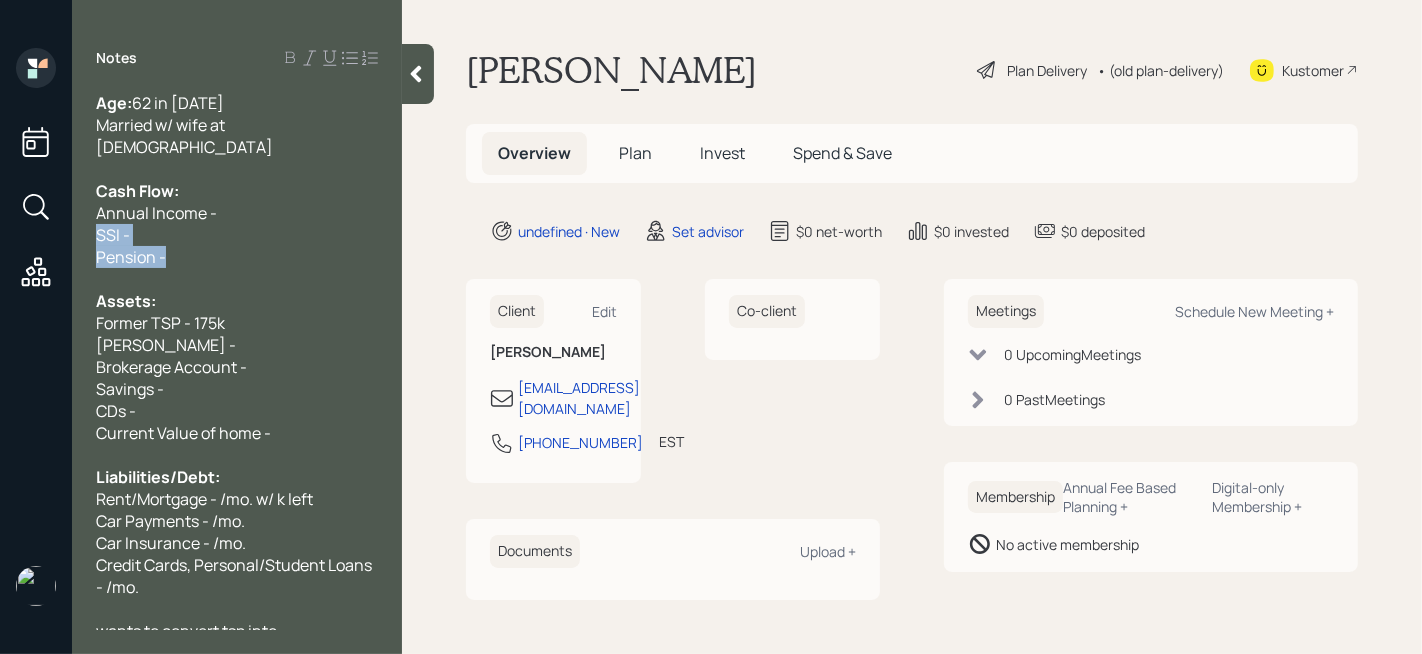 drag, startPoint x: 193, startPoint y: 235, endPoint x: 74, endPoint y: 212, distance: 121.20231 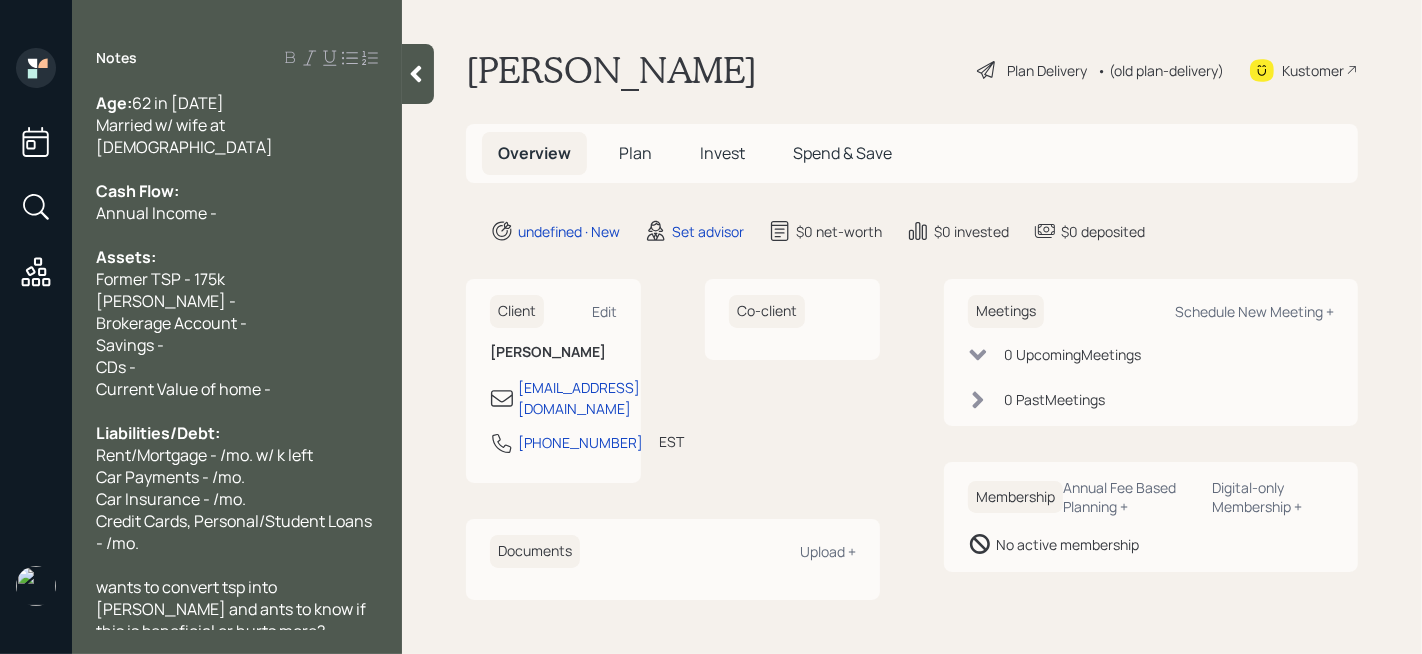 click on "Married w/ wife at 61" at bounding box center (237, 136) 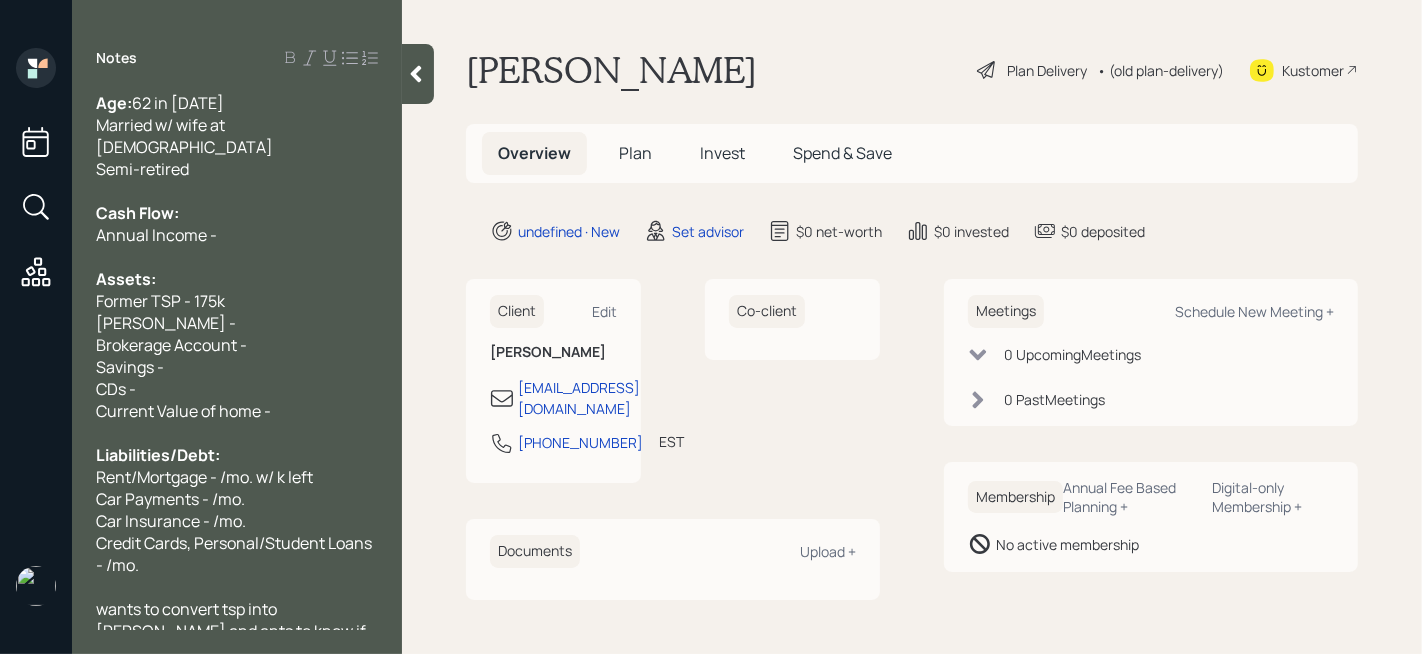 click on "Annual Income -" at bounding box center (237, 235) 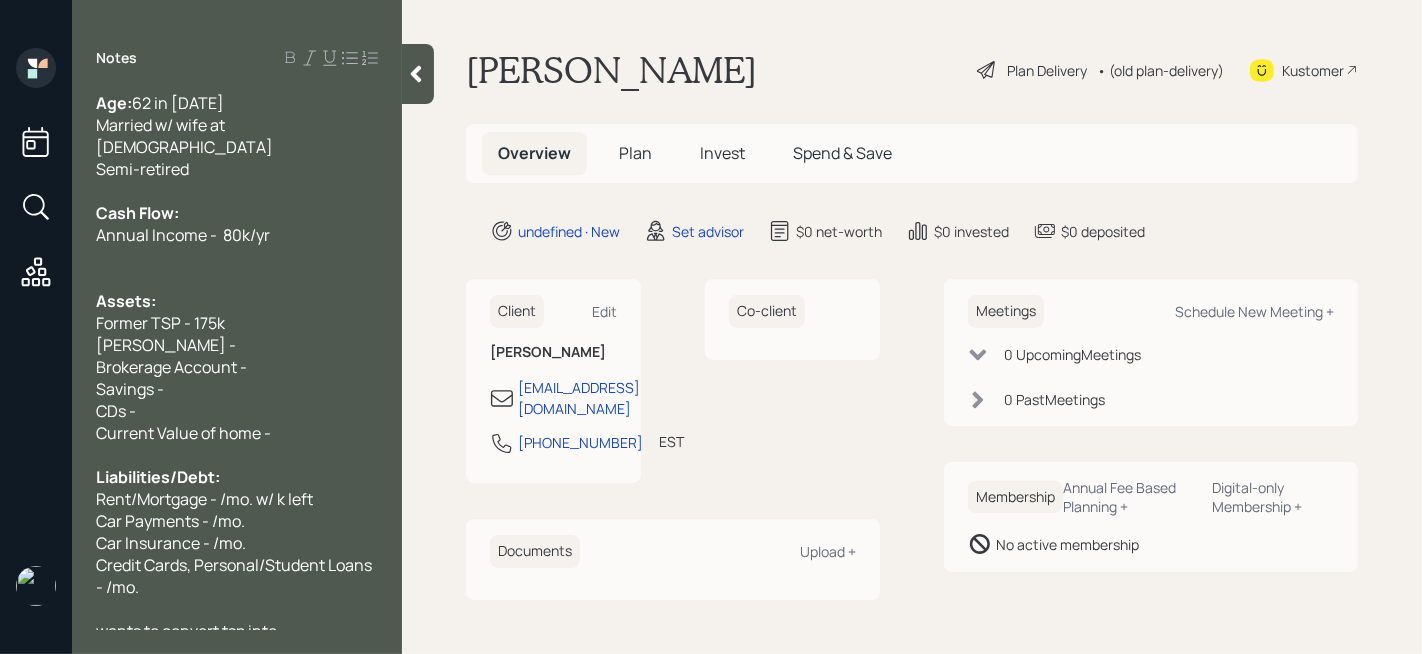 click on "Brokerage Account -" at bounding box center [171, 367] 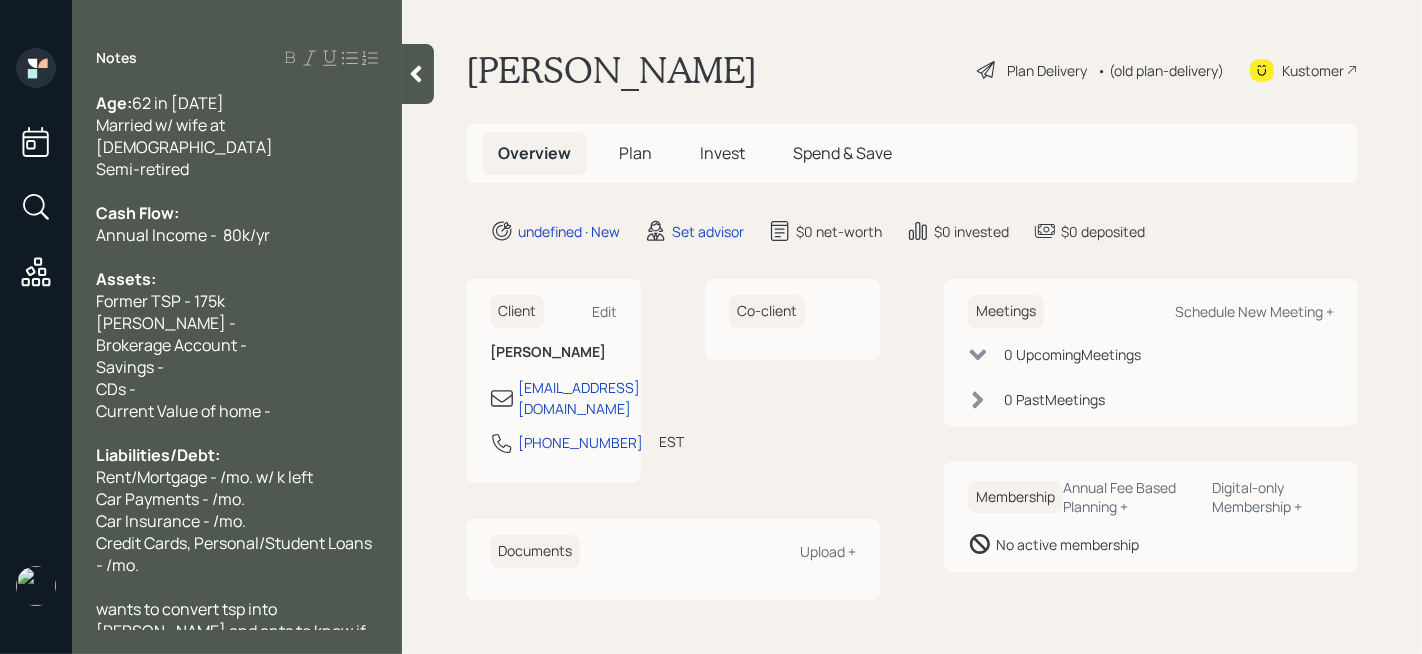 click on "Roth IRA -" at bounding box center (237, 323) 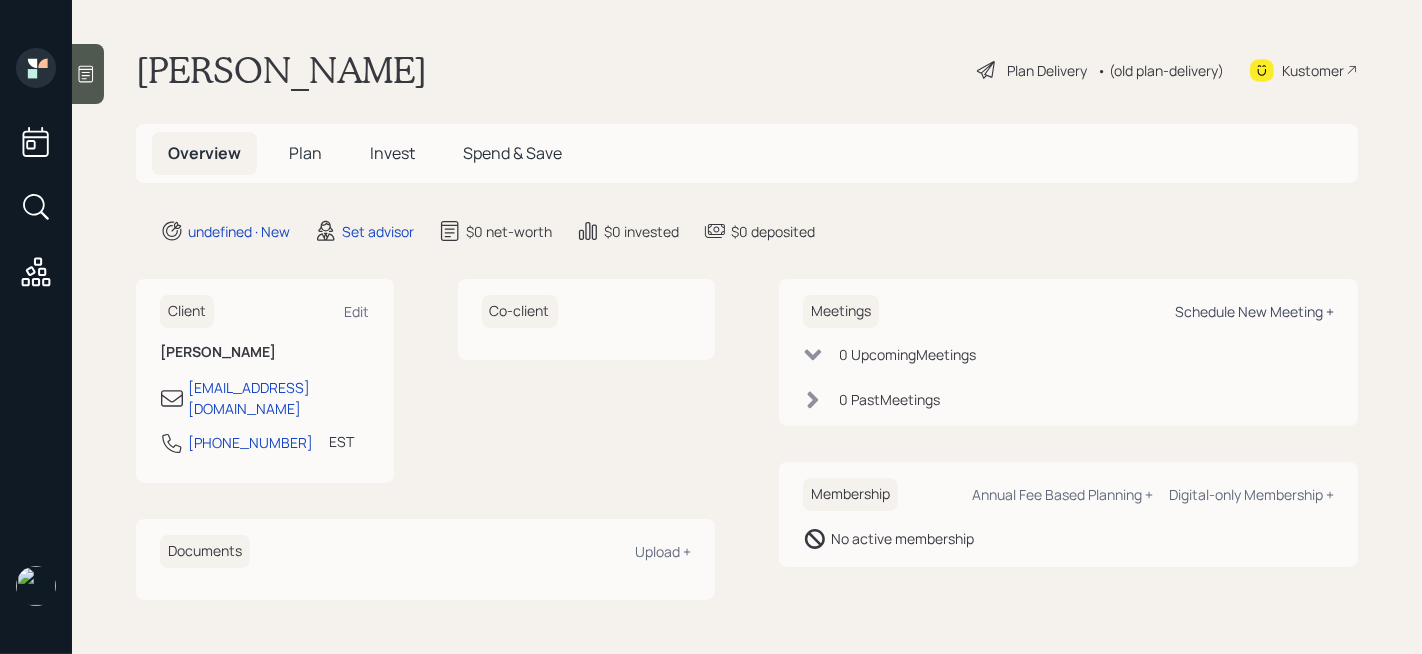 click on "Schedule New Meeting +" at bounding box center [1254, 311] 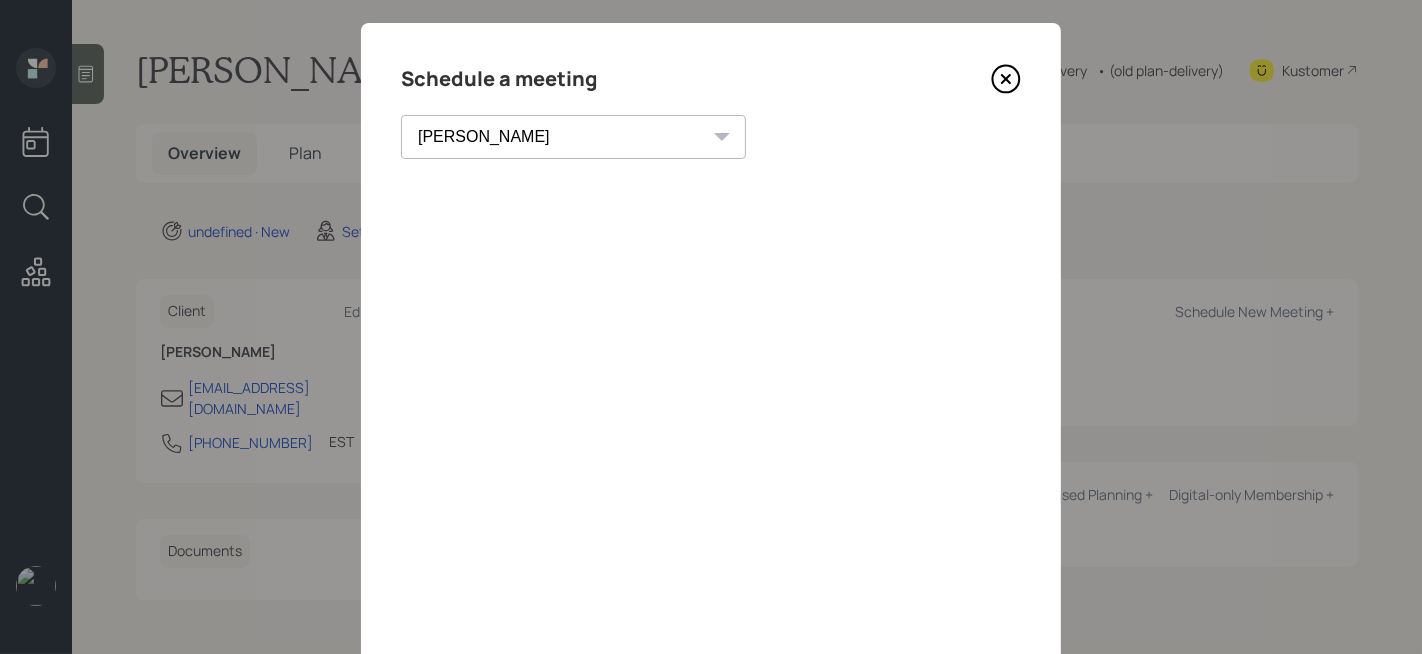 scroll, scrollTop: 18, scrollLeft: 0, axis: vertical 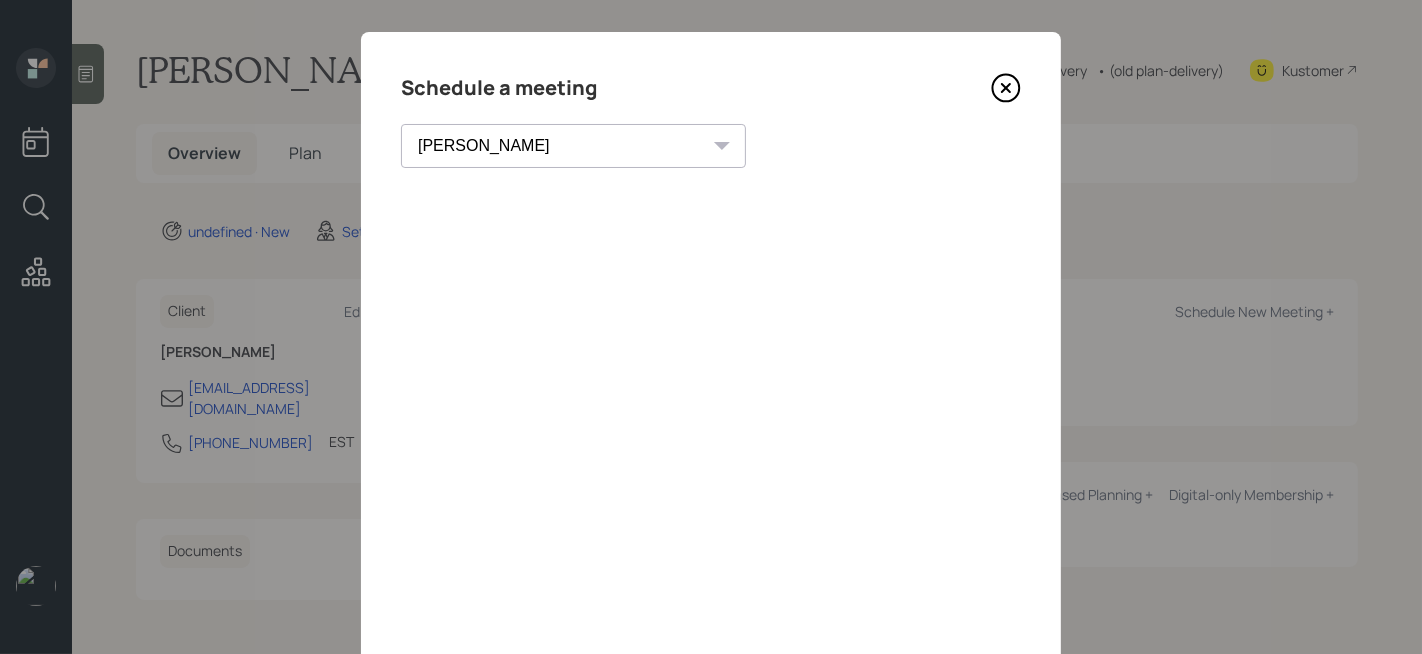 click 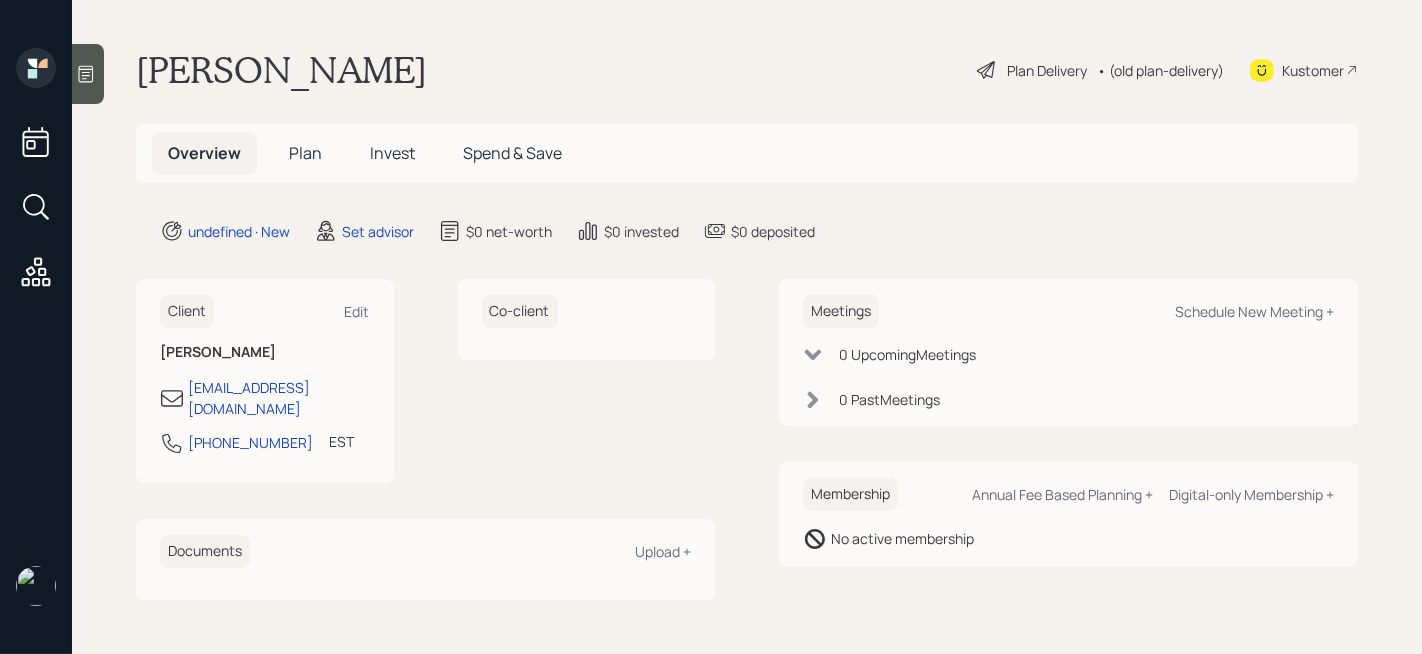 click at bounding box center (88, 74) 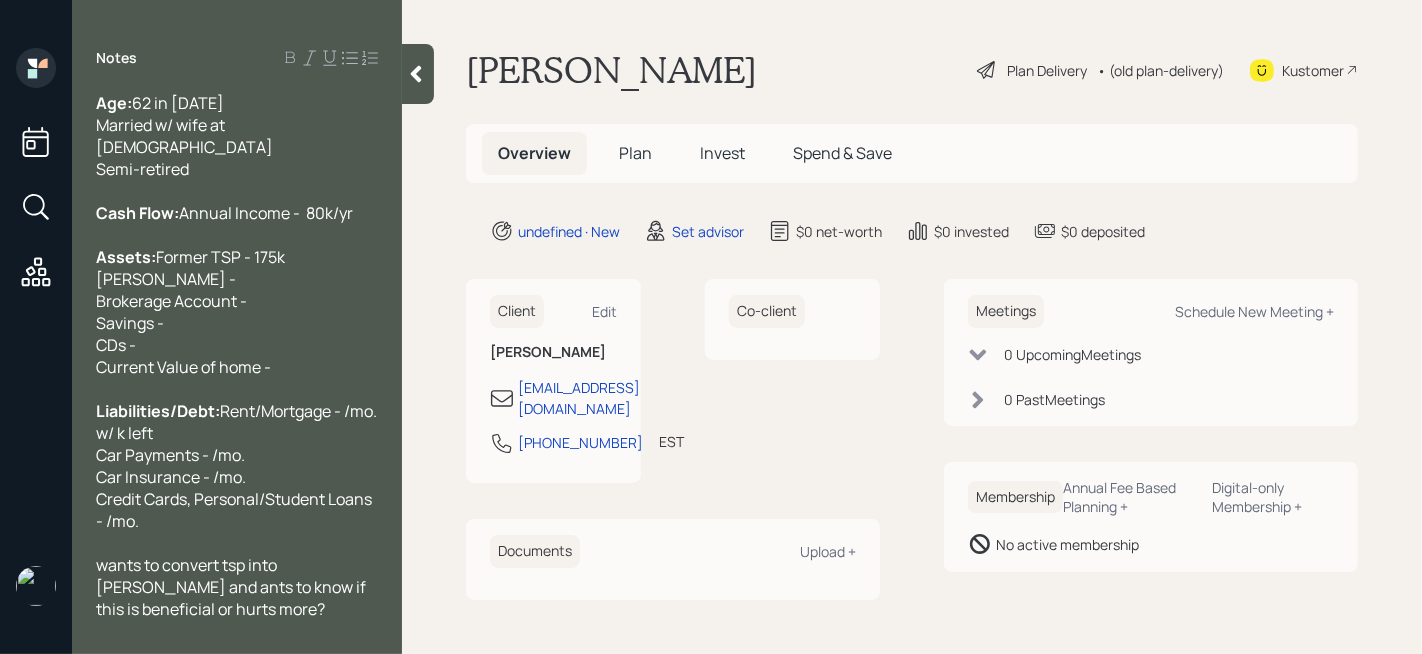 scroll, scrollTop: 83, scrollLeft: 0, axis: vertical 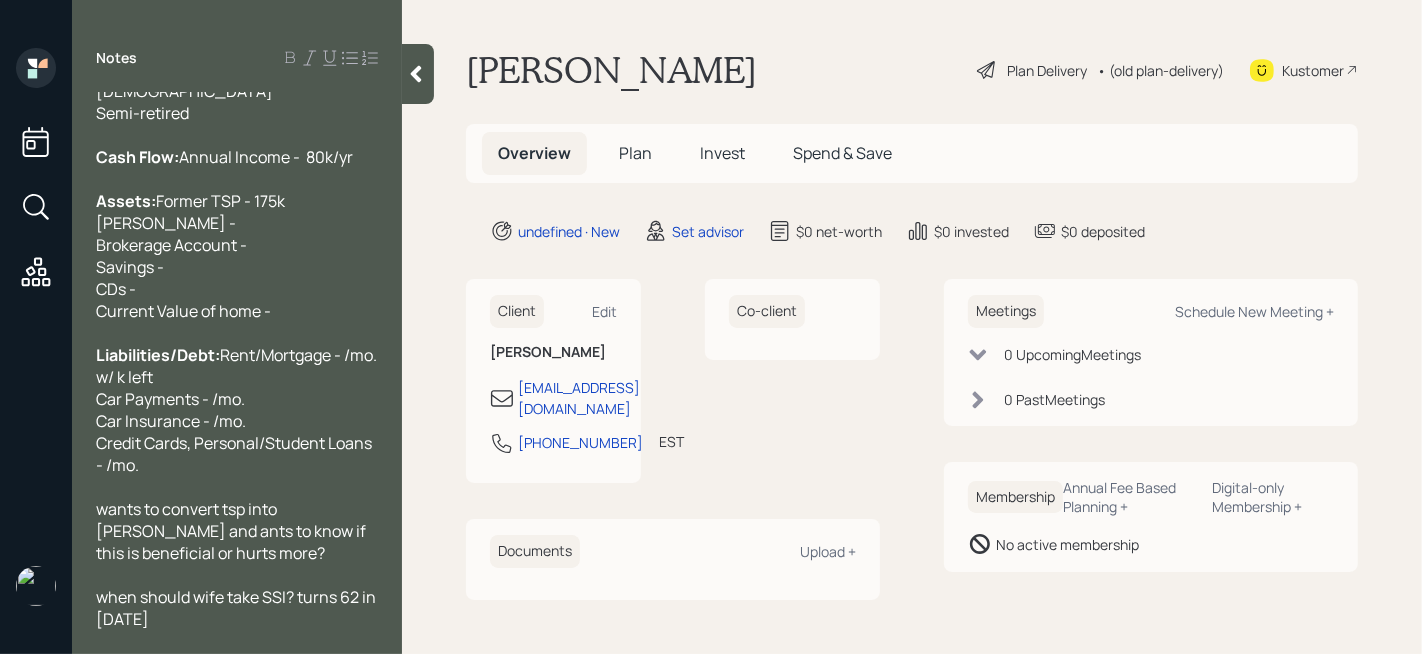 click on "Assets:
Former TSP - 175k
Roth IRA -
Brokerage Account -
Savings -
CDs -
Current Value of home -" at bounding box center (237, 256) 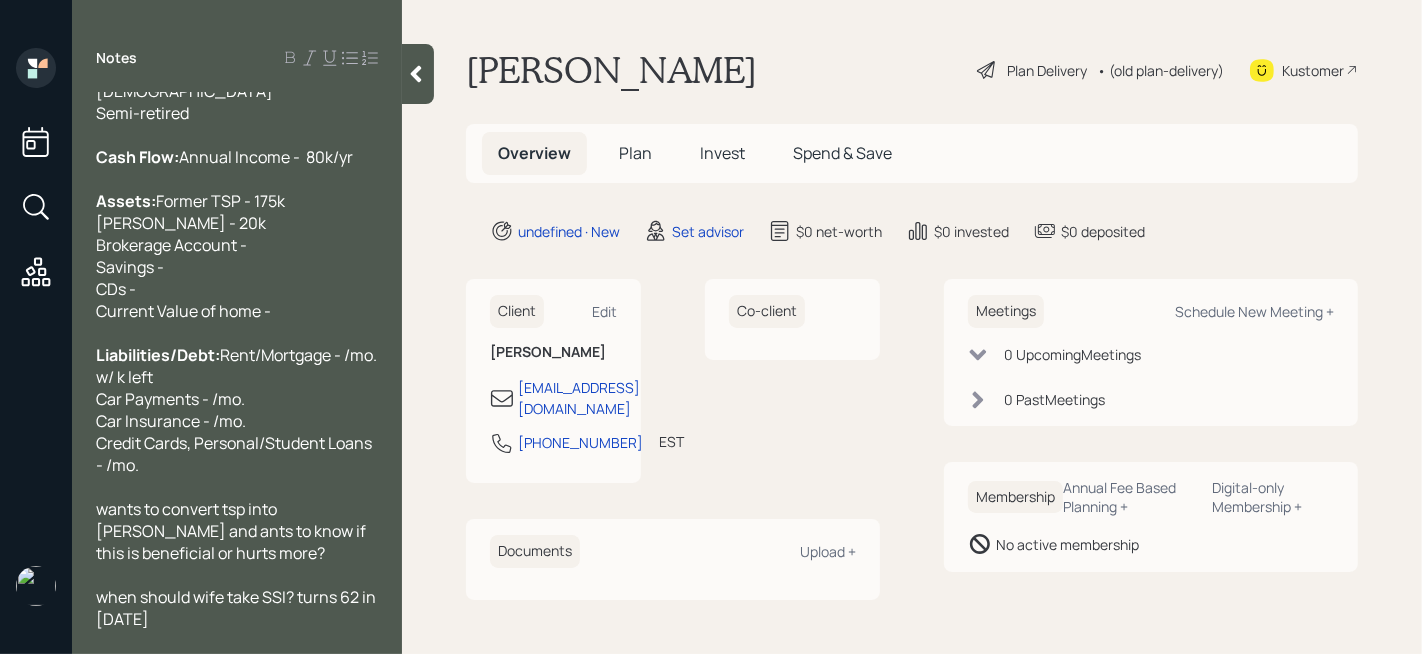 click on "Assets:
Former TSP - 175k
Roth IRA - 20k
Brokerage Account -
Savings -
CDs -
Current Value of home -" at bounding box center [237, 256] 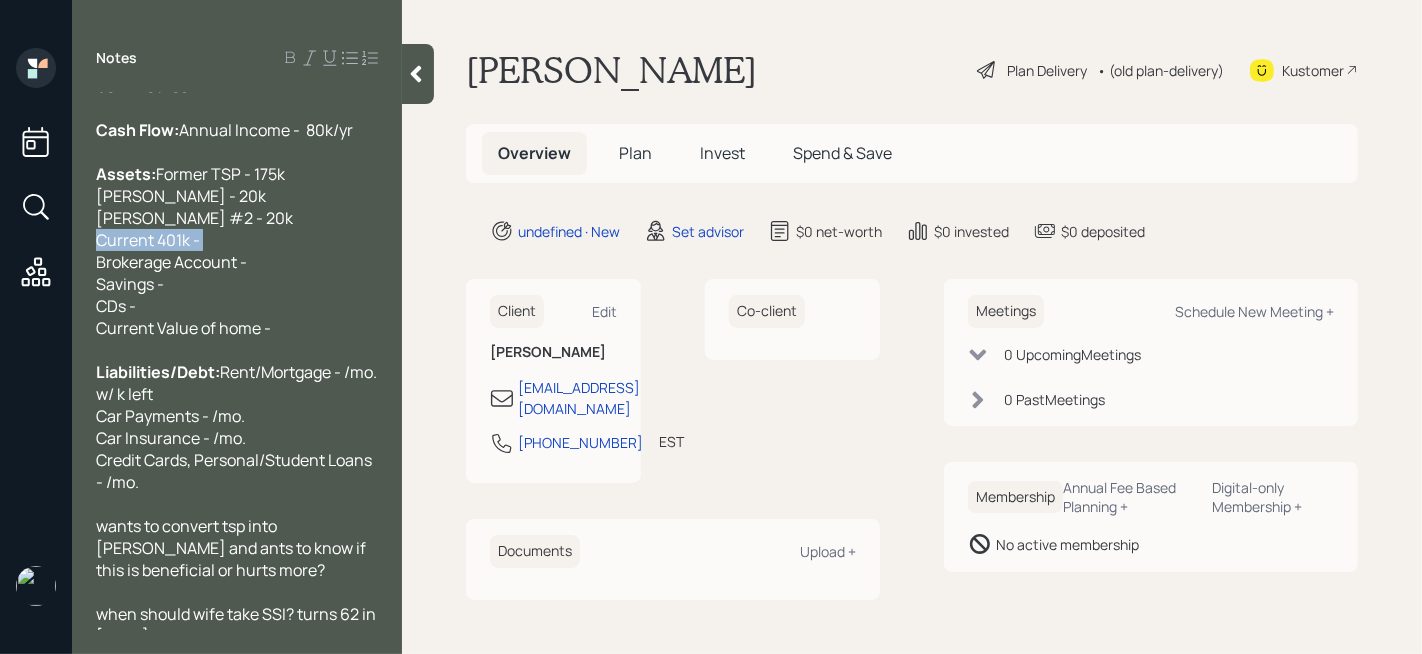 drag, startPoint x: 216, startPoint y: 267, endPoint x: 19, endPoint y: 267, distance: 197 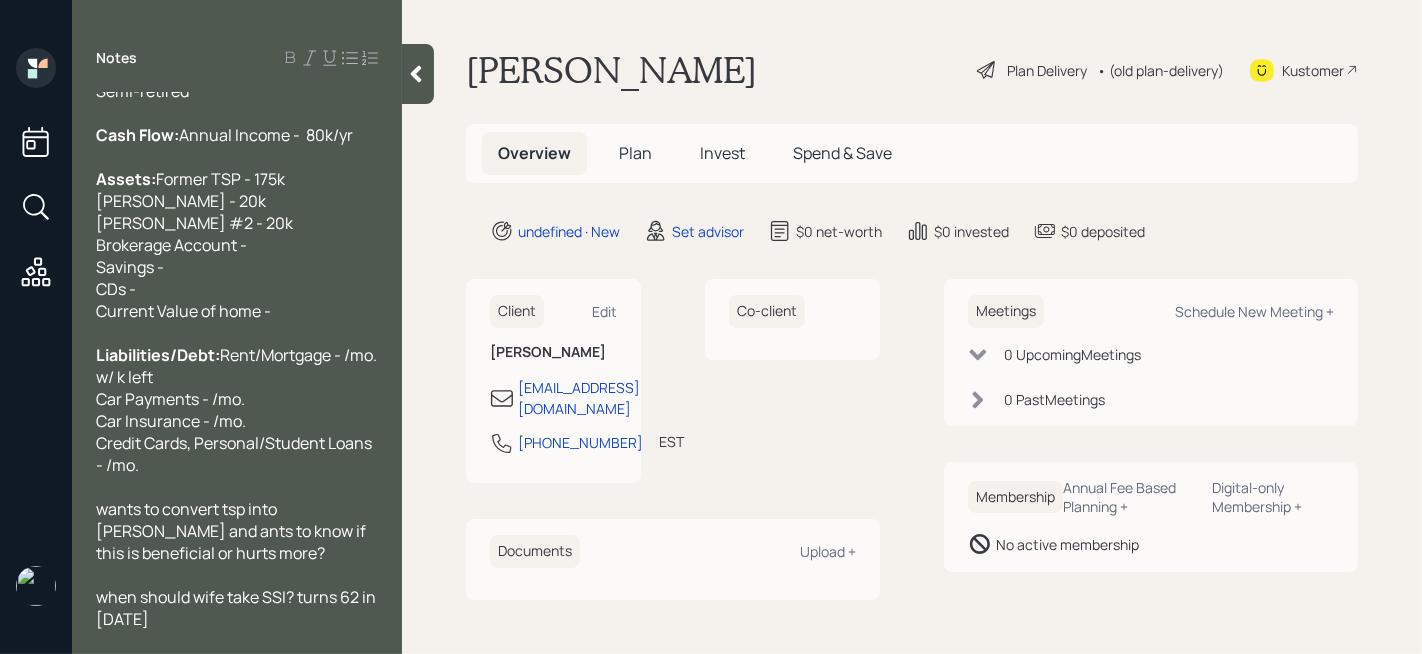 click on "Assets:
Former TSP - 175k
Roth IRA - 20k" at bounding box center (237, 190) 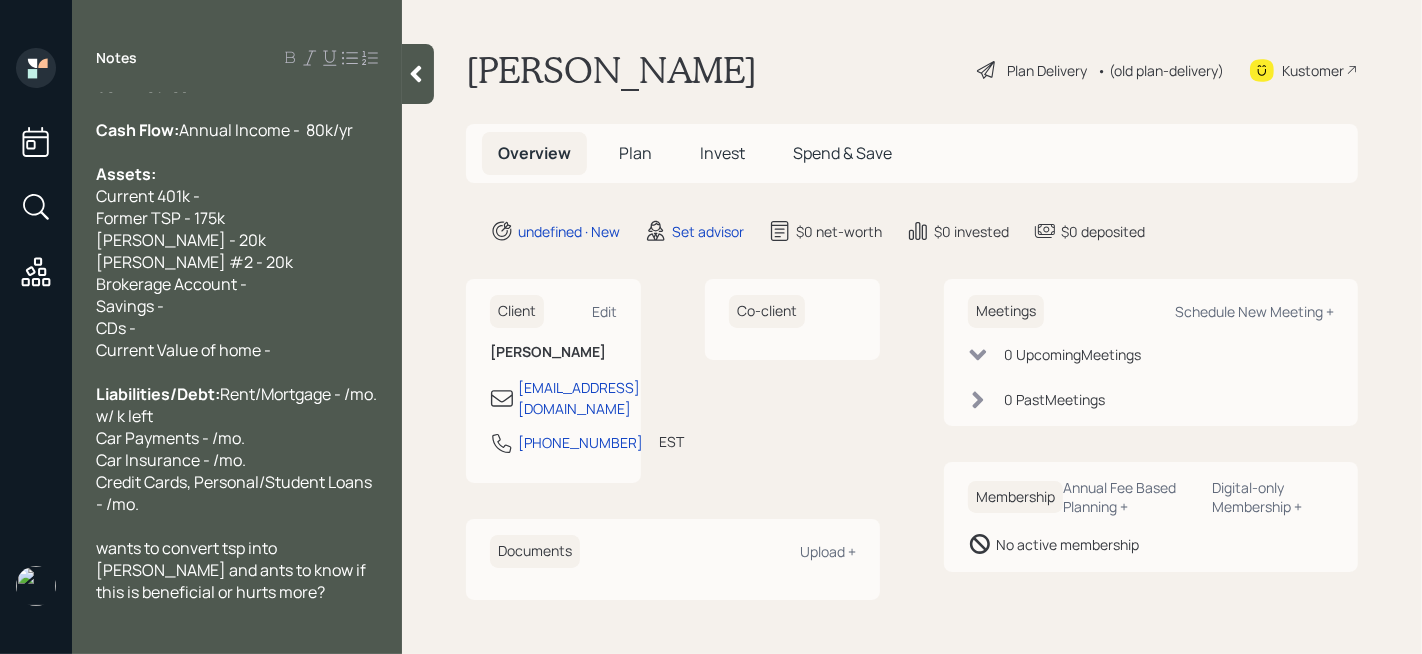 click on "Brokerage Account -
Savings -
CDs -
Current Value of home -" at bounding box center (237, 317) 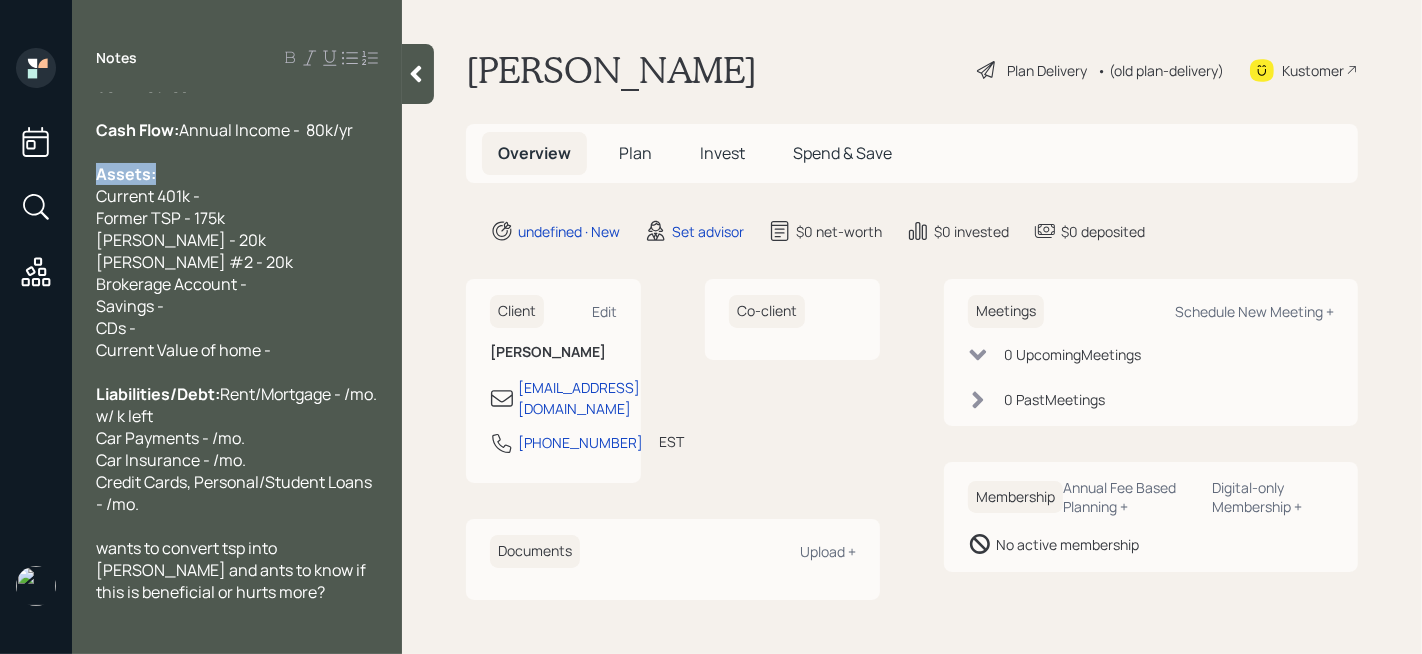 drag, startPoint x: 252, startPoint y: 185, endPoint x: 43, endPoint y: 185, distance: 209 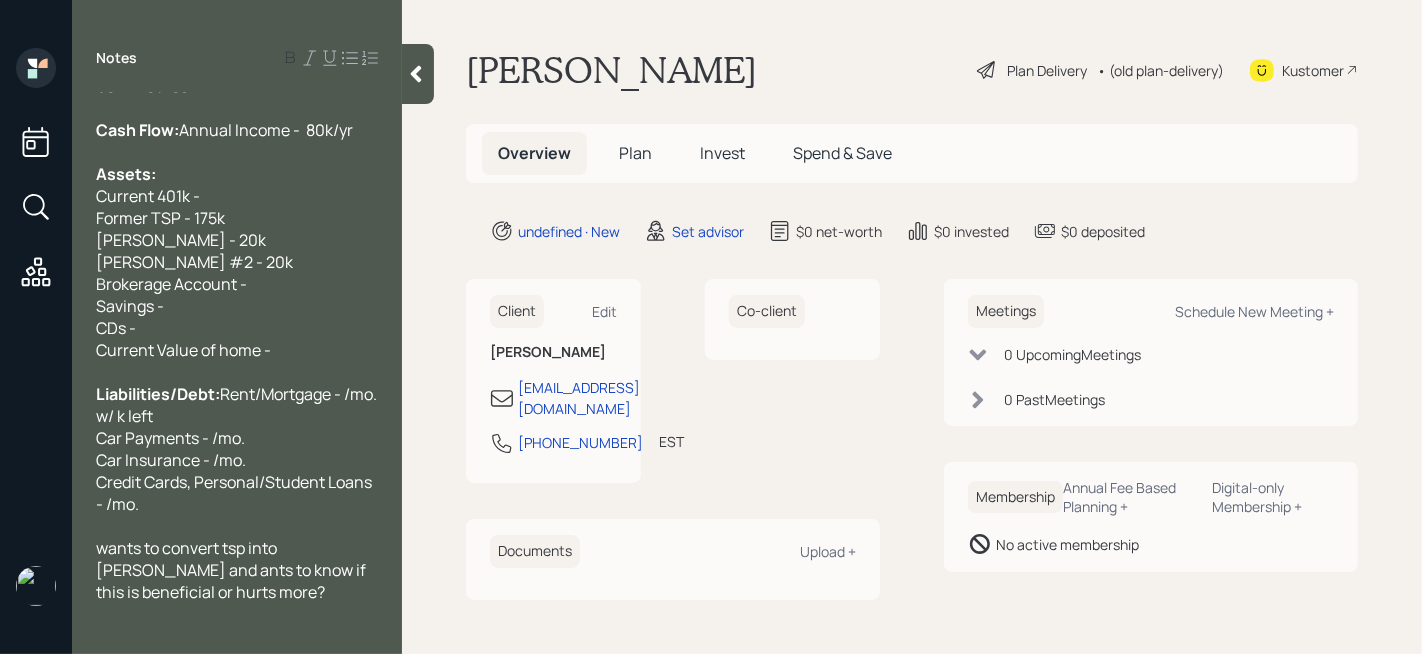 click 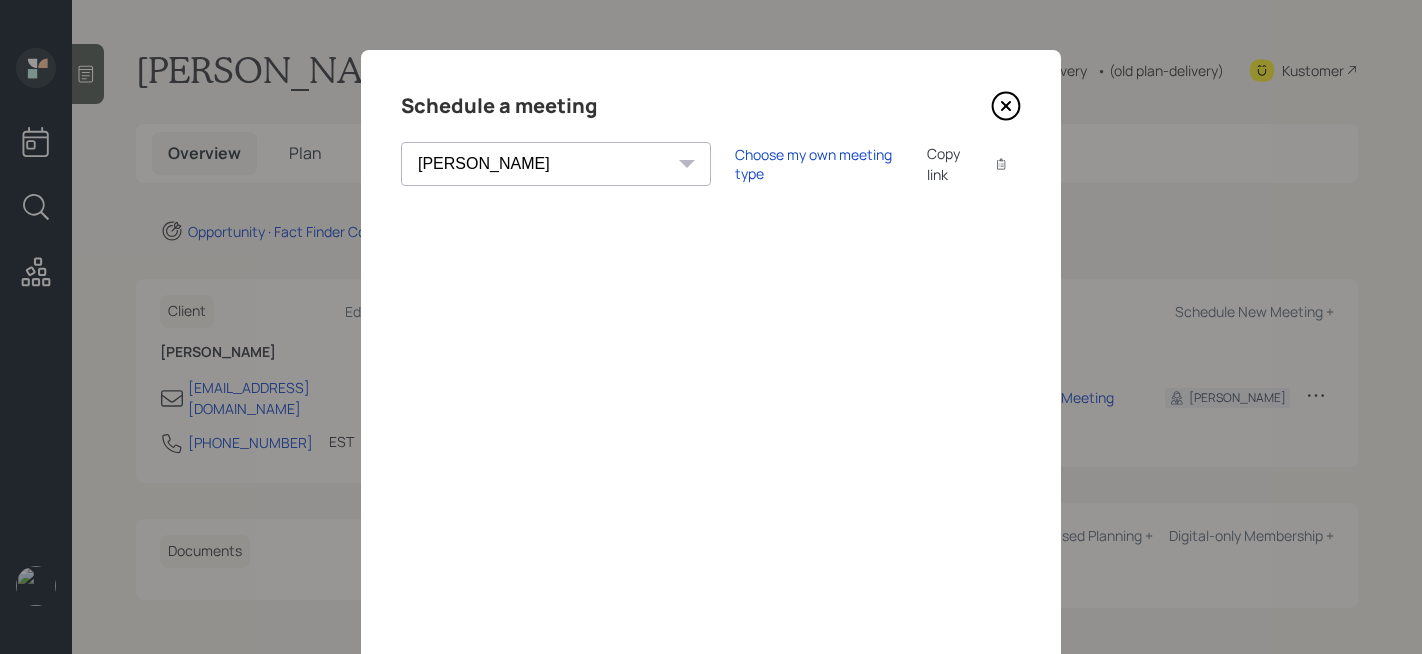 select on "round-[PERSON_NAME]" 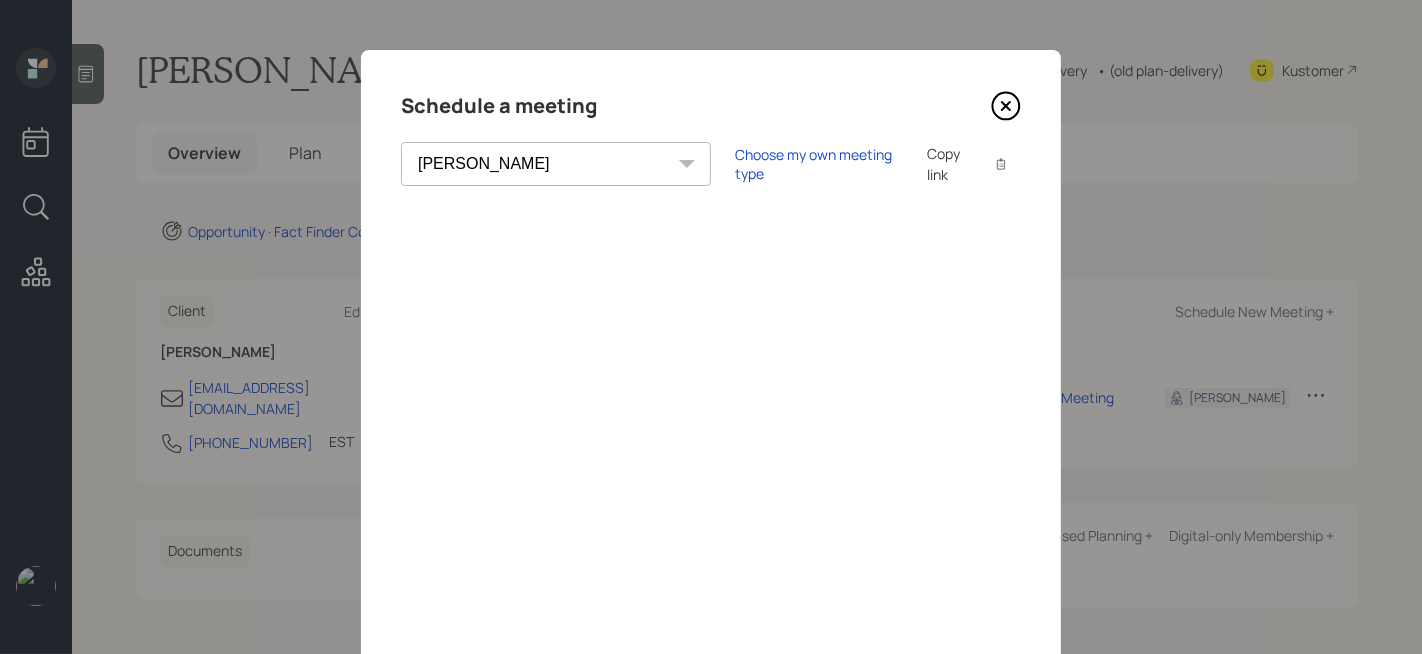 click 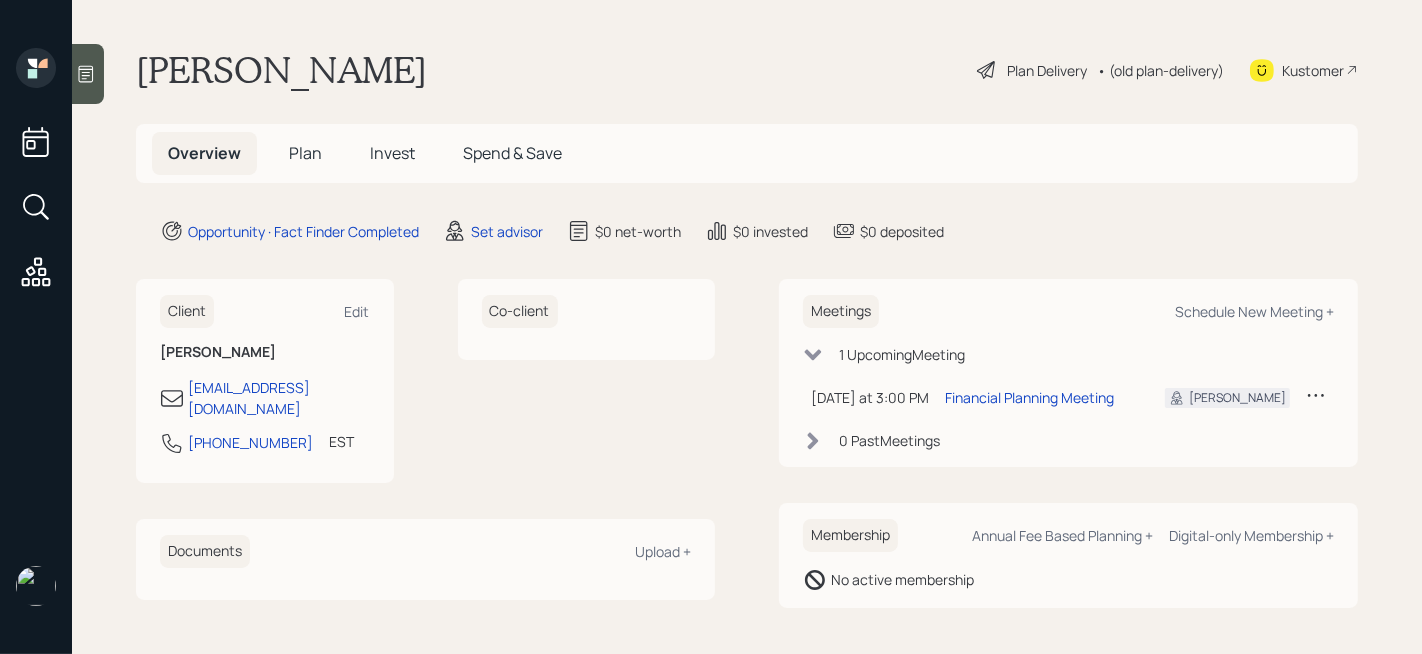 click at bounding box center (88, 74) 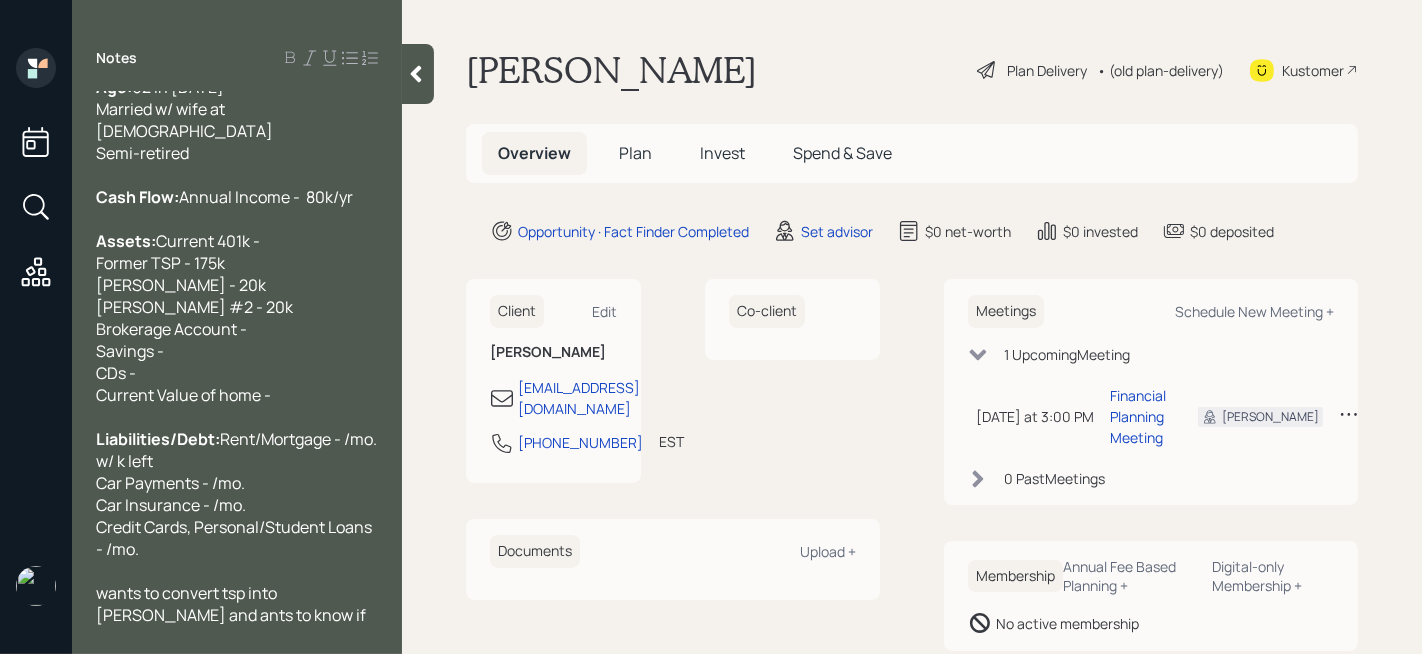 scroll, scrollTop: 0, scrollLeft: 0, axis: both 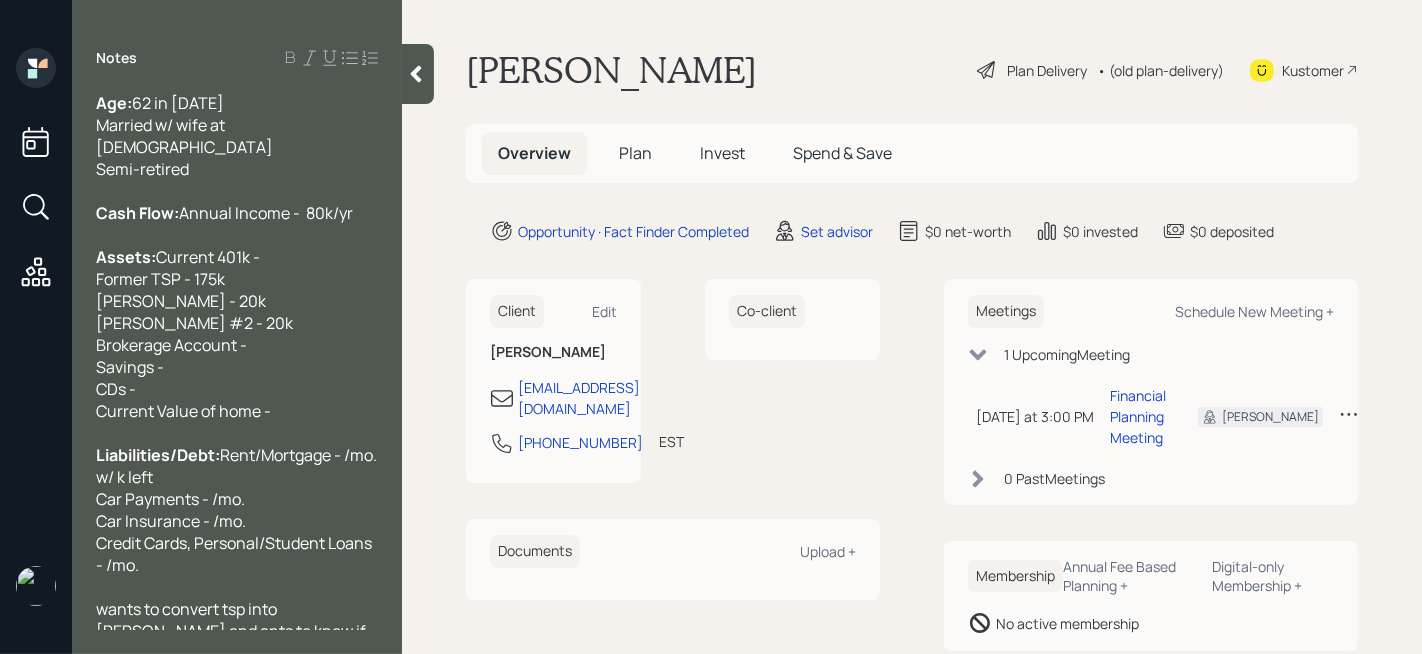 click on "Assets:
Current 401k -
Former TSP - 175k
[PERSON_NAME] - 20k
[PERSON_NAME] #2 - 20k
Brokerage Account -
Savings -
CDs -
Current Value of home -" at bounding box center (237, 334) 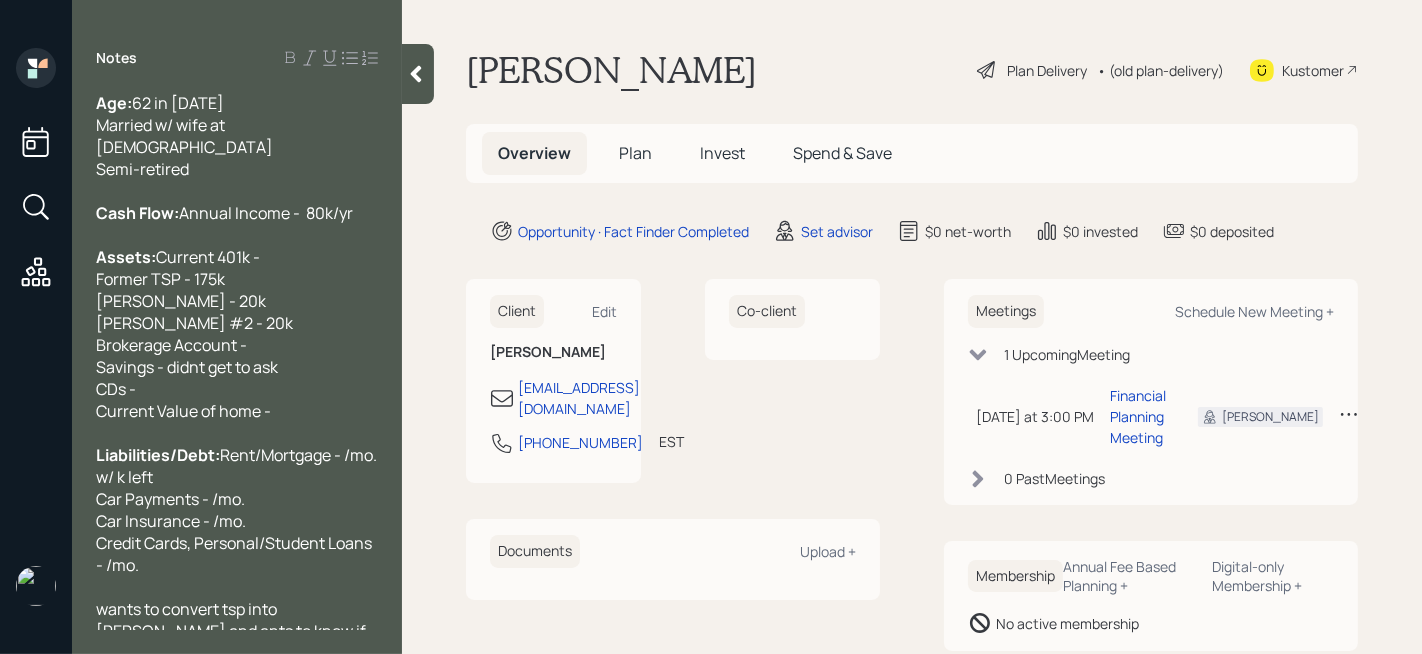 click on "Assets:
Current 401k -
Former TSP - 175k
[PERSON_NAME] - 20k
[PERSON_NAME] #2 - 20k
Brokerage Account -
Savings - didnt get to ask
CDs -
Current Value of home -" at bounding box center (237, 334) 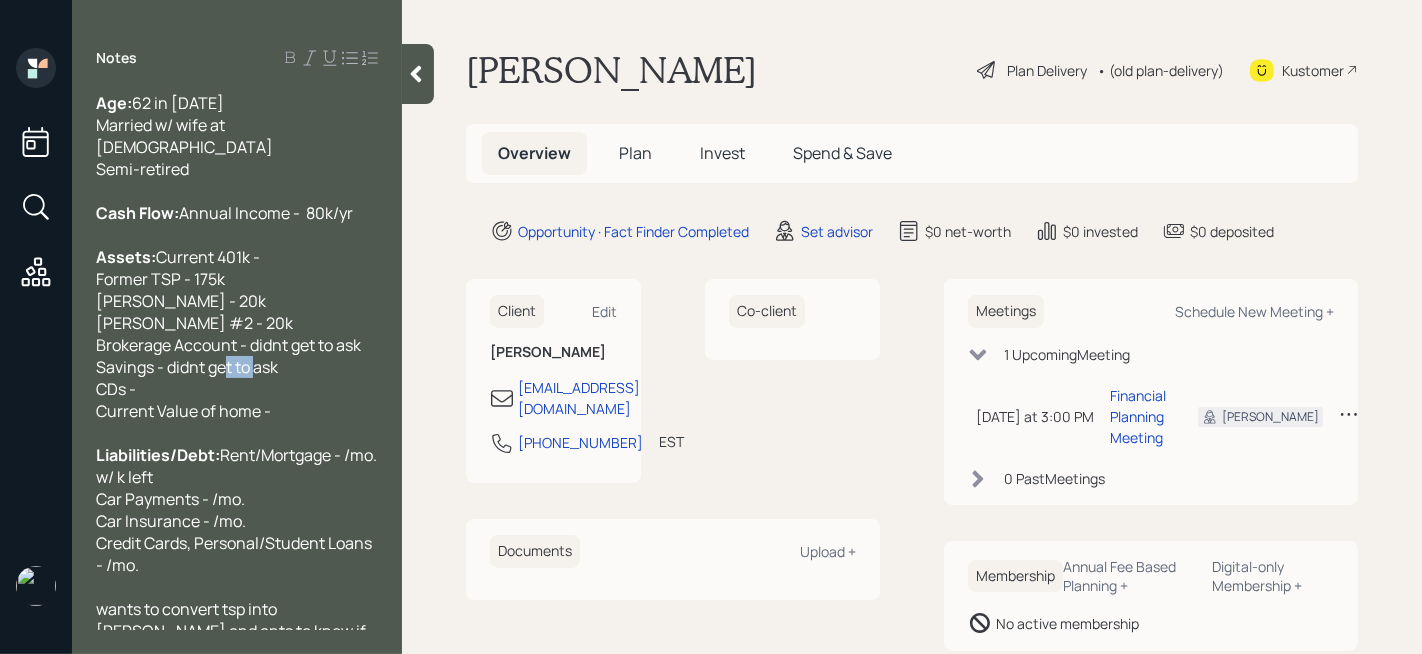 drag, startPoint x: 226, startPoint y: 415, endPoint x: 0, endPoint y: 415, distance: 226 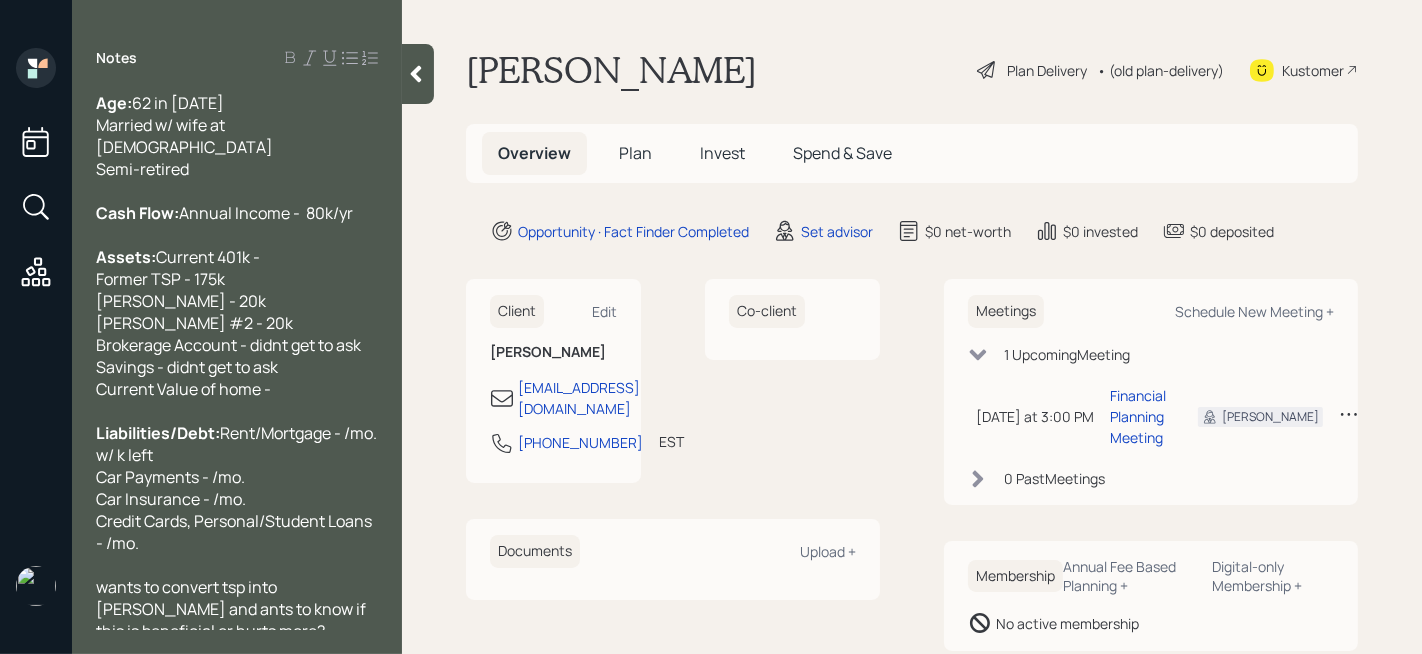 scroll, scrollTop: 105, scrollLeft: 0, axis: vertical 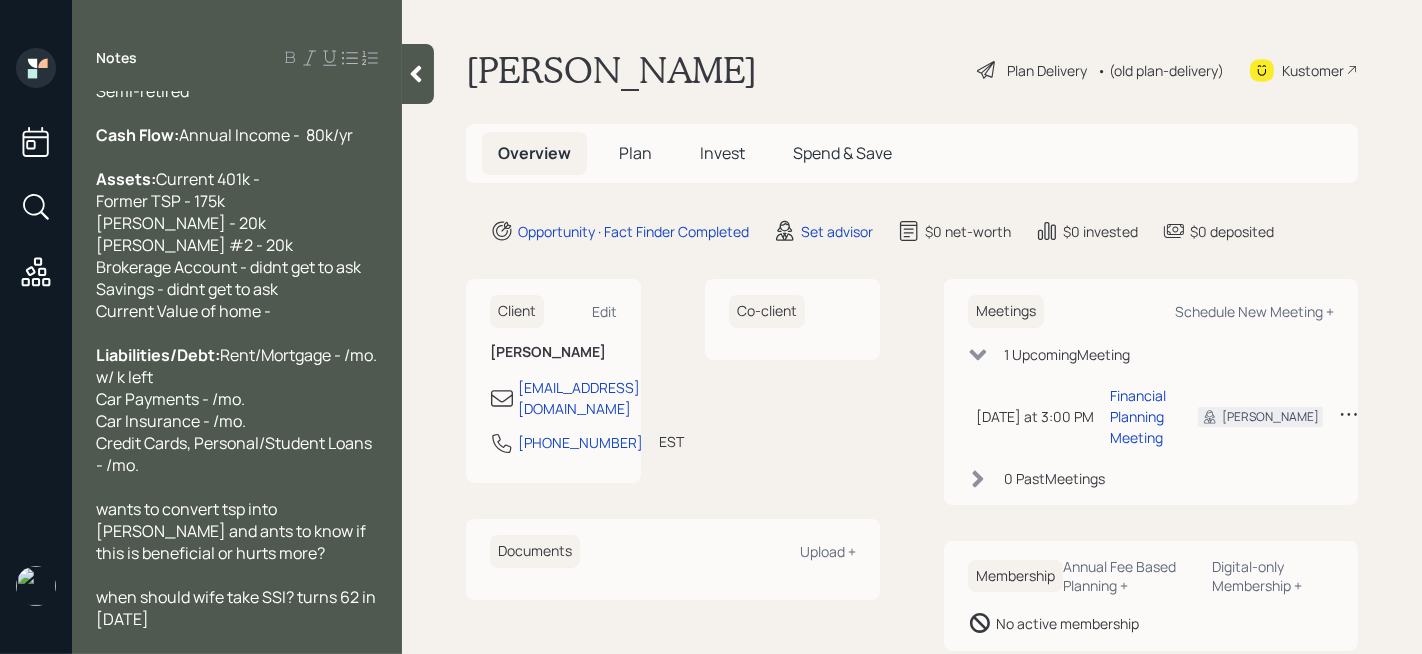 click on "wants to convert tsp into [PERSON_NAME] and ants to know if this is beneficial or hurts more?" at bounding box center (232, 531) 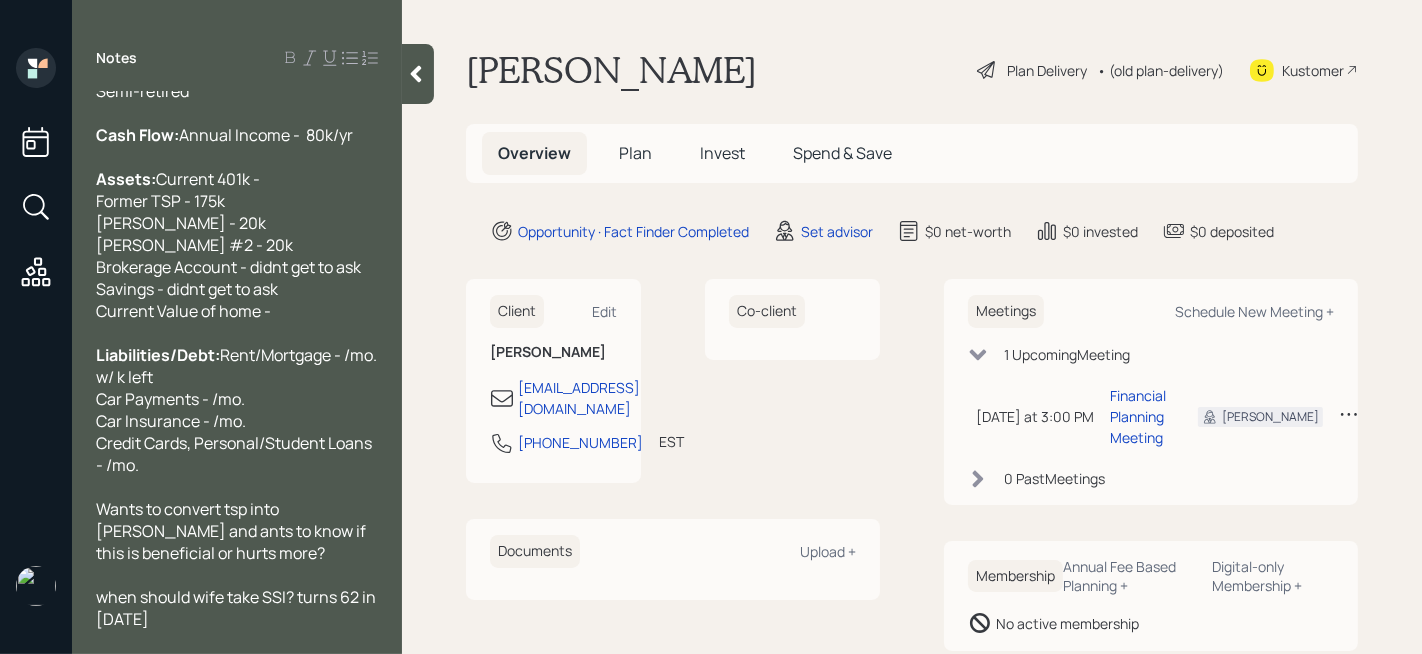 click on "Wants to convert tsp into [PERSON_NAME] and ants to know if this is beneficial or hurts more?" at bounding box center [232, 531] 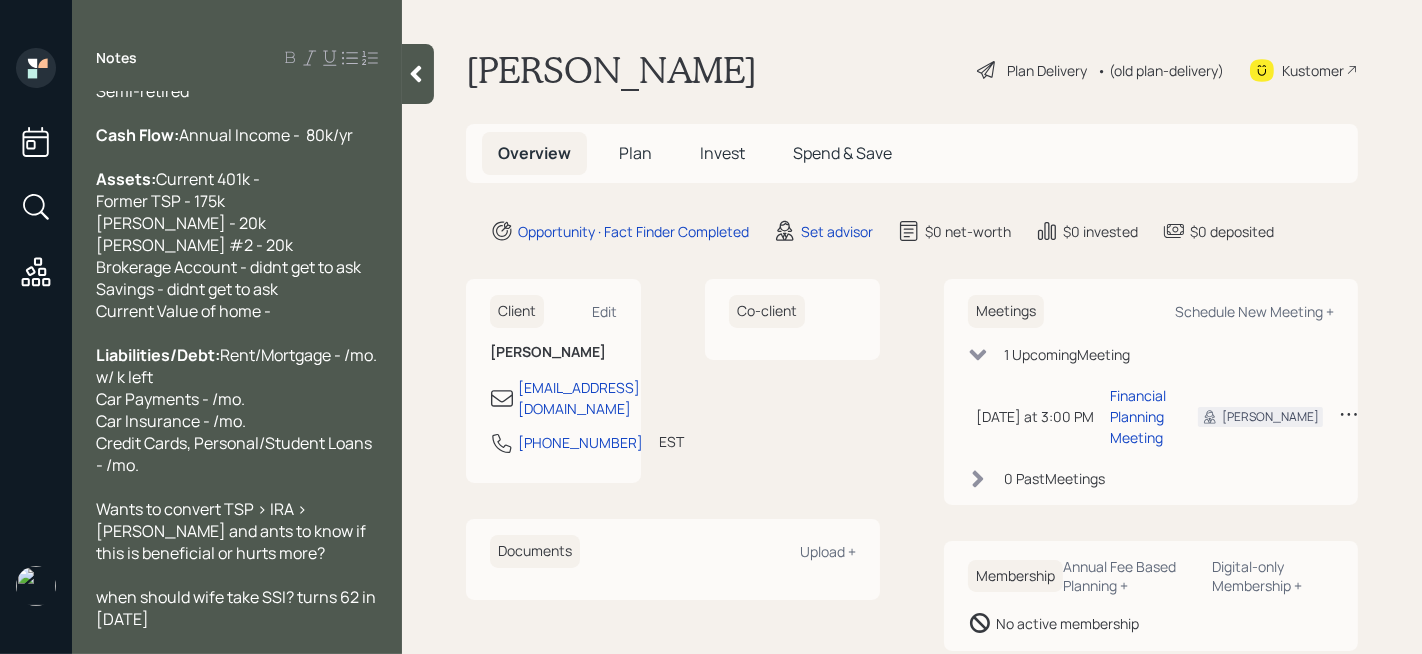 click on "Wants to convert TSP > IRA > [PERSON_NAME] and ants to know if this is beneficial or hurts more?" at bounding box center [232, 531] 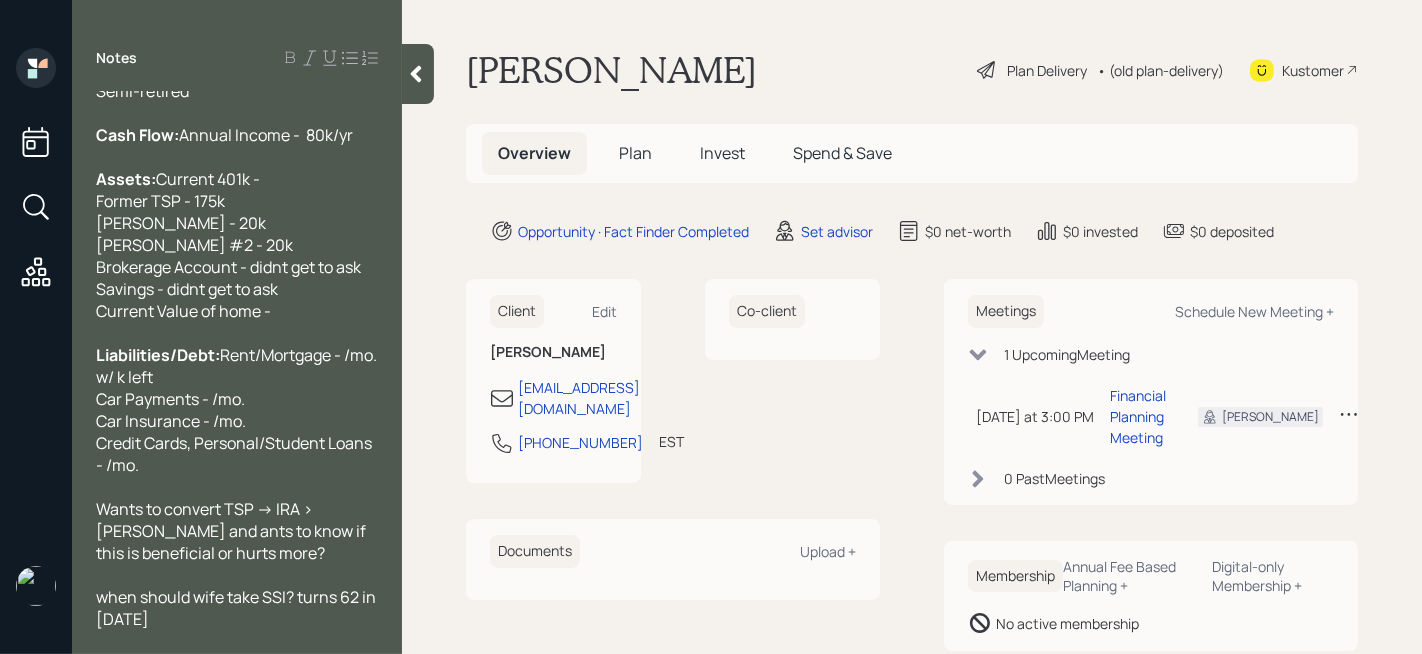 click on "Wants to convert TSP -> IRA > [PERSON_NAME] and ants to know if this is beneficial or hurts more?" at bounding box center (232, 531) 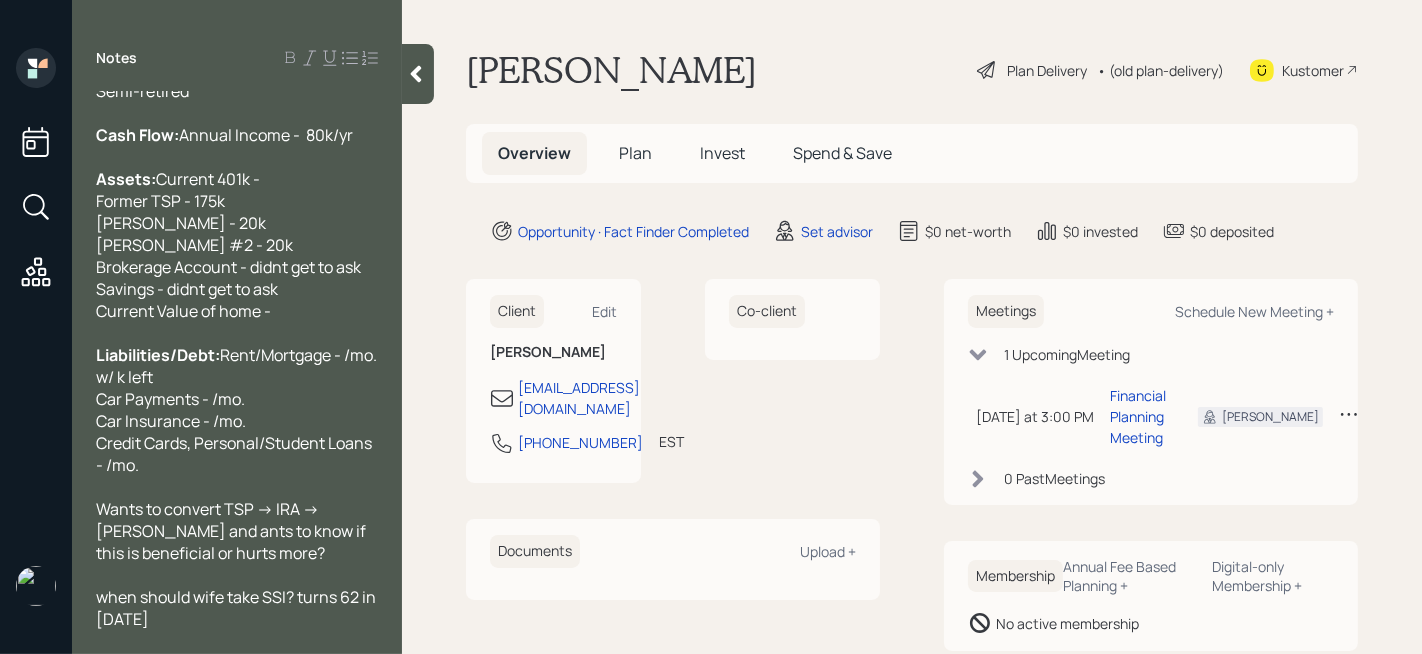 click on "Wants to convert TSP -> IRA -> [PERSON_NAME] and ants to know if this is beneficial or hurts more?" at bounding box center [232, 531] 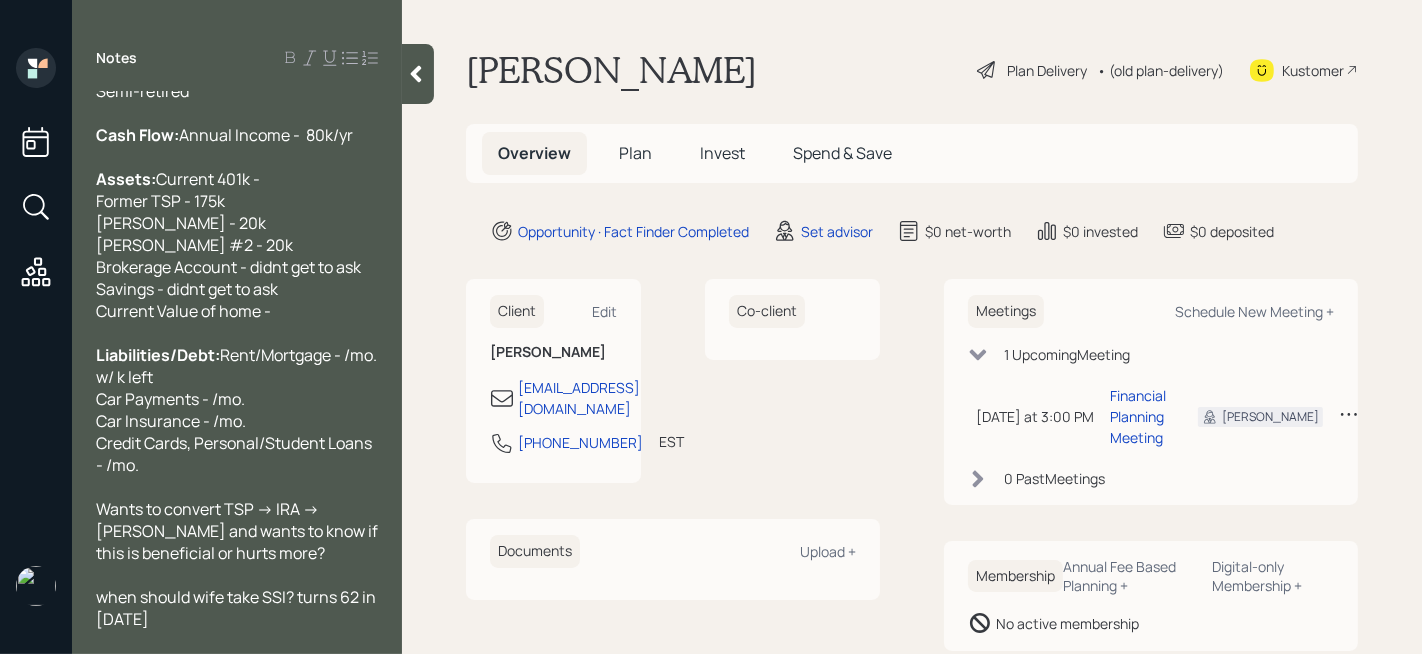 click on "Wants to convert TSP -> IRA -> [PERSON_NAME] and wants to know if this is beneficial or hurts more?" at bounding box center (237, 531) 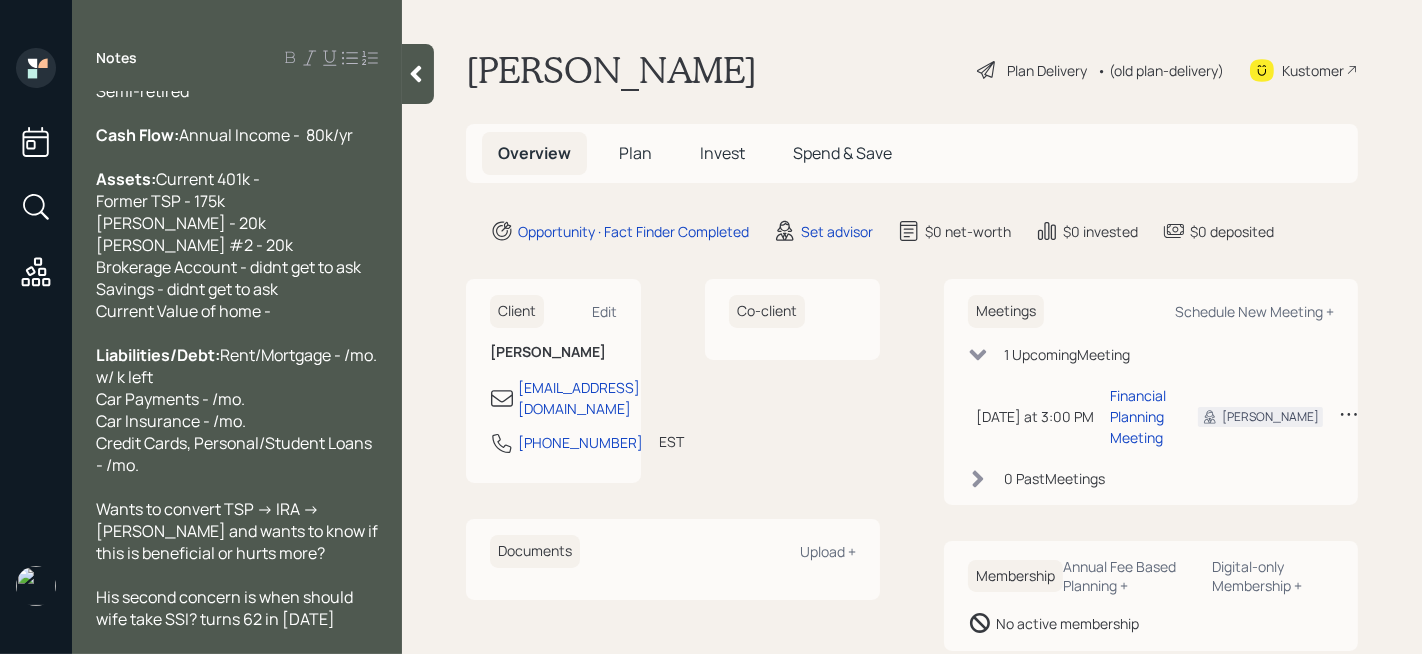 click on "His second concern is when should wife take SSI? turns 62 in [DATE]" at bounding box center (237, 608) 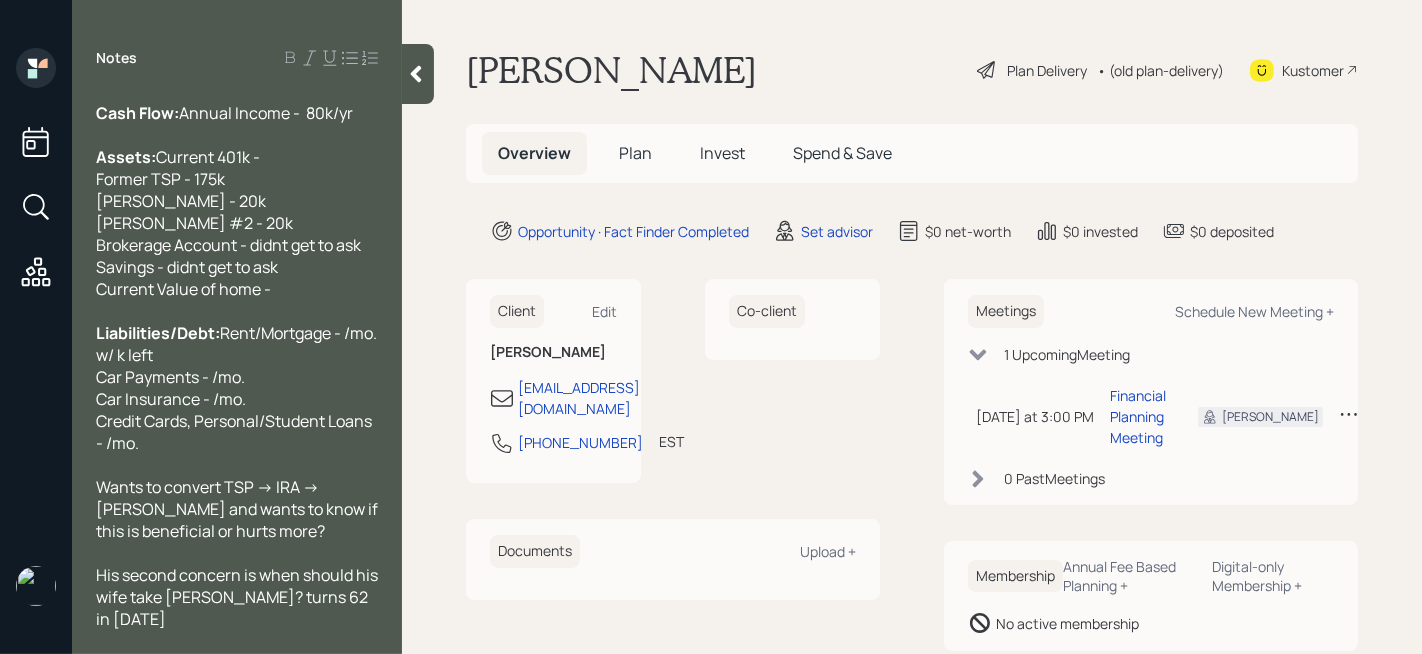 click on "His second concern is when should his wife take [PERSON_NAME]? turns 62 in [DATE]" at bounding box center (238, 597) 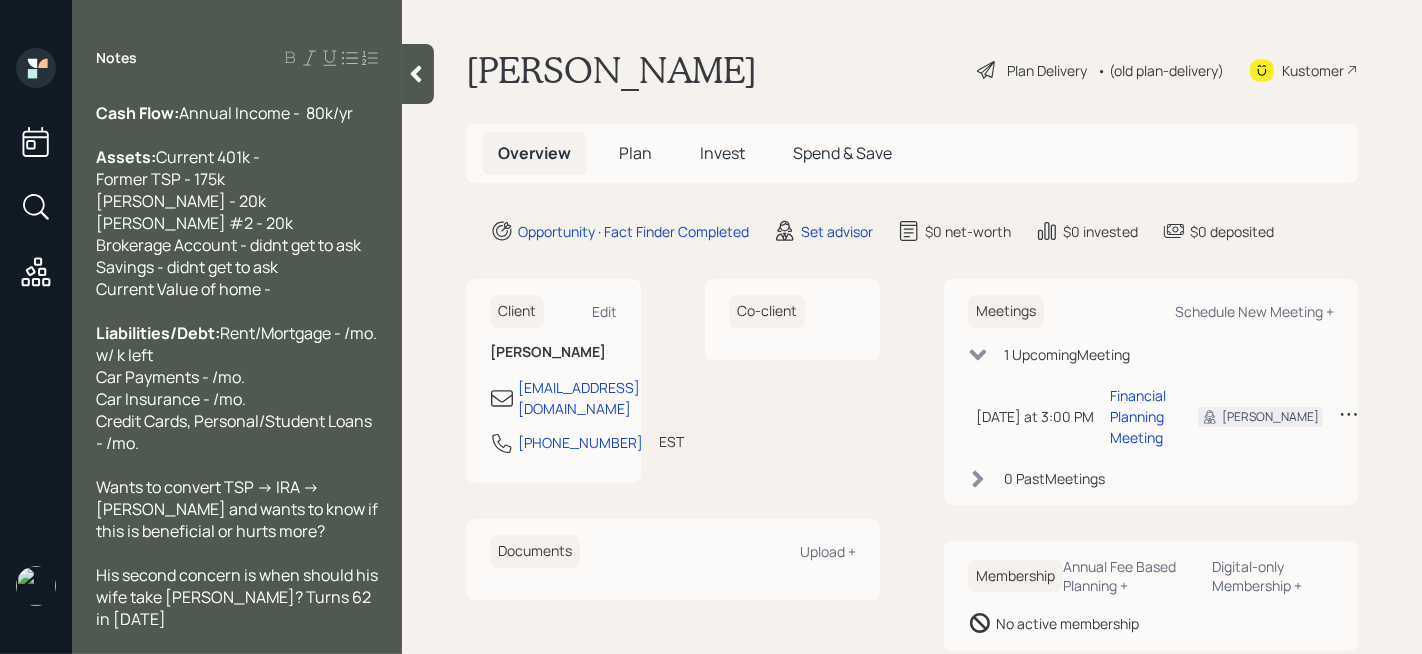 click on "His second concern is when should his wife take [PERSON_NAME]? Turns 62 in [DATE]" at bounding box center (237, 597) 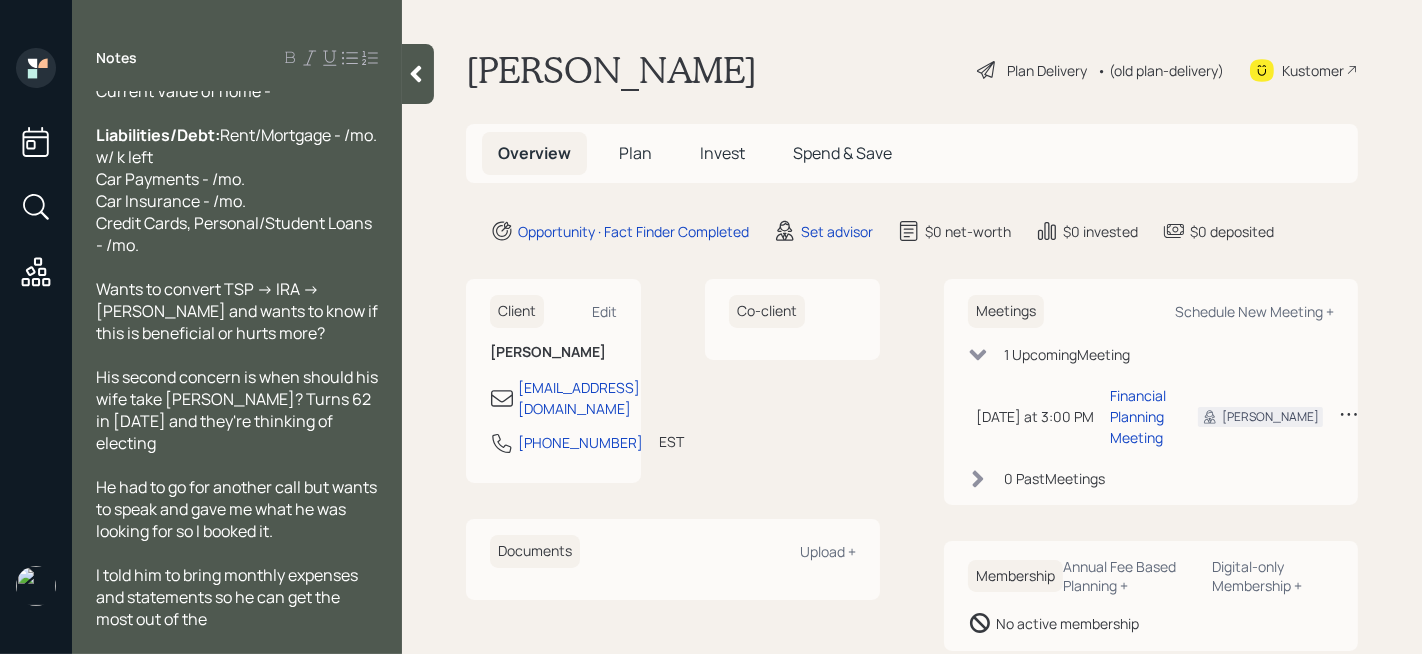 scroll, scrollTop: 0, scrollLeft: 0, axis: both 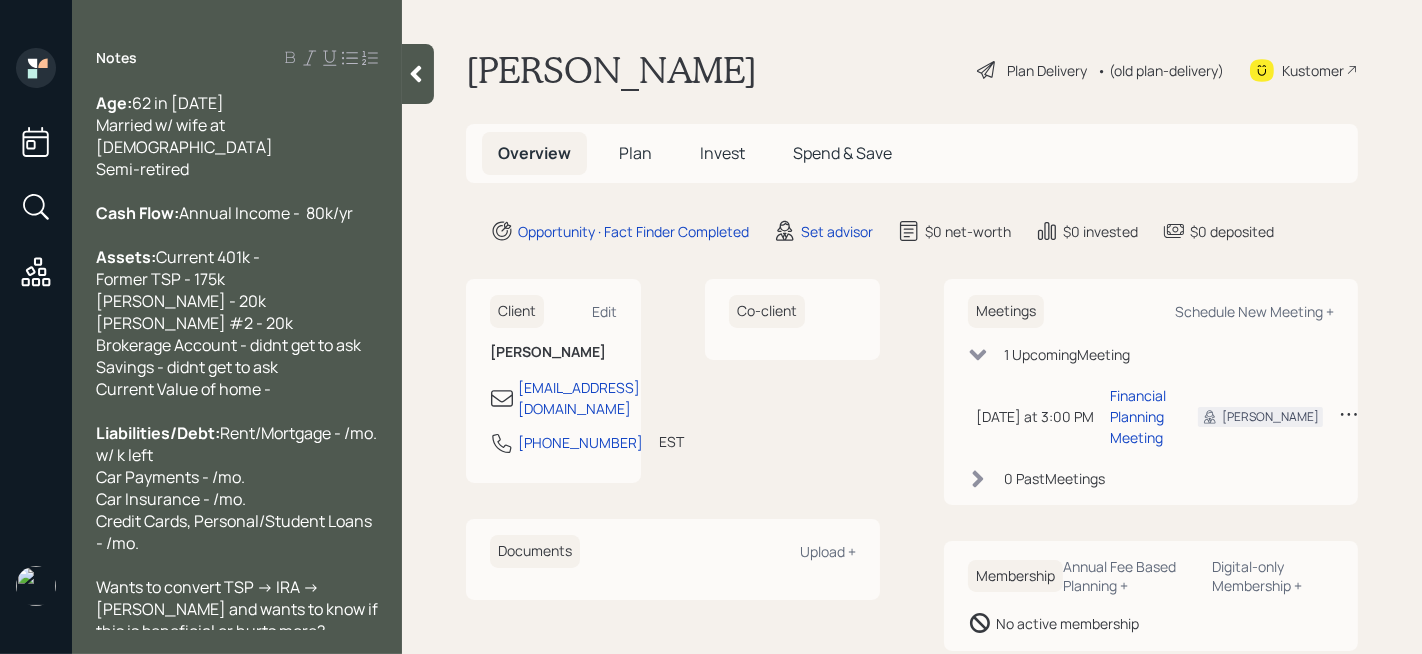 click on "Cash Flow:
Annual Income -  80k/yr" at bounding box center [237, 213] 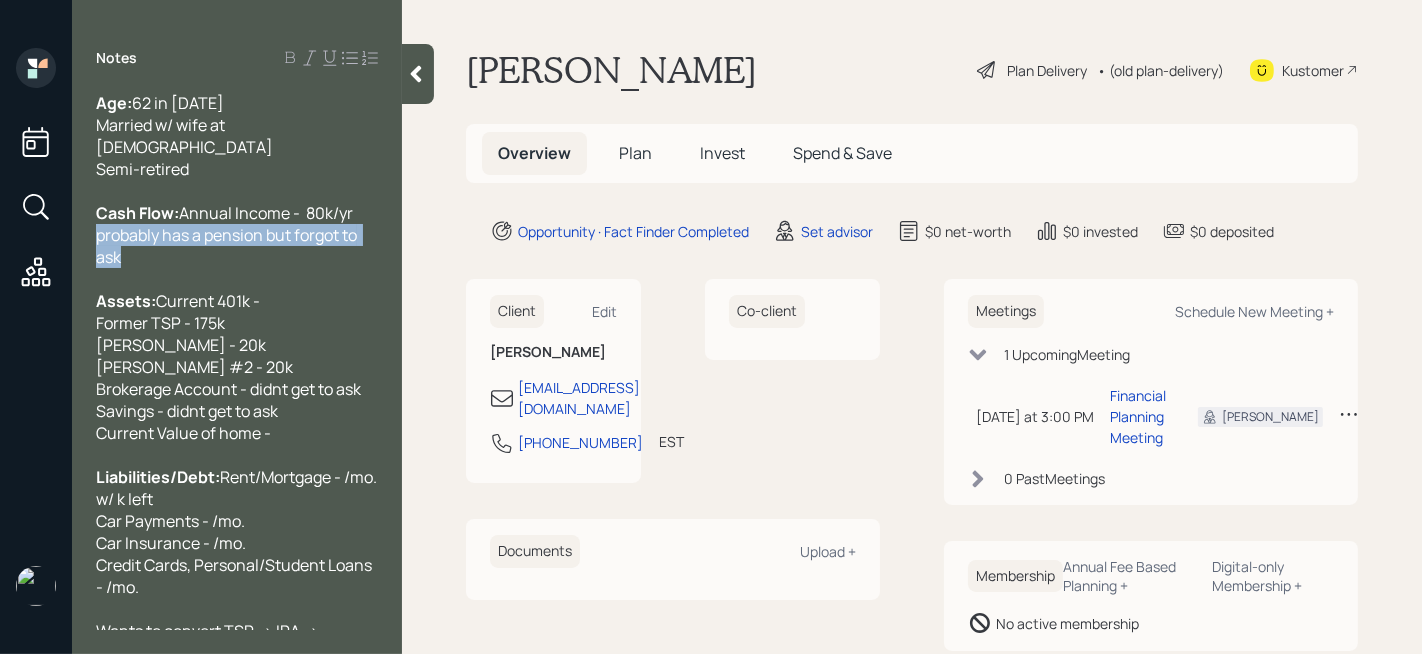 drag, startPoint x: 157, startPoint y: 281, endPoint x: 85, endPoint y: 242, distance: 81.88406 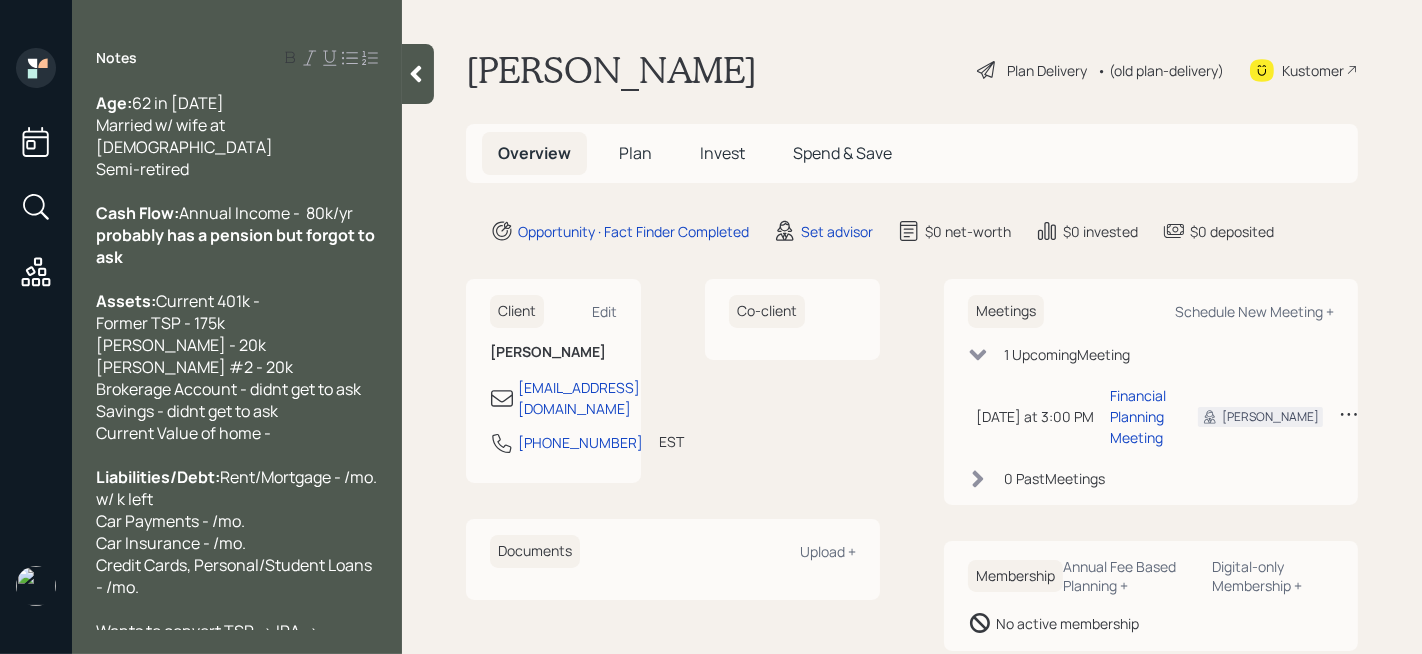 click on "probably has a pension but forgot to ask" at bounding box center (237, 246) 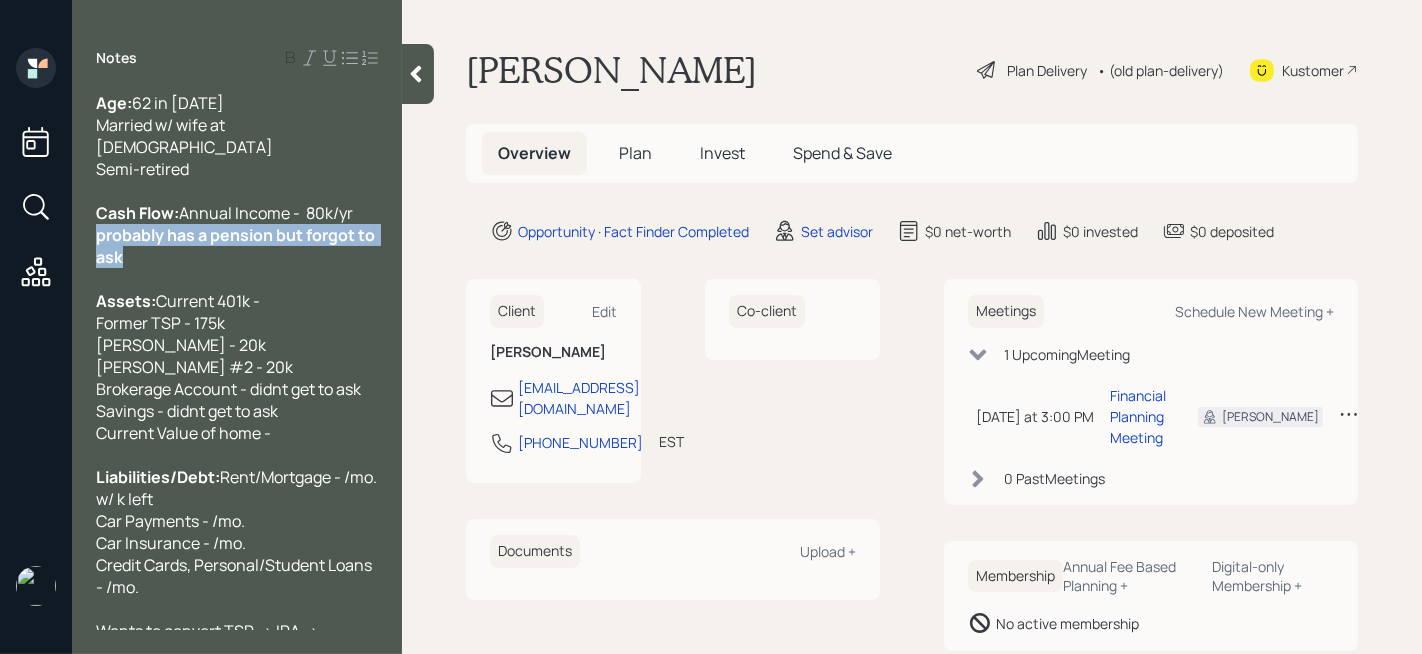 drag, startPoint x: 168, startPoint y: 263, endPoint x: 75, endPoint y: 243, distance: 95.12623 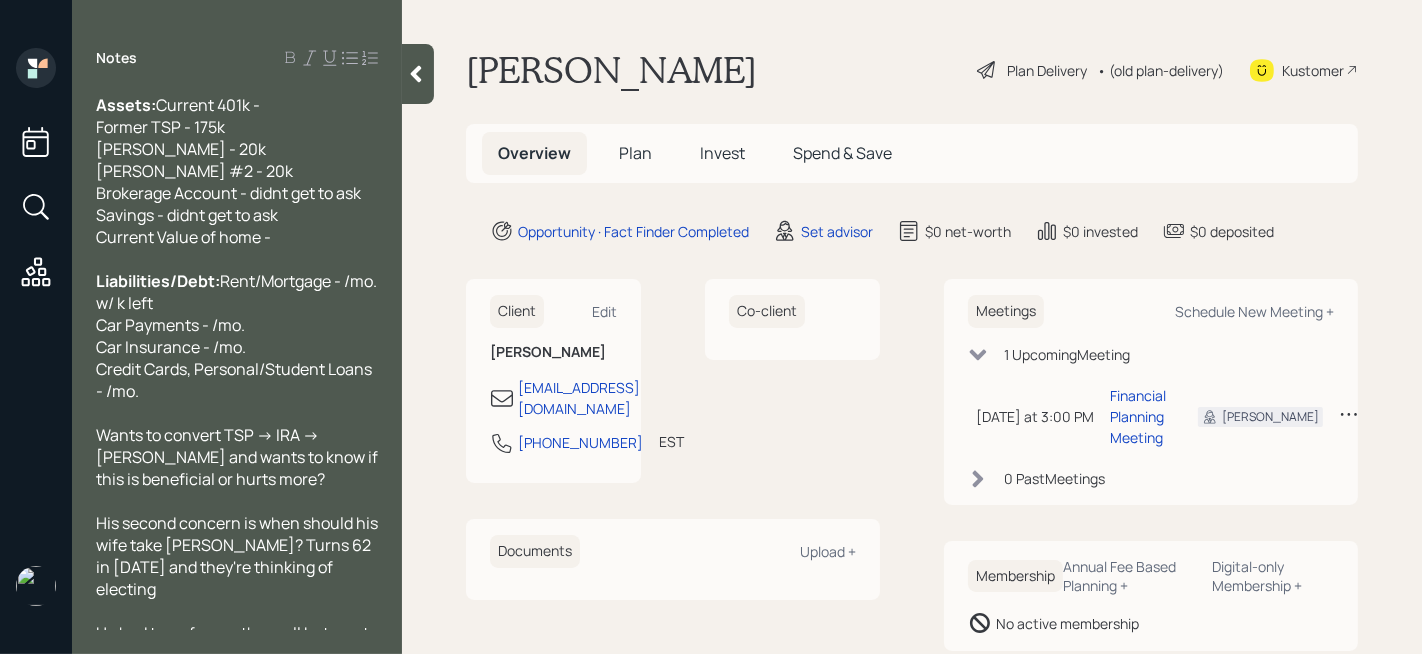 scroll, scrollTop: 305, scrollLeft: 0, axis: vertical 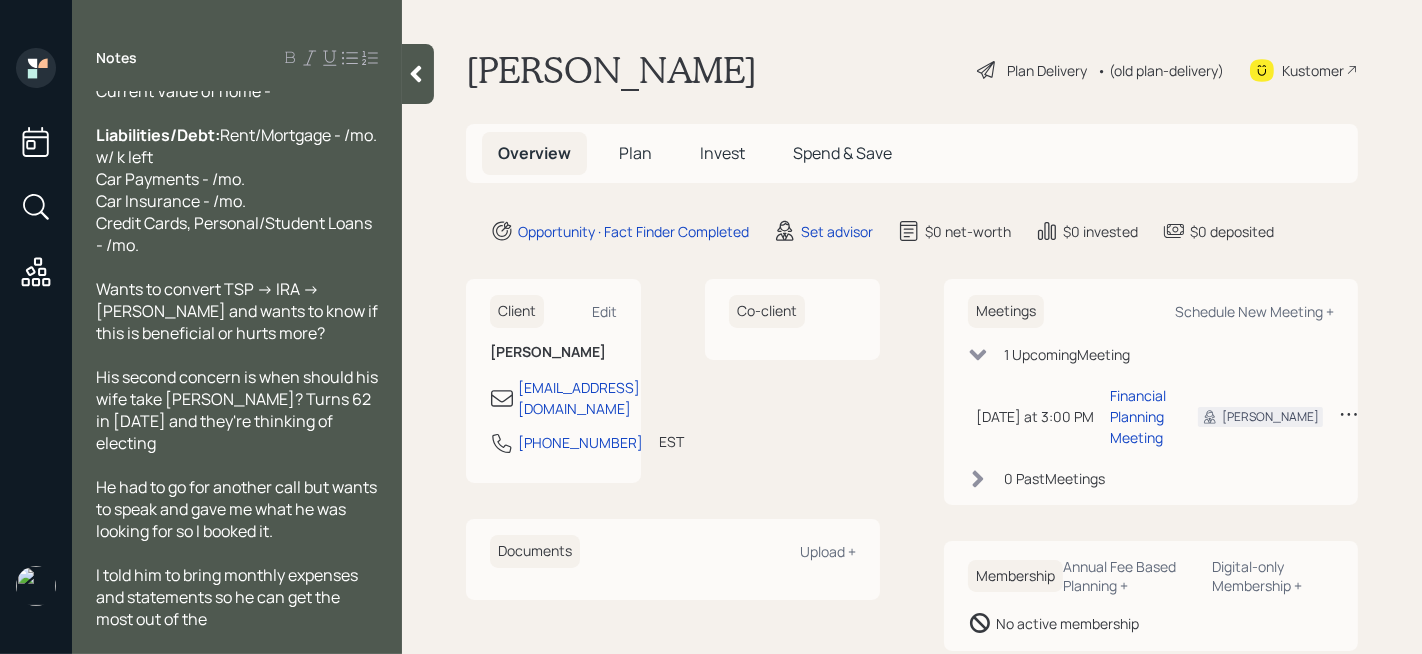 click at bounding box center [237, 553] 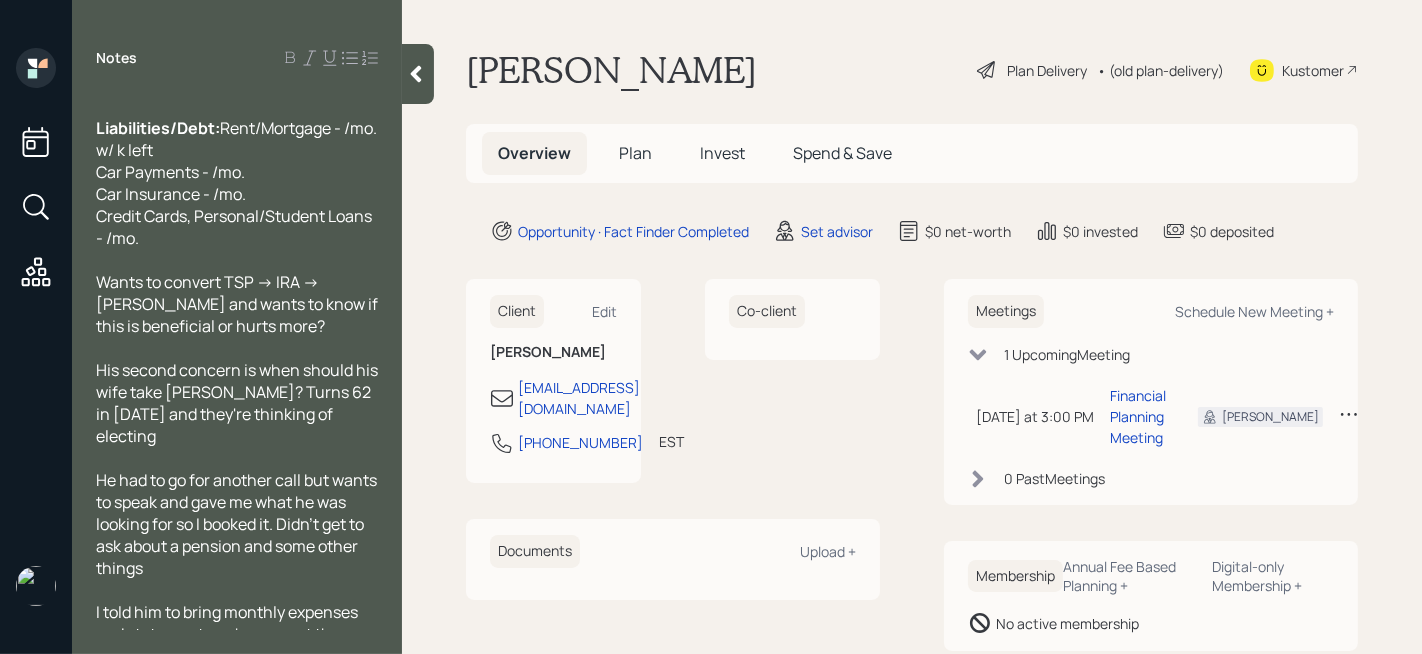 scroll, scrollTop: 350, scrollLeft: 0, axis: vertical 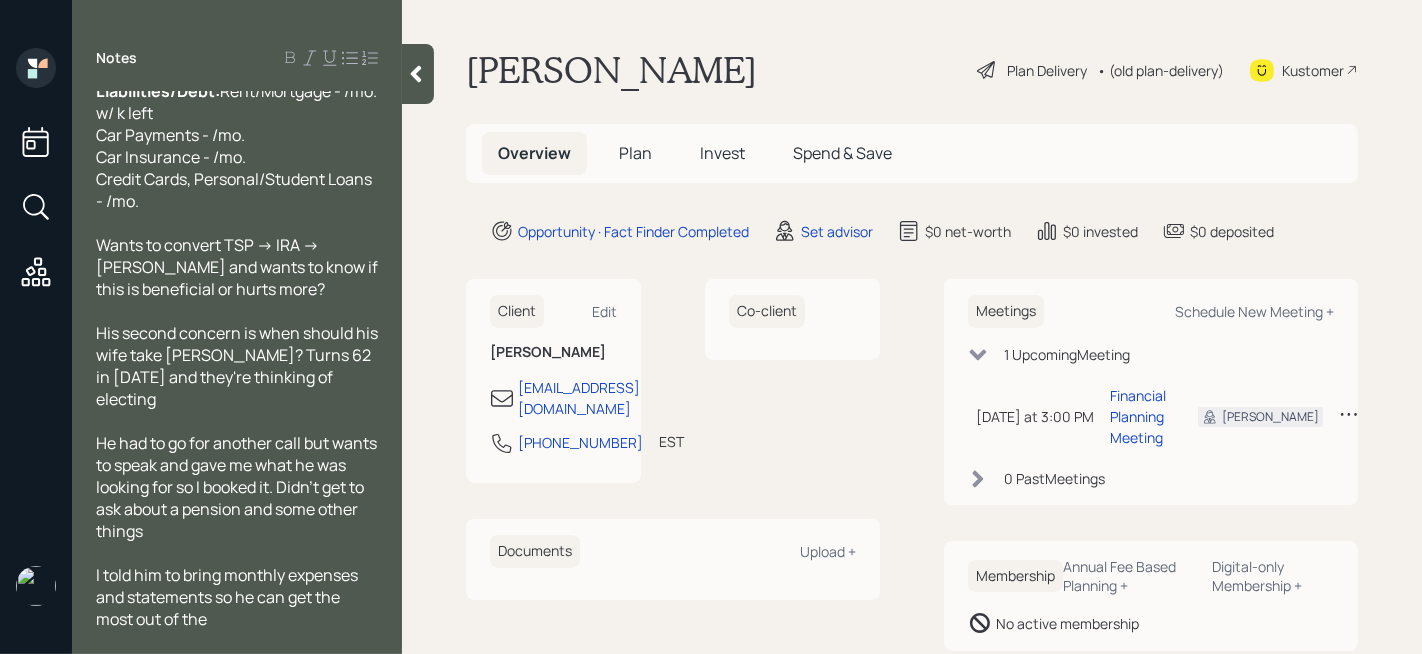 click on "I told him to bring monthly expenses and statements so he can get the most out of the" at bounding box center (237, 597) 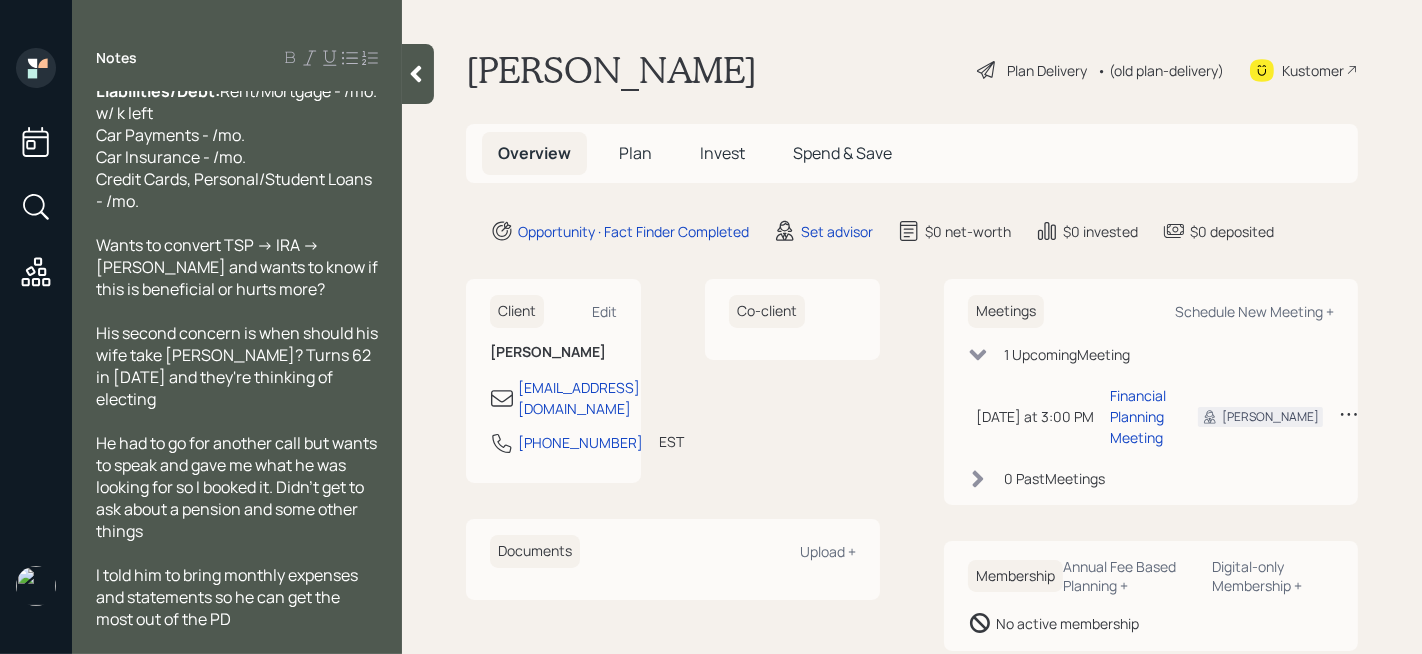 click at bounding box center (418, 74) 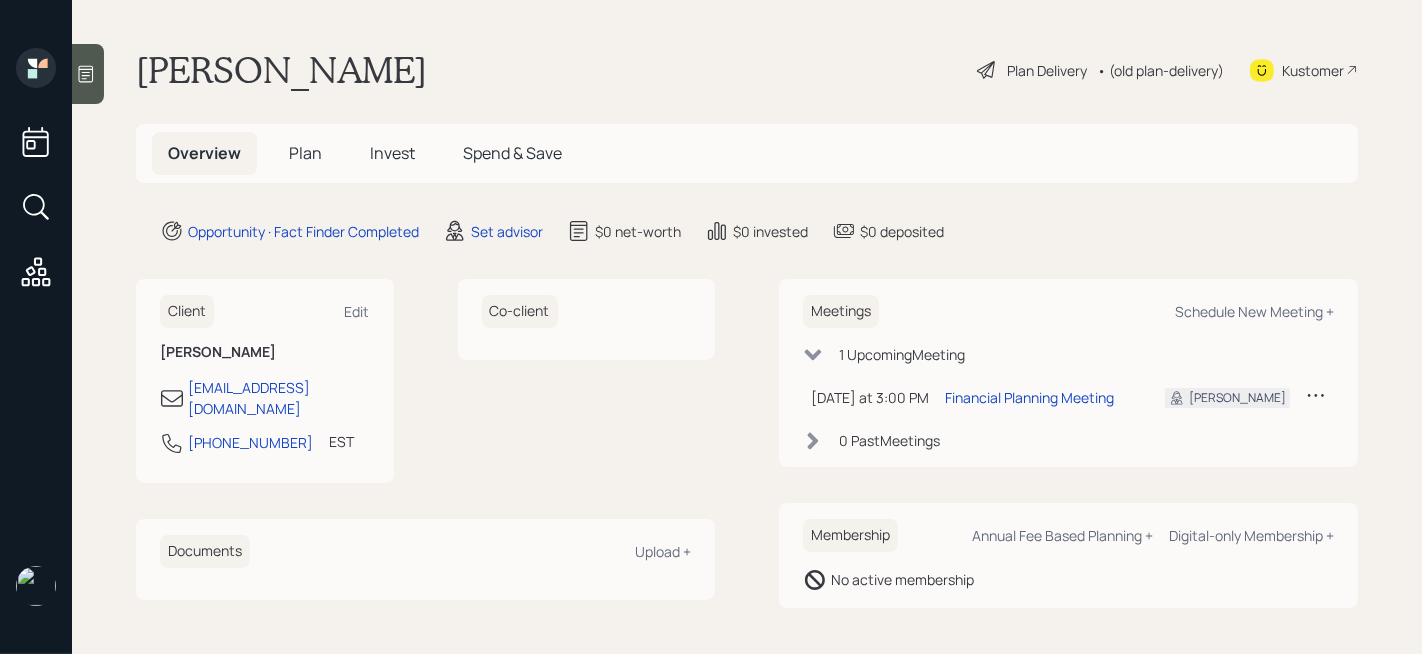 click on "[PERSON_NAME] Plan Delivery • (old plan-delivery) Kustomer" at bounding box center [747, 70] 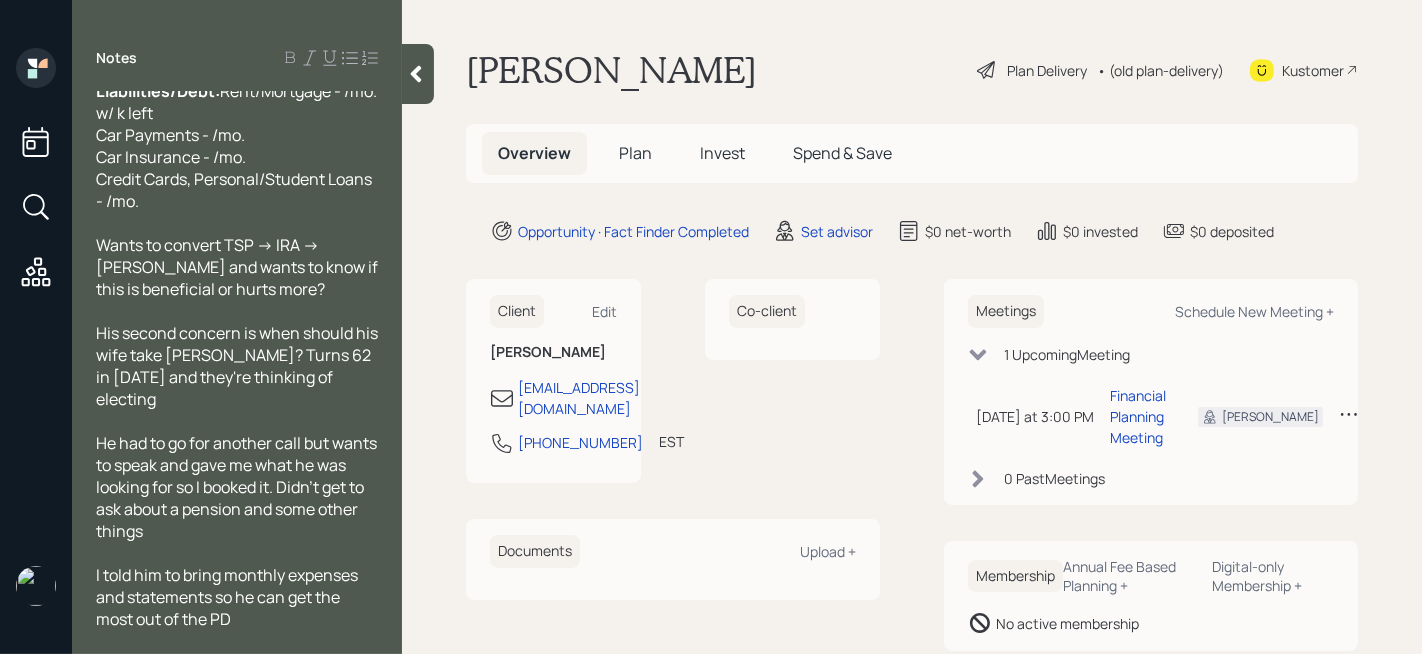 scroll, scrollTop: 0, scrollLeft: 0, axis: both 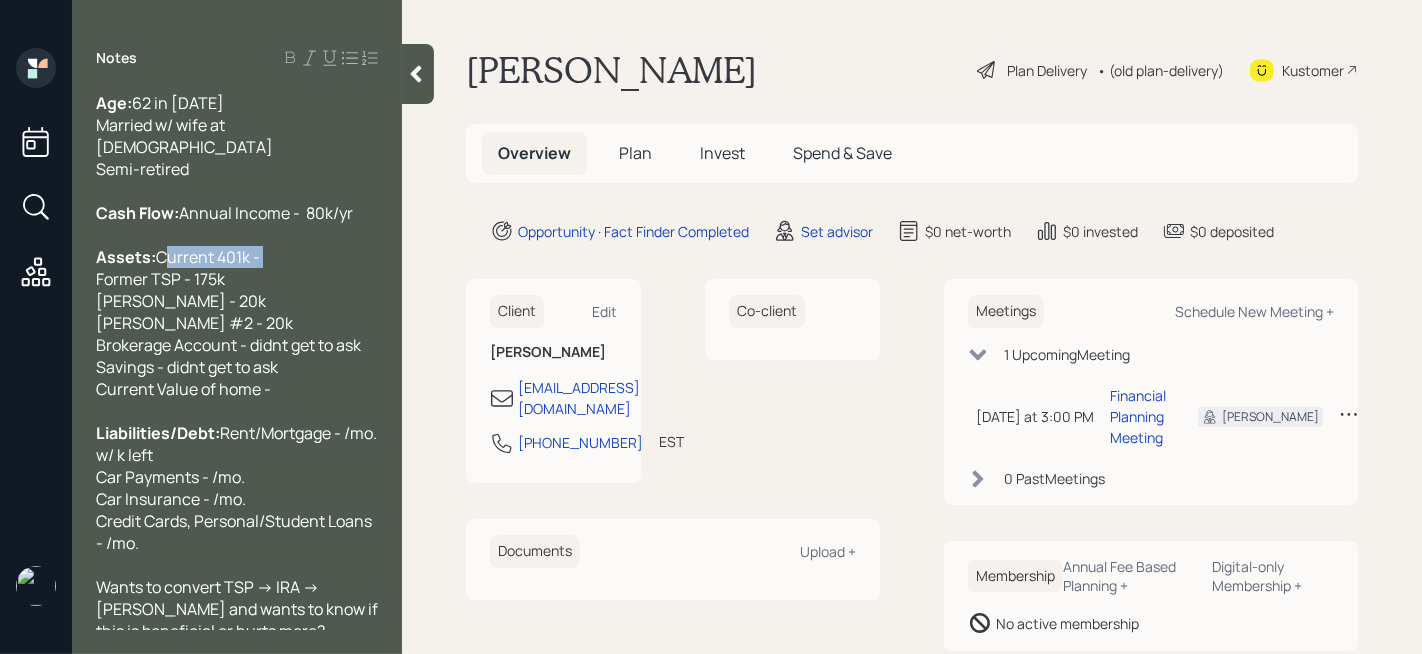 drag, startPoint x: 211, startPoint y: 282, endPoint x: 0, endPoint y: 282, distance: 211 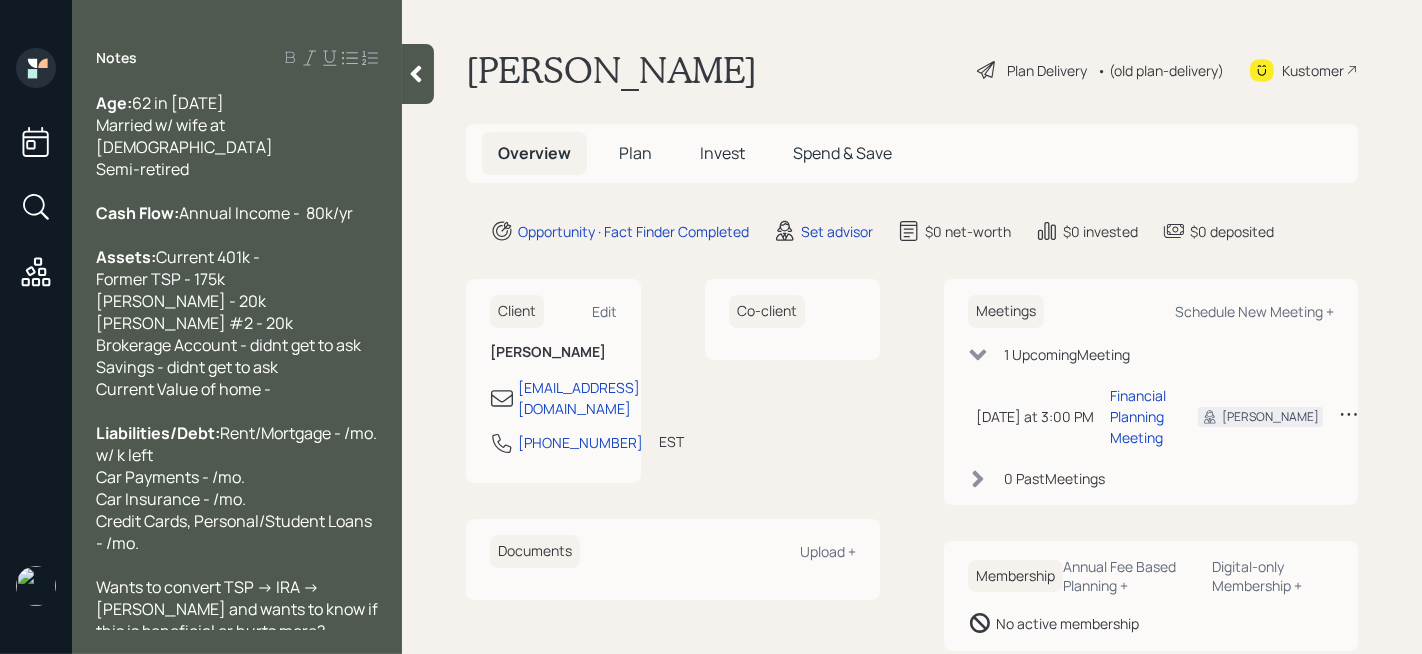 click on "Assets:
Current 401k -
Former TSP - 175k
[PERSON_NAME] - 20k
[PERSON_NAME] #2 - 20k
Brokerage Account - didnt get to ask
Savings - didnt get to ask
Current Value of home -" at bounding box center (237, 323) 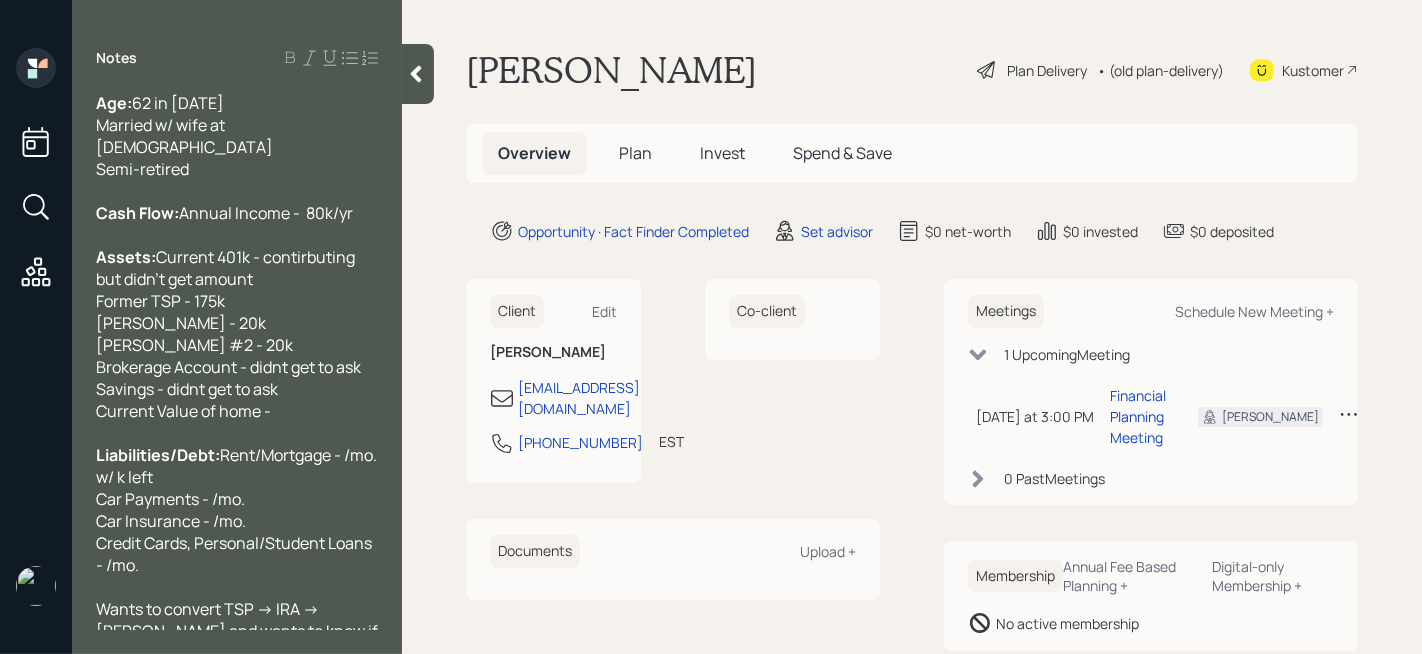 click on "Current 401k - contirbuting but didn't get amount
Former TSP - 175k
[PERSON_NAME] - 20k
[PERSON_NAME] #2 - 20k
Brokerage Account - didnt get to ask
Savings - didnt get to ask
Current Value of home -" at bounding box center (228, 334) 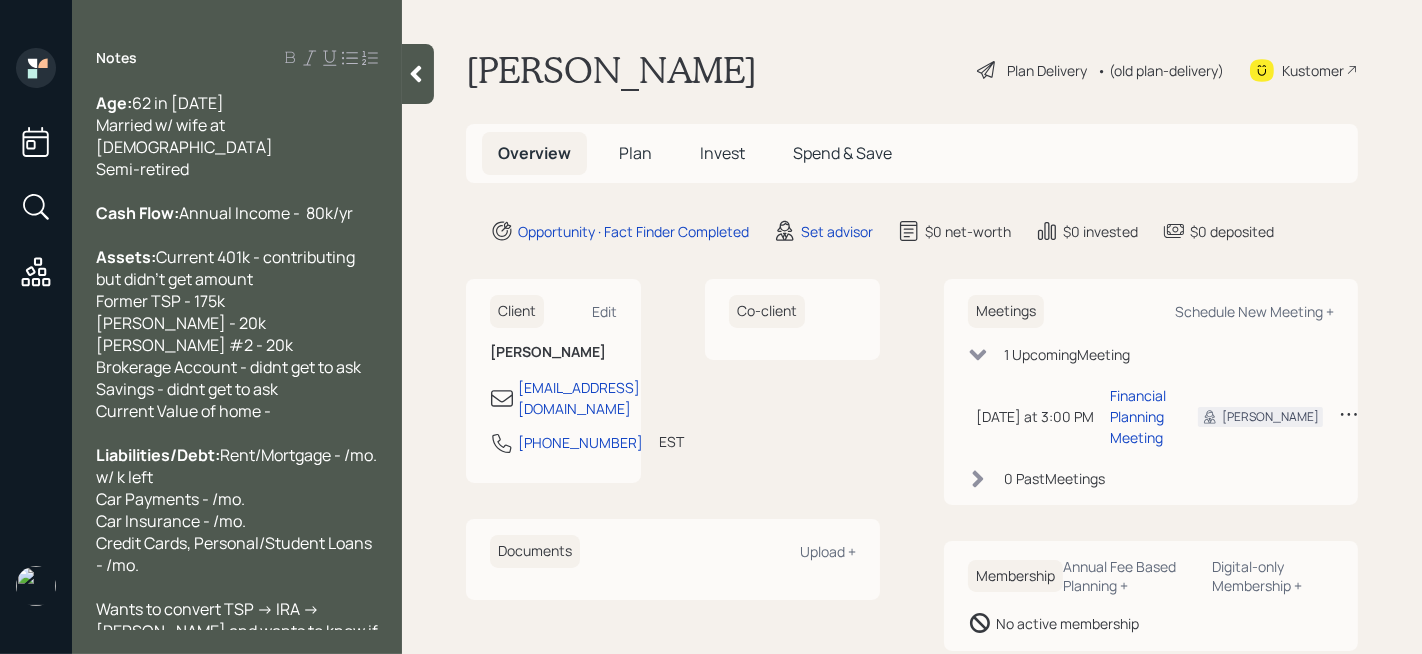 click on "Assets:
Current 401k - contributing but didn't get amount
Former TSP - 175k
[PERSON_NAME] - 20k
[PERSON_NAME] #2 - 20k
Brokerage Account - didnt get to ask
Savings - didnt get to ask
Current Value of home -" at bounding box center [237, 334] 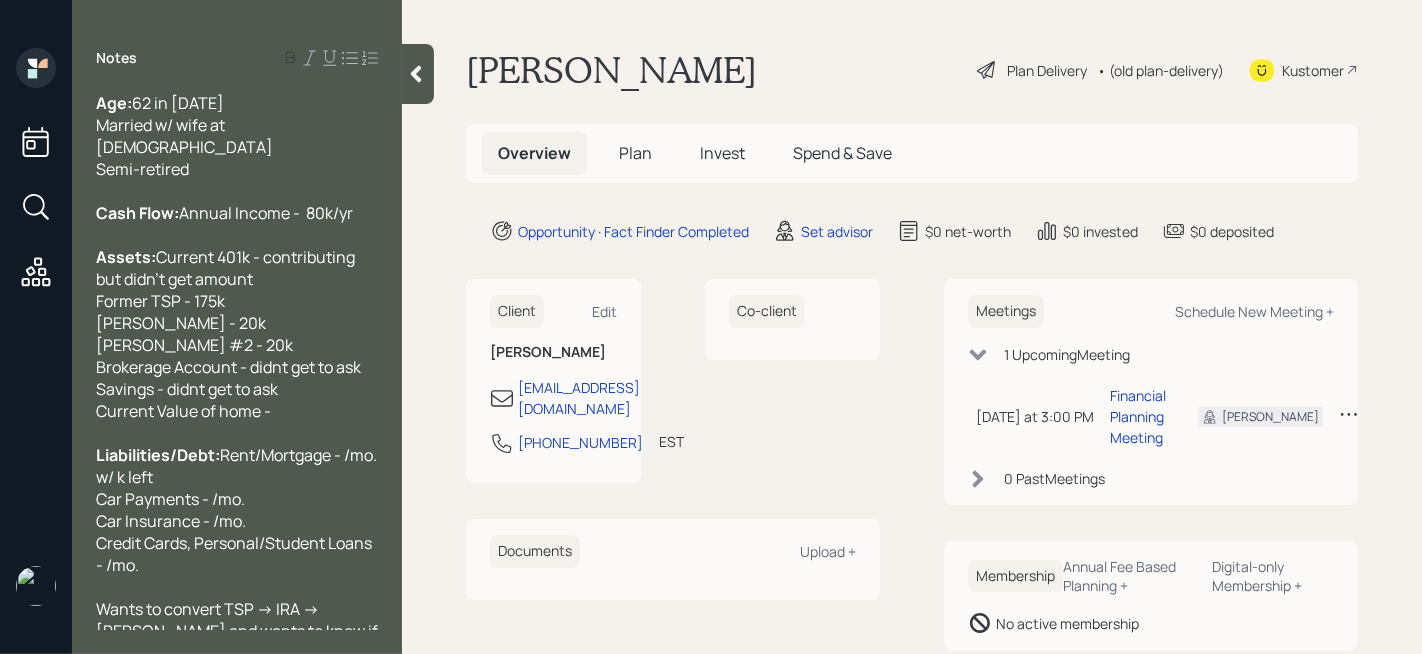 click on "Current 401k - contributing but didn't get amount
Former TSP - 175k
[PERSON_NAME] - 20k
[PERSON_NAME] #2 - 20k
Brokerage Account - didnt get to ask
Savings - didnt get to ask
Current Value of home -" at bounding box center [228, 334] 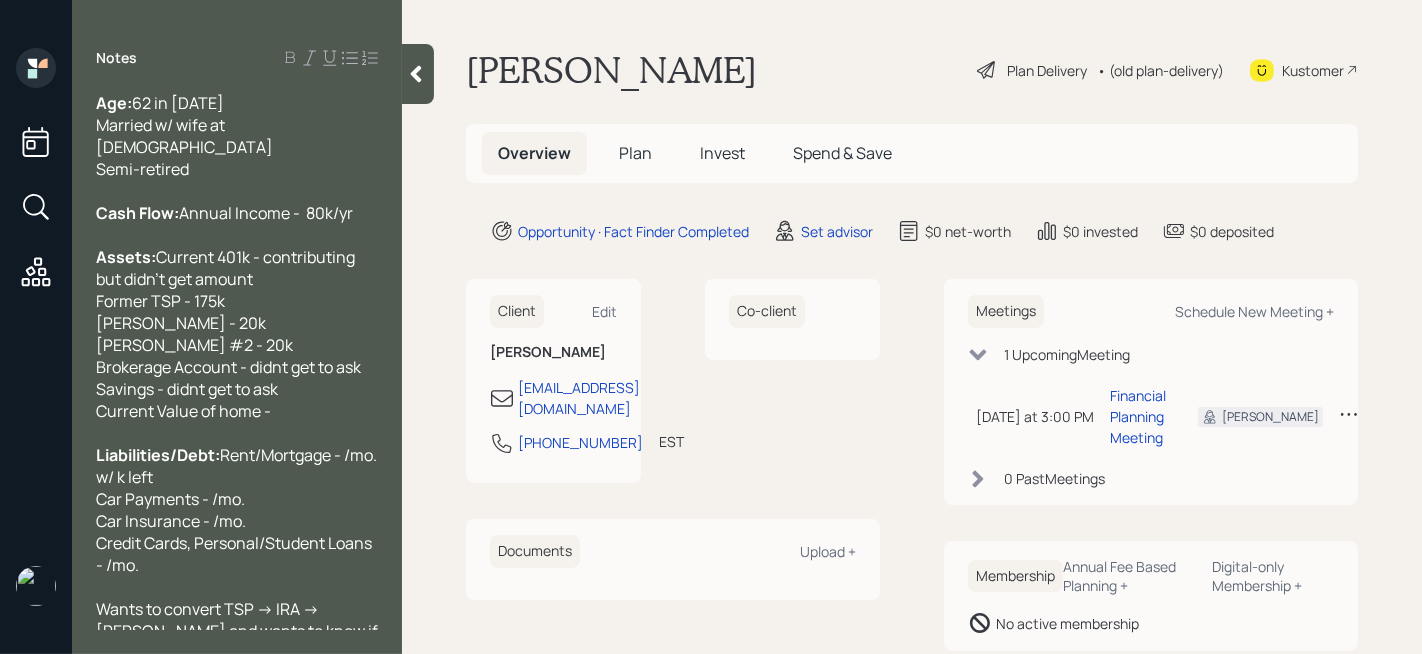 click on "Current 401k - contributing but didn't get amount
Former TSP - 175k
[PERSON_NAME] - 20k
[PERSON_NAME] #2 - 20k
Brokerage Account - didnt get to ask
Savings - didnt get to ask
Current Value of home -" at bounding box center (228, 334) 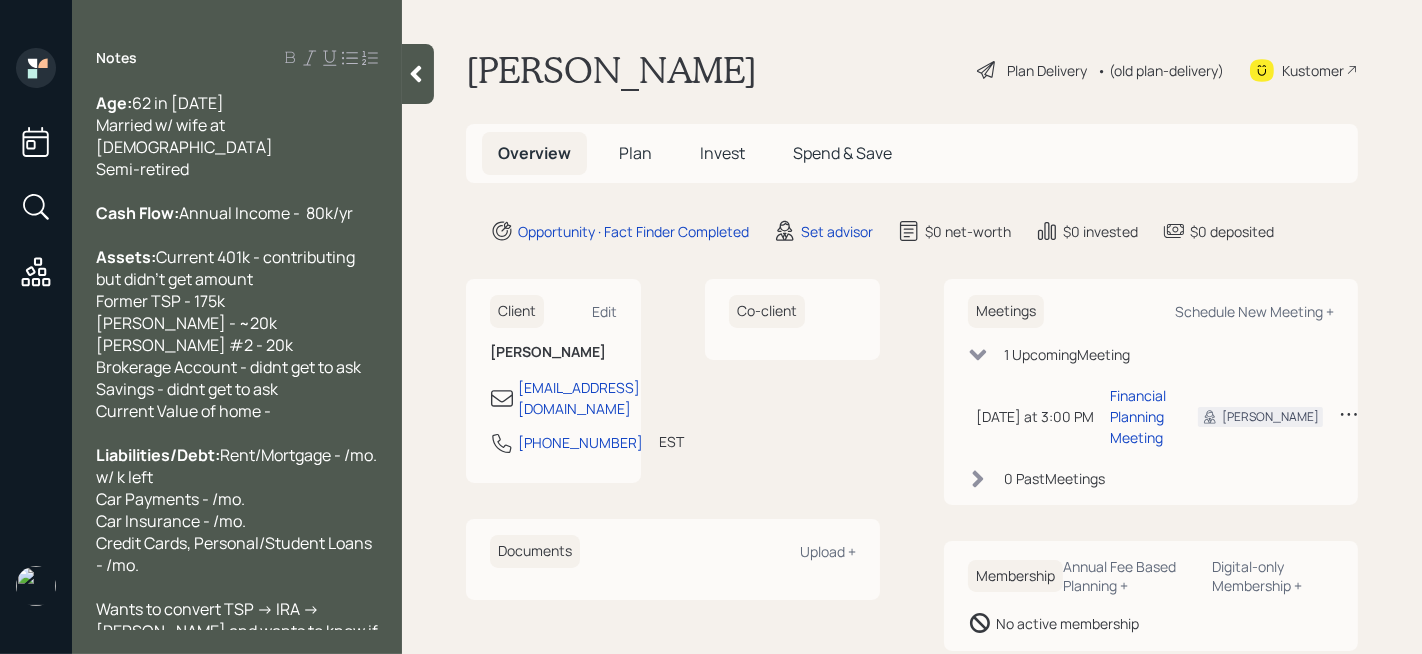 click on "Current 401k - contributing but didn't get amount
Former TSP - 175k
[PERSON_NAME] - ~20k
[PERSON_NAME] #2 - 20k
Brokerage Account - didnt get to ask
Savings - didnt get to ask
Current Value of home -" at bounding box center [228, 334] 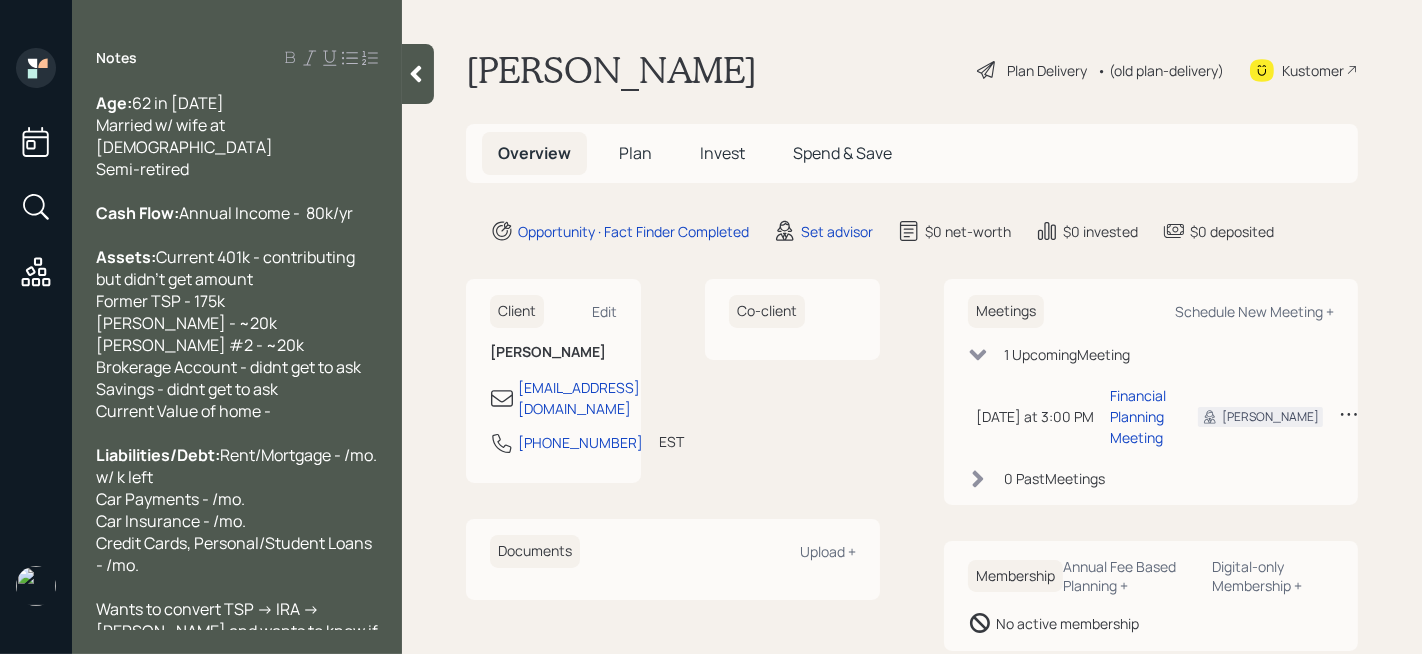 click on "Assets:
Current 401k - contributing but didn't get amount
Former TSP - 175k
[PERSON_NAME] - ~20k
[PERSON_NAME] #2 - ~20k
Brokerage Account - didnt get to ask
Savings - didnt get to ask
Current Value of home -" at bounding box center (237, 334) 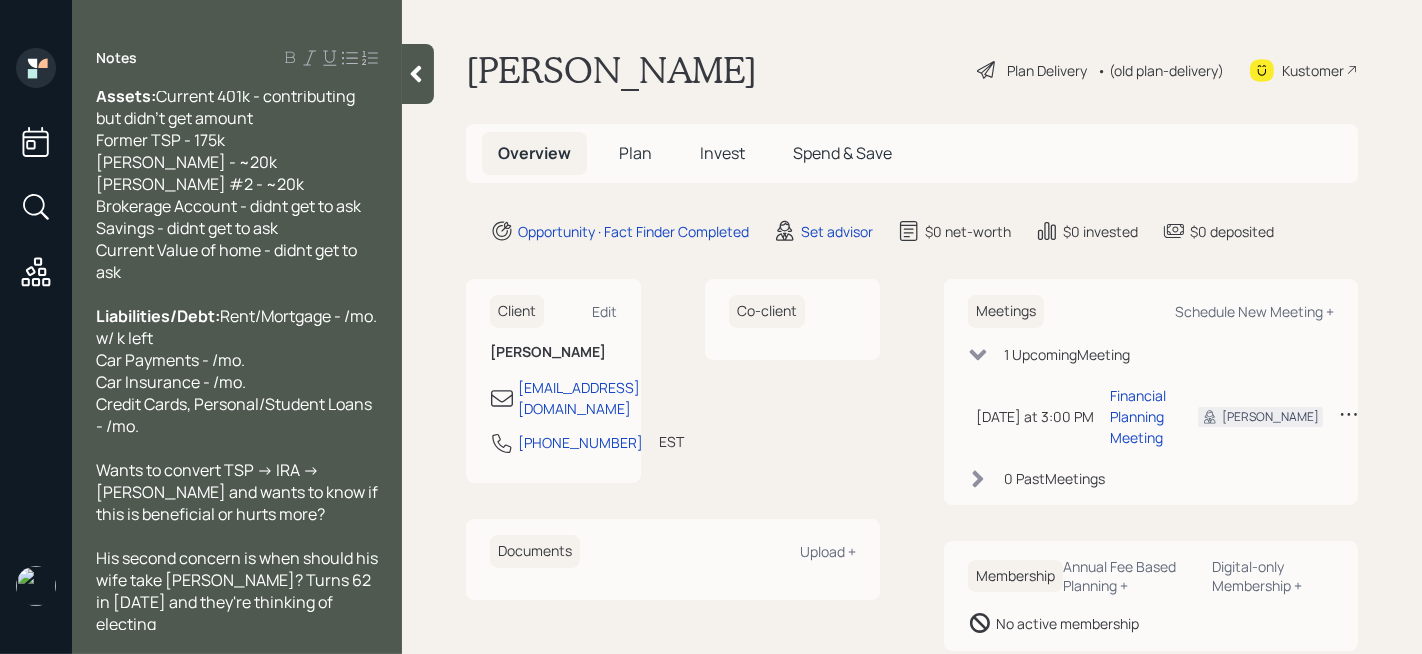 scroll, scrollTop: 143, scrollLeft: 0, axis: vertical 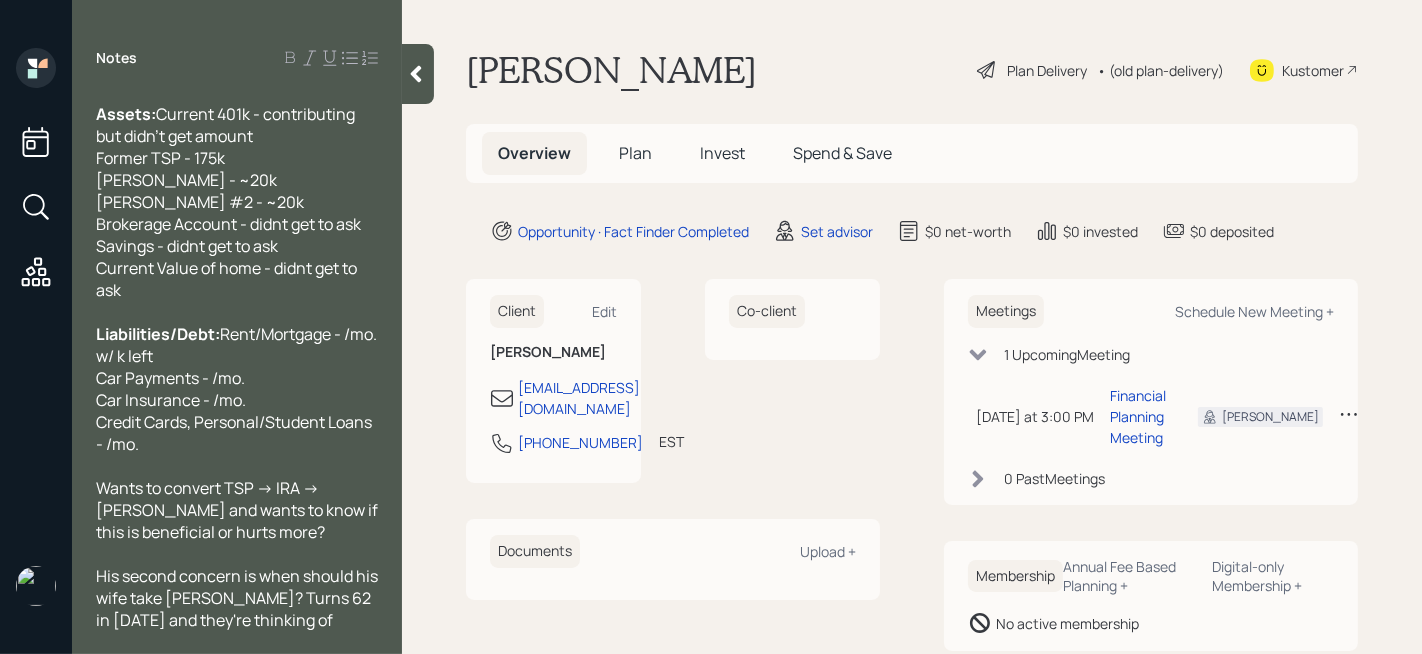 click on "Current 401k - contributing but didn't get amount
Former TSP - 175k
[PERSON_NAME] - ~20k
[PERSON_NAME] #2 - ~20k
Brokerage Account - didnt get to ask
Savings - didnt get to ask
Current Value of home - didnt get to ask" at bounding box center [228, 202] 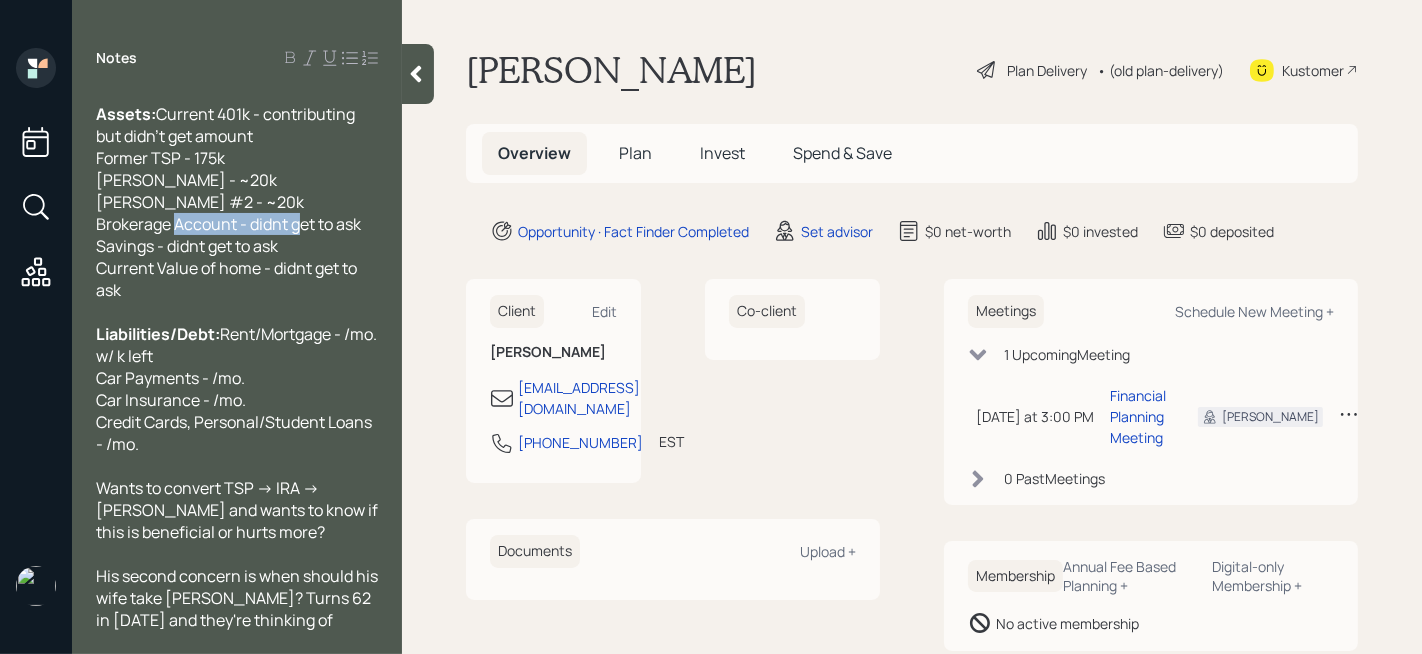 drag, startPoint x: 248, startPoint y: 245, endPoint x: 379, endPoint y: 245, distance: 131 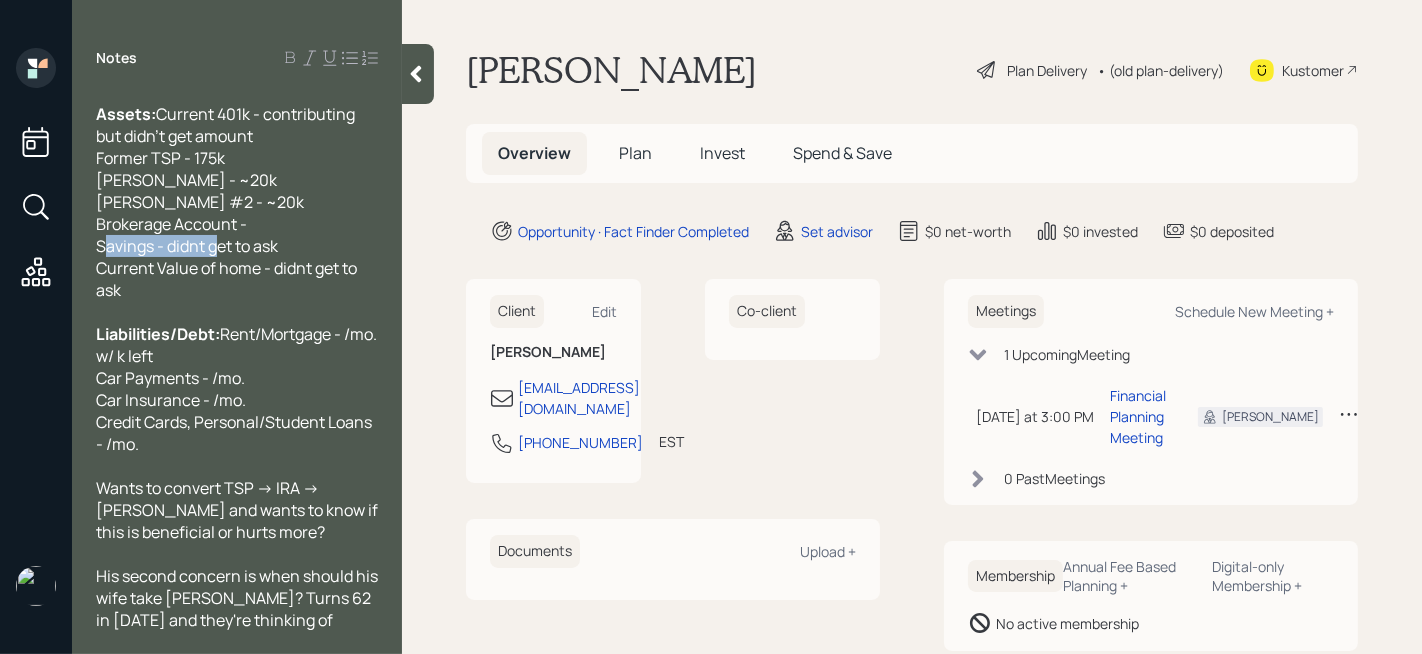 drag, startPoint x: 311, startPoint y: 265, endPoint x: 169, endPoint y: 267, distance: 142.01408 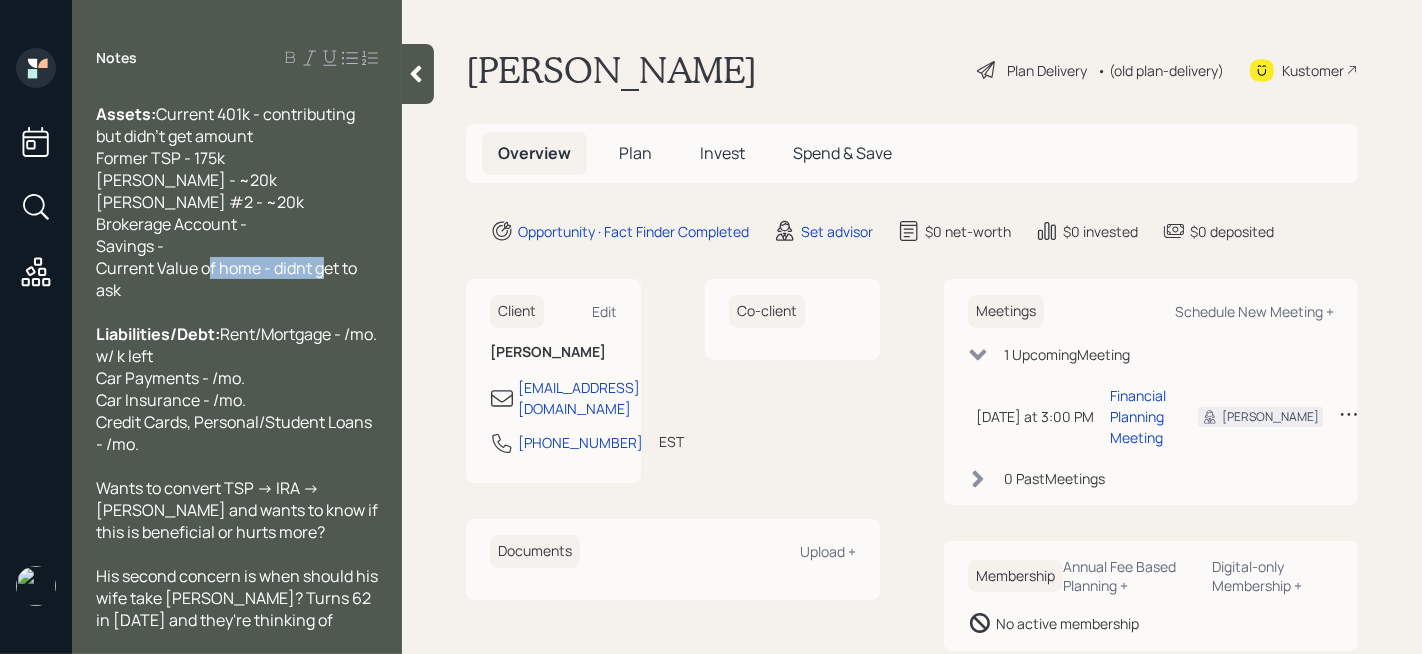 drag, startPoint x: 272, startPoint y: 295, endPoint x: 327, endPoint y: 318, distance: 59.615433 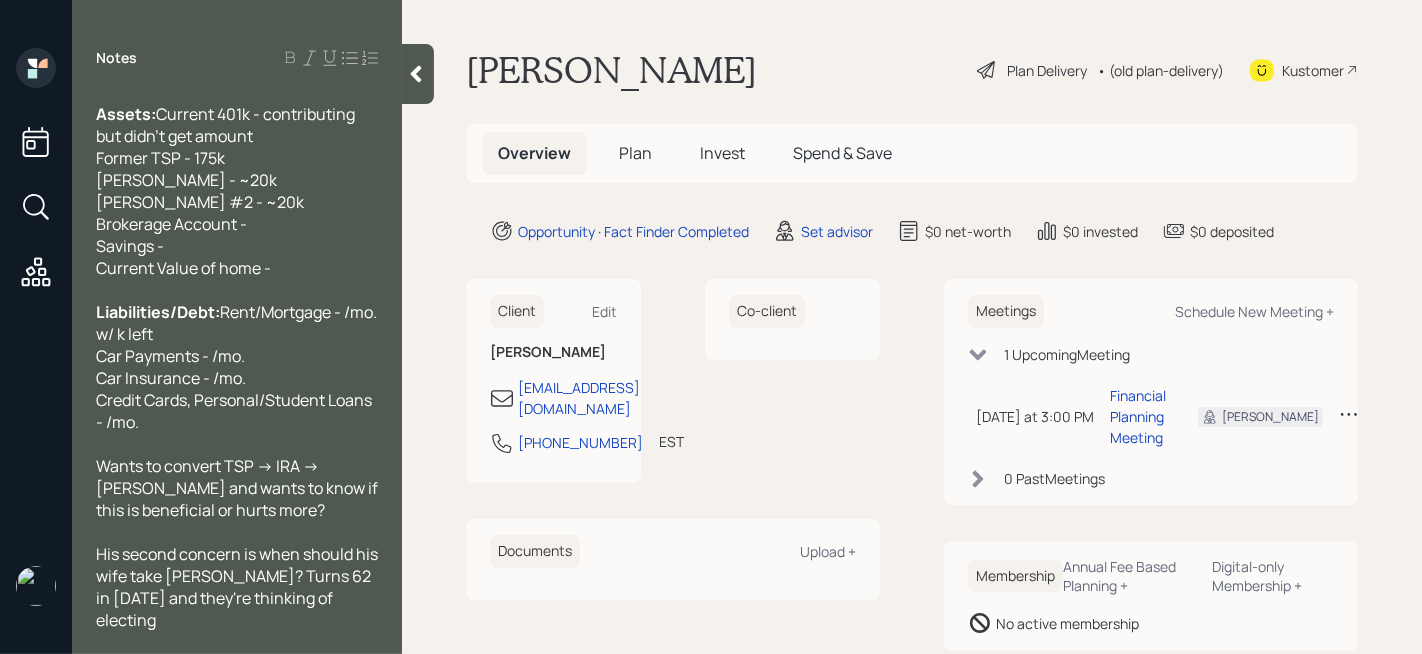 scroll, scrollTop: 372, scrollLeft: 0, axis: vertical 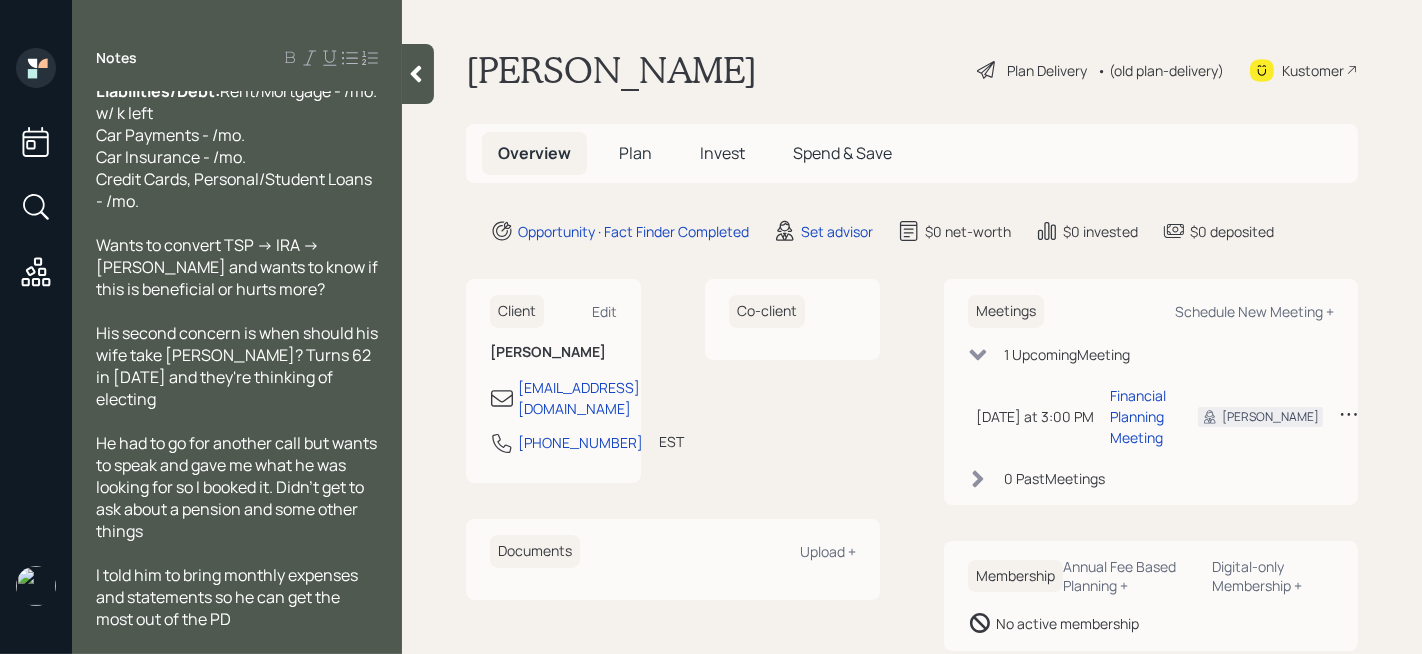 click on "[PERSON_NAME] Plan Delivery • (old plan-delivery) Kustomer Overview Plan Invest Spend & Save Opportunity ·
Fact Finder Completed Set advisor $0 net-worth $0 invested $0 deposited Client Edit [PERSON_NAME] [EMAIL_ADDRESS][DOMAIN_NAME] [PHONE_NUMBER] EST Currently 11:21 AM Co-client Documents Upload + Meetings Schedule New Meeting + 1   Upcoming  Meeting [DATE] at 3:00 PM [DATE] 3:00 PM EDT Financial Planning Meeting [PERSON_NAME] 0   Past  Meeting s Membership Annual Fee Based Planning + Digital-only Membership + No active membership" at bounding box center [912, 327] 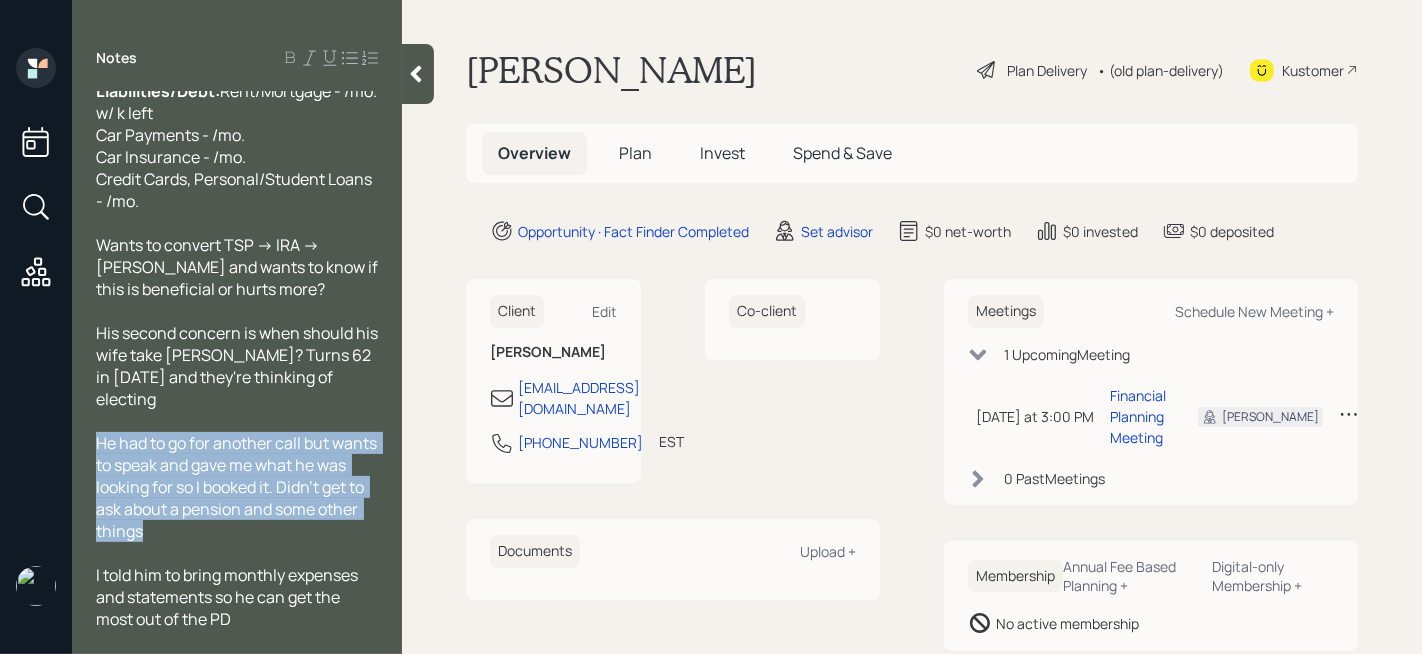 drag, startPoint x: 204, startPoint y: 542, endPoint x: 77, endPoint y: 448, distance: 158.00316 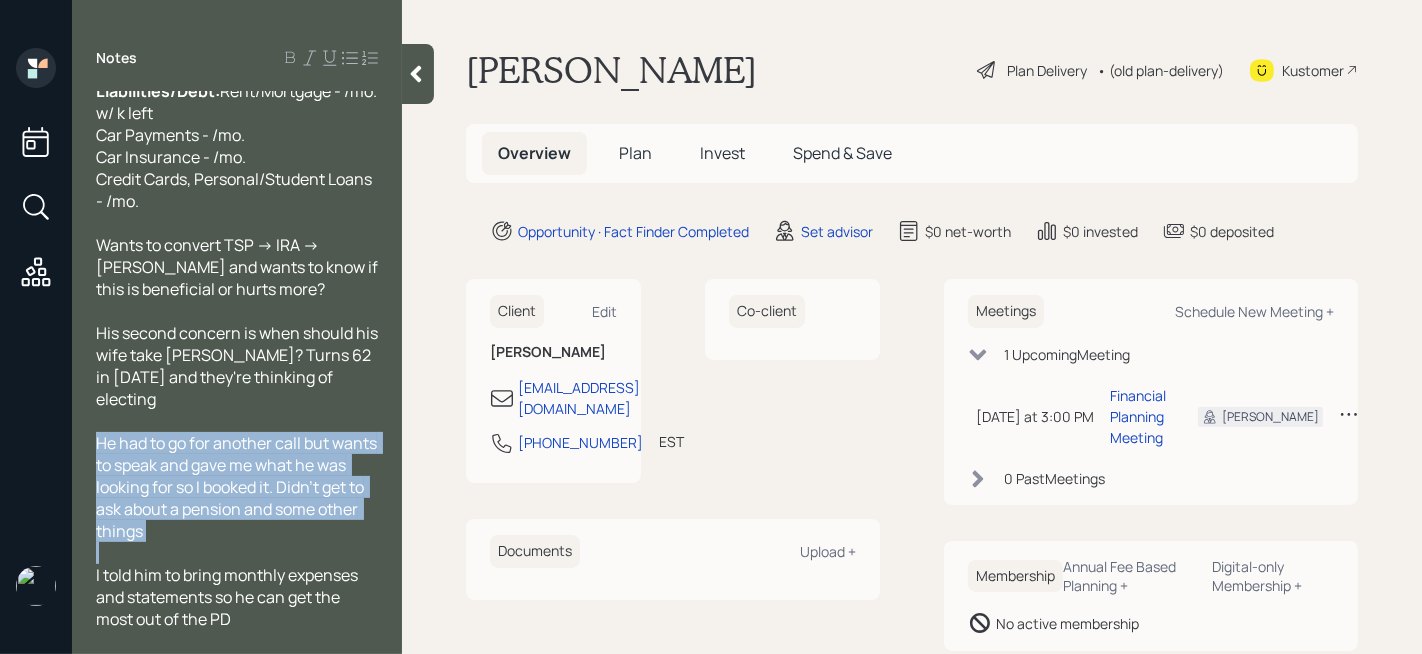 copy on "He had to go for another call but wants to speak and gave me what he was looking for so I booked it. Didn't get to ask about a pension and some other things" 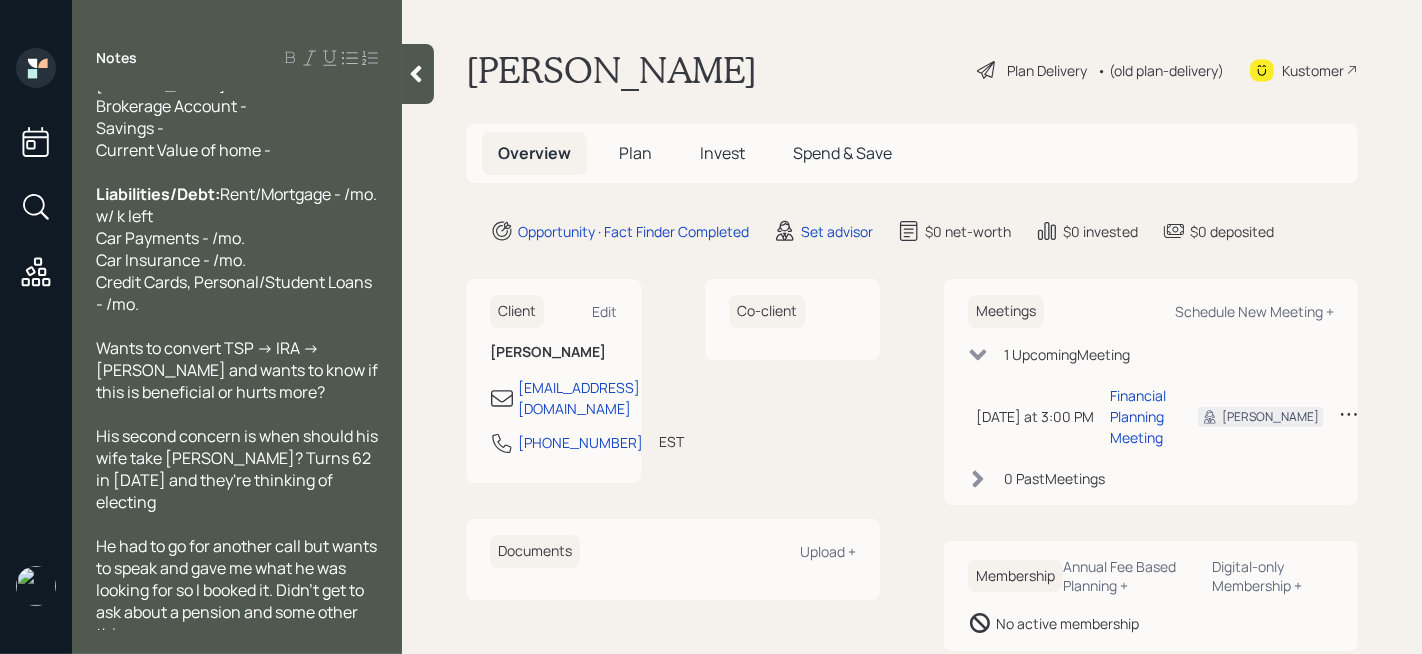 scroll, scrollTop: 238, scrollLeft: 0, axis: vertical 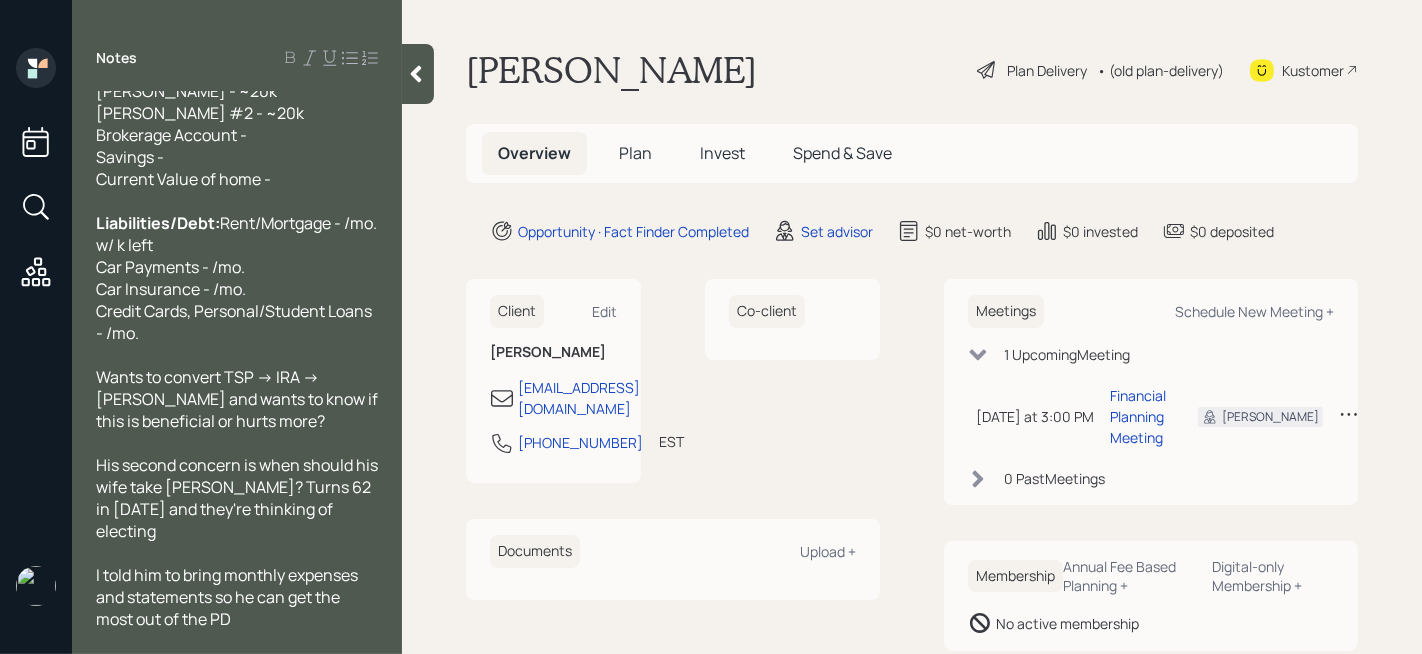 click on "Liabilities/Debt:
Rent/Mortgage - /mo. w/ k left
Car Payments - /mo.
Car Insurance - /mo.
Credit Cards, Personal/Student Loans - /mo." at bounding box center (237, 278) 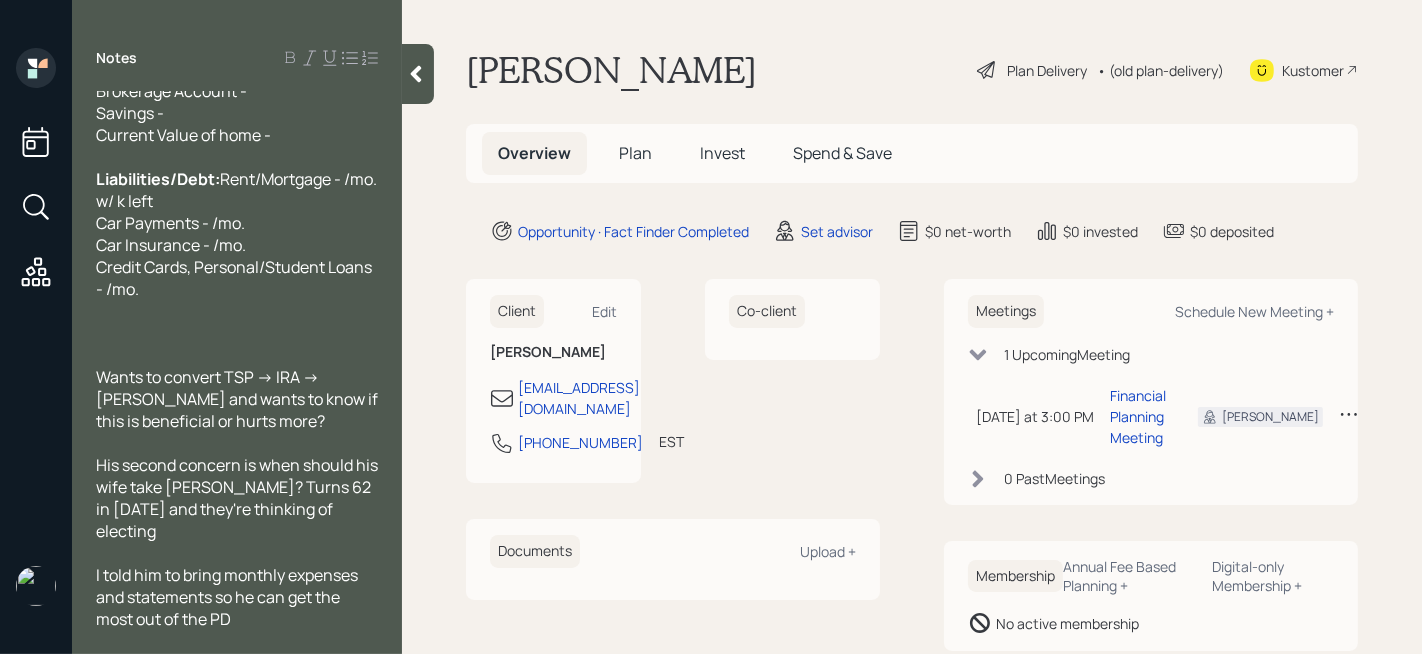scroll, scrollTop: 372, scrollLeft: 0, axis: vertical 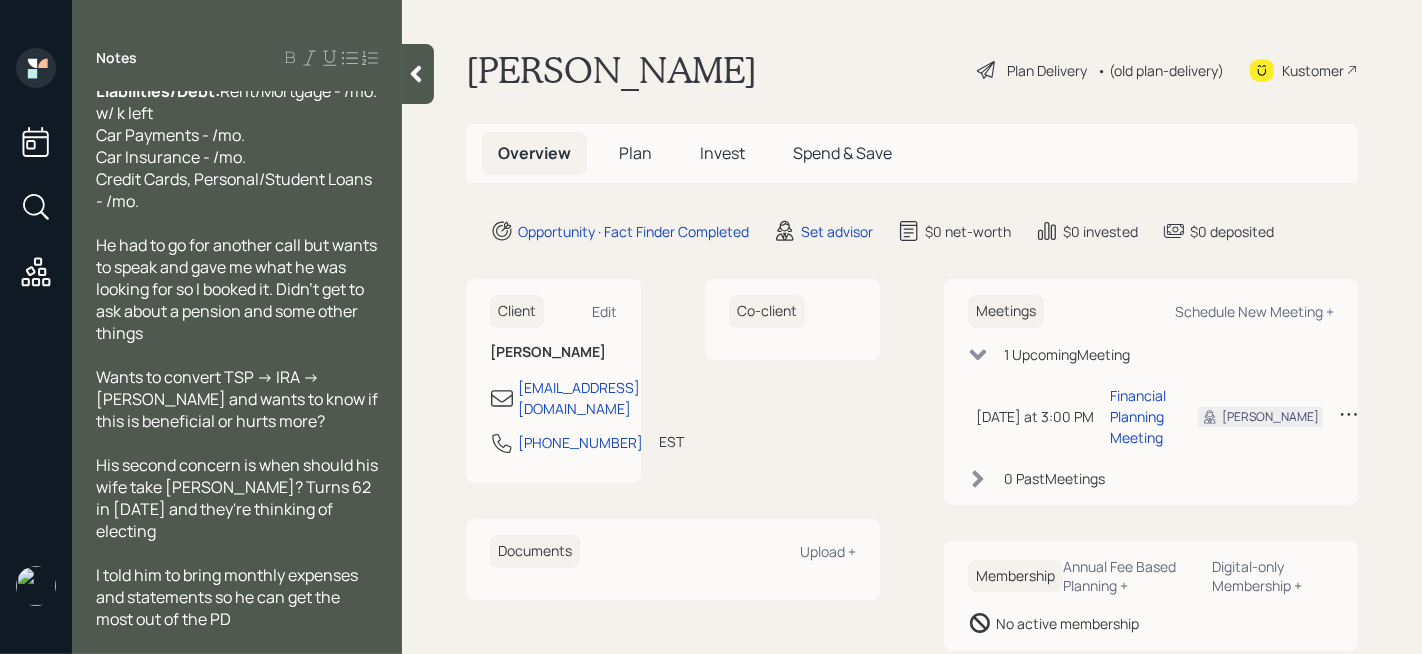 click on "He had to go for another call but wants to speak and gave me what he was looking for so I booked it. Didn't get to ask about a pension and some other things" at bounding box center (238, 289) 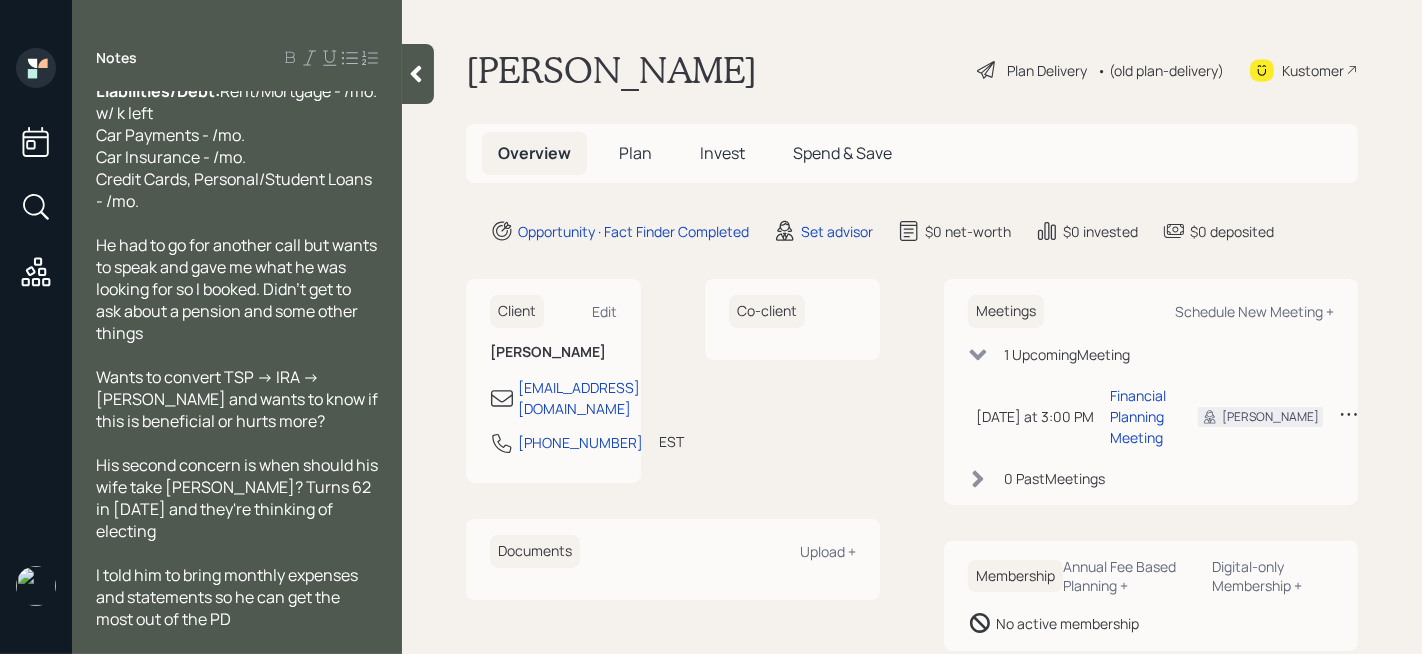 click 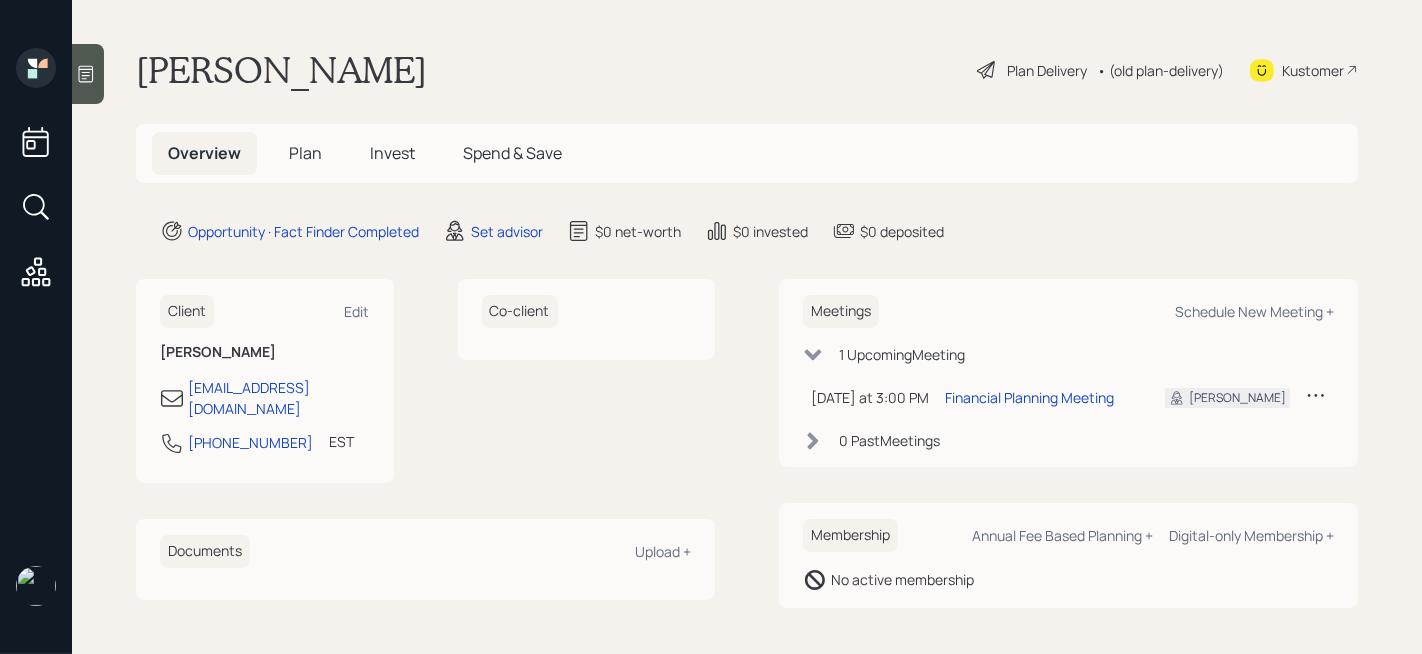 click on "[PERSON_NAME] Plan Delivery • (old plan-delivery) Kustomer" at bounding box center [747, 70] 